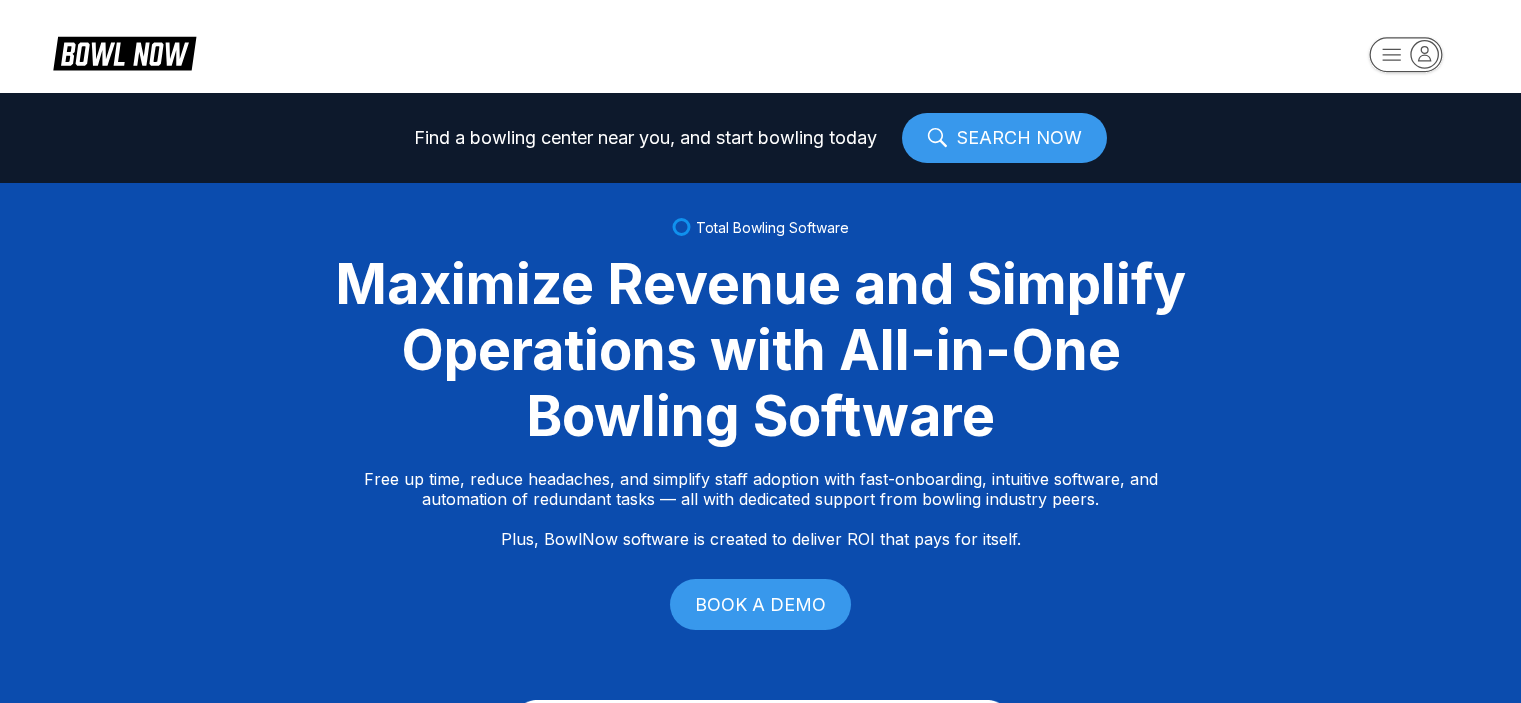 scroll, scrollTop: 0, scrollLeft: 0, axis: both 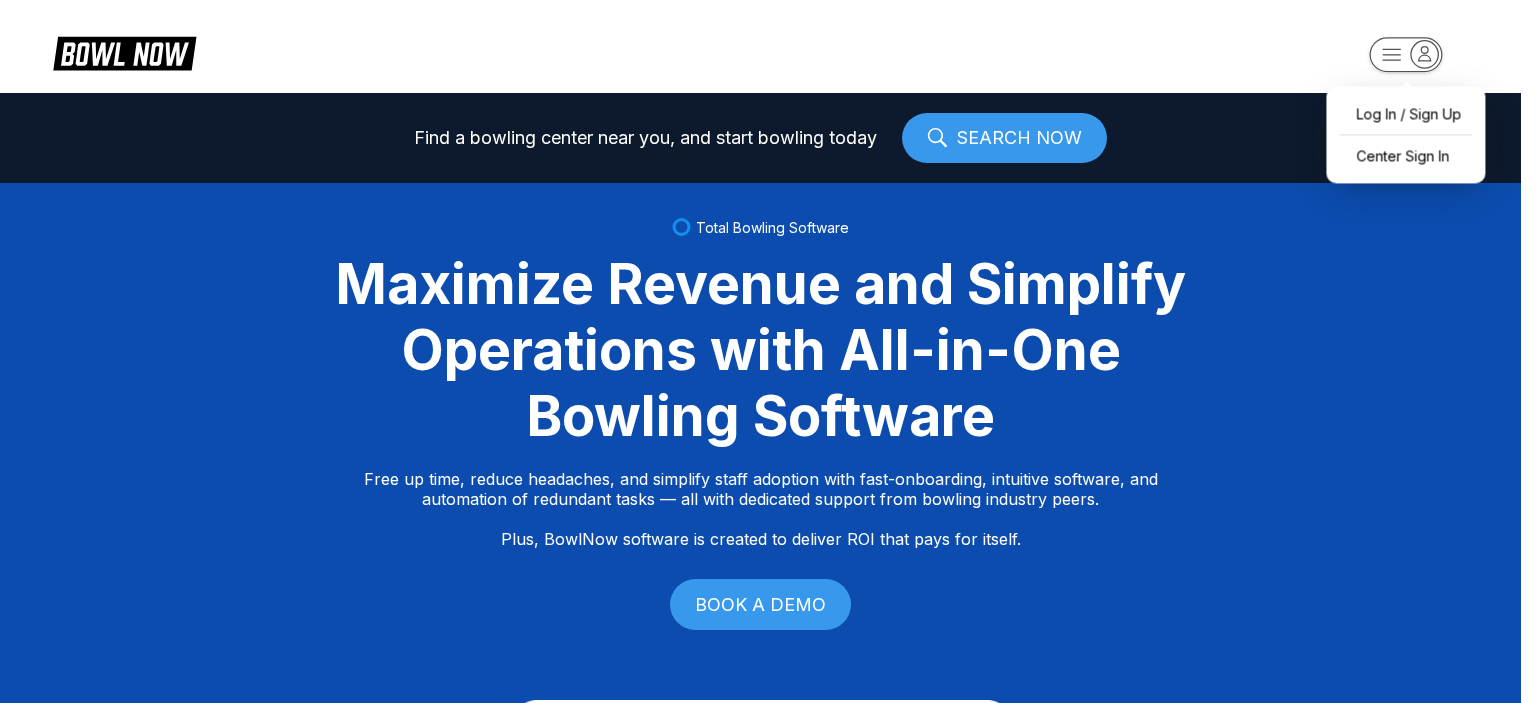 click on "Log In / Sign Up Center Sign In Find a bowling center near you, and start bowling today SEARCH NOW Total Bowling Software Maximize Revenue and Simplify Operations with All-in-One Bowling Software Free up time, reduce headaches, and simplify staff adoption with fast-onboarding, intuitive software, and  automation of redundant tasks — all with dedicated support from bowling industry peers. Plus, BowlNow software is created to deliver ROI that pays for itself. BOOK A DEMO Free Up Time With Fast Onboarding We know time is critical, so we’ve streamlined our onboarding process to be fast and hassle-free. Even better, you’ll have on-demand, hands-on support from bowling industry peers. Intuitive Software to Simplify Staff Adoption Our platform is built to be intuitive, modern, and easy-to-use, ensuring your staff can quickly adopt and stay focused on what matters most—delivering an exceptional customer experience. Automation of Redundant Tasks Created to Deliver ROI That Pays for Itself Fast Track Step One" at bounding box center [768, 351] 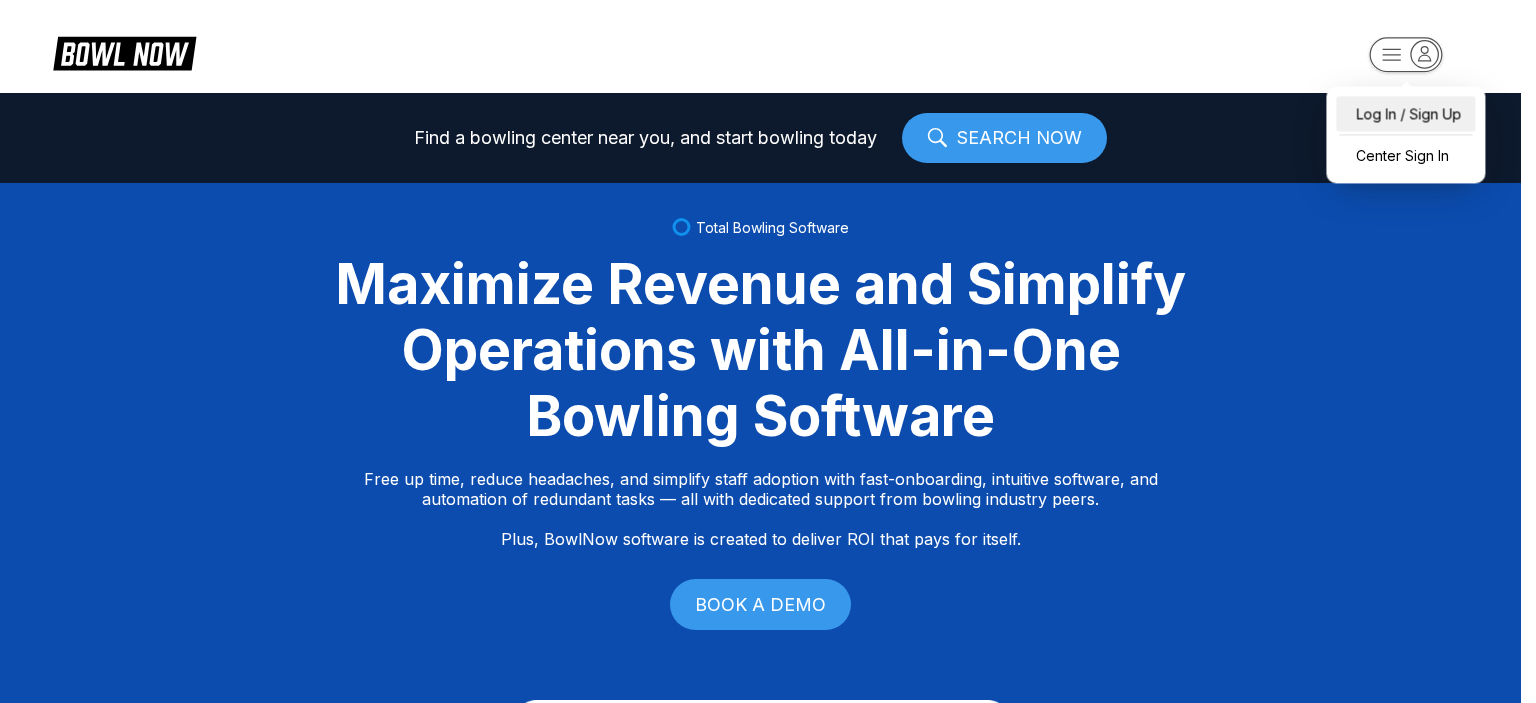 click on "Log In / Sign Up" at bounding box center (1405, 113) 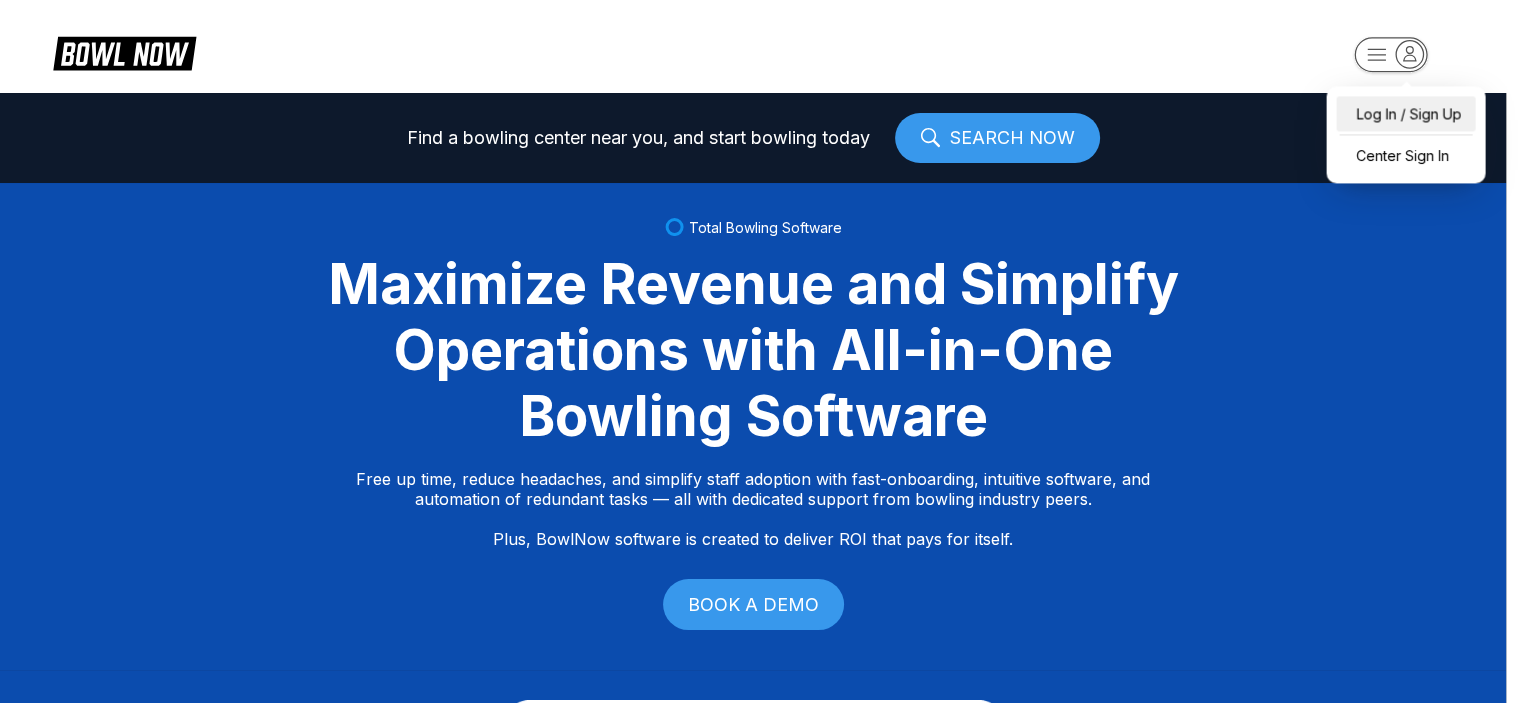 select on "**" 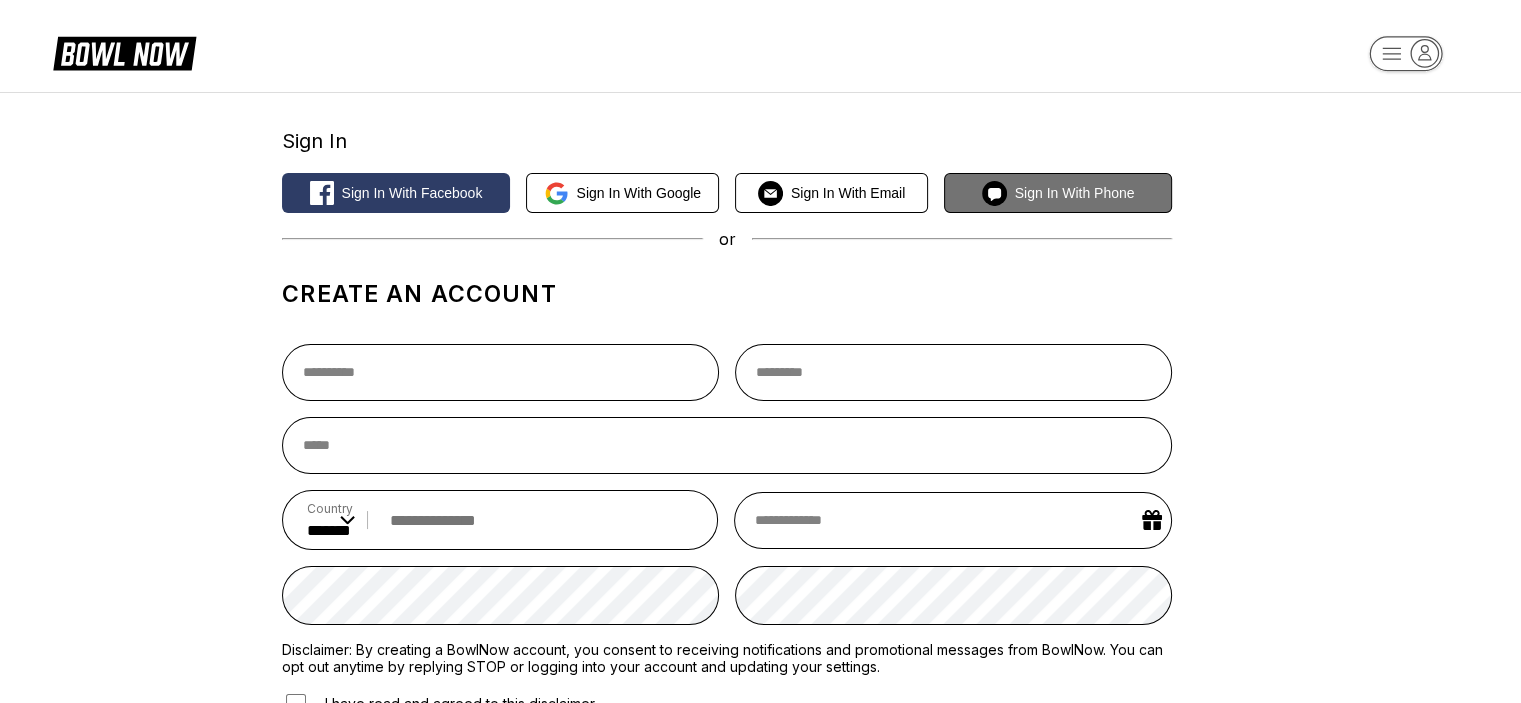 type 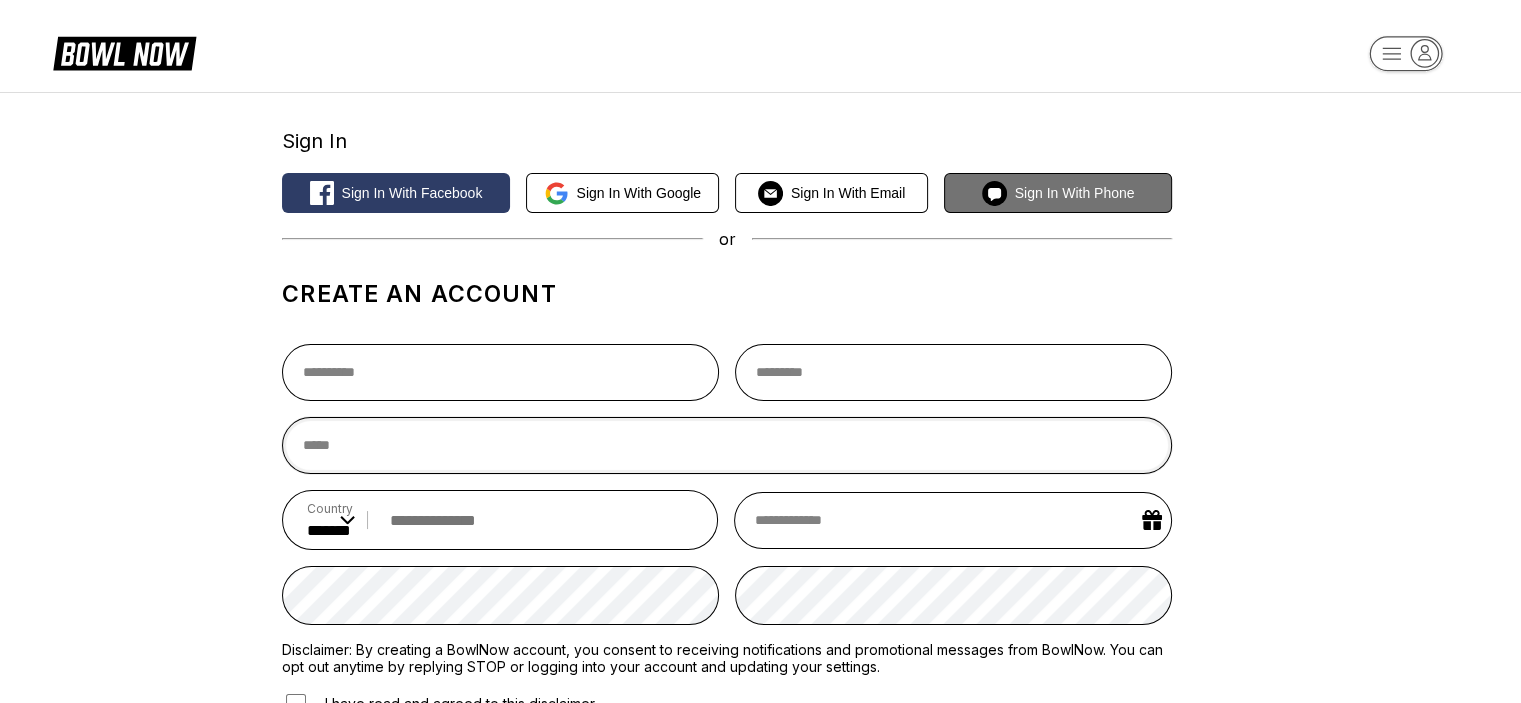 type on "**********" 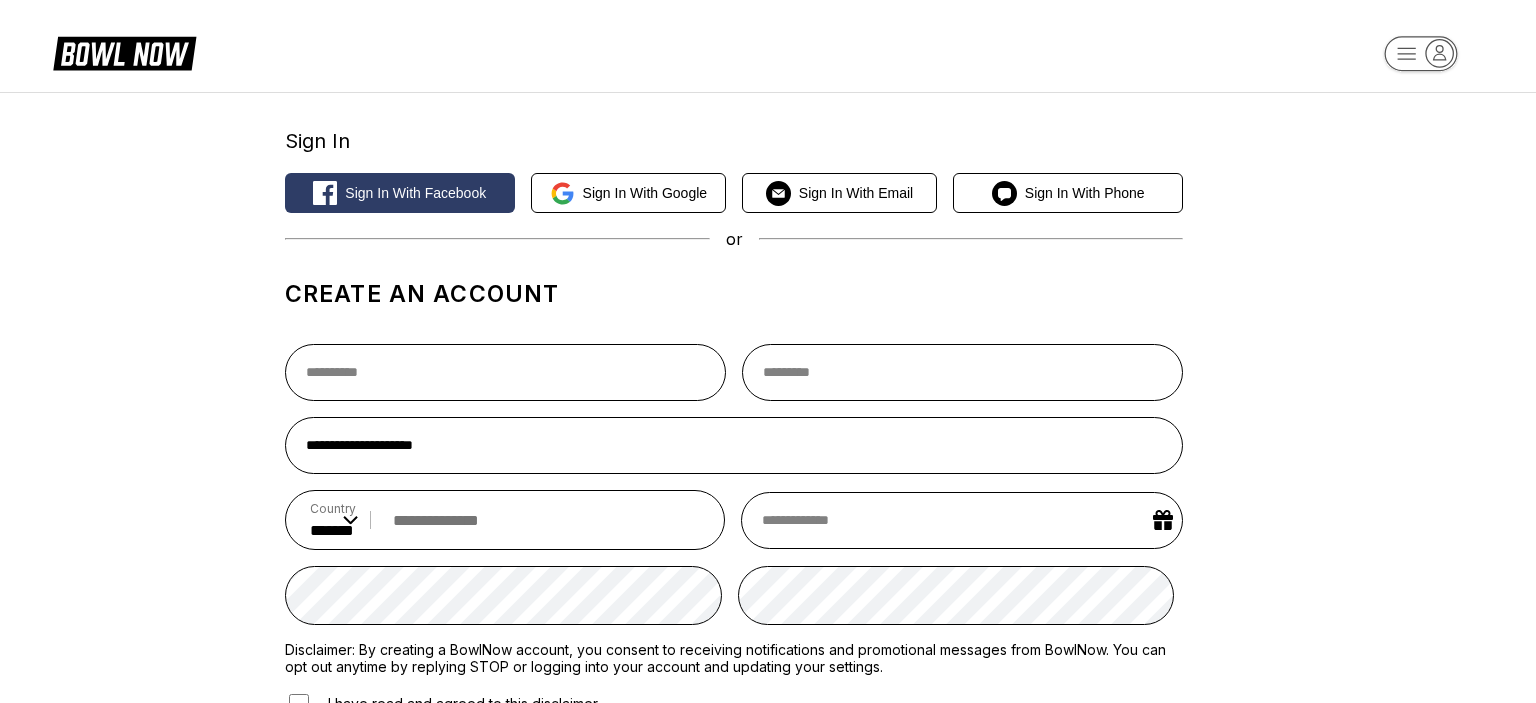 click on "**********" at bounding box center [768, 669] 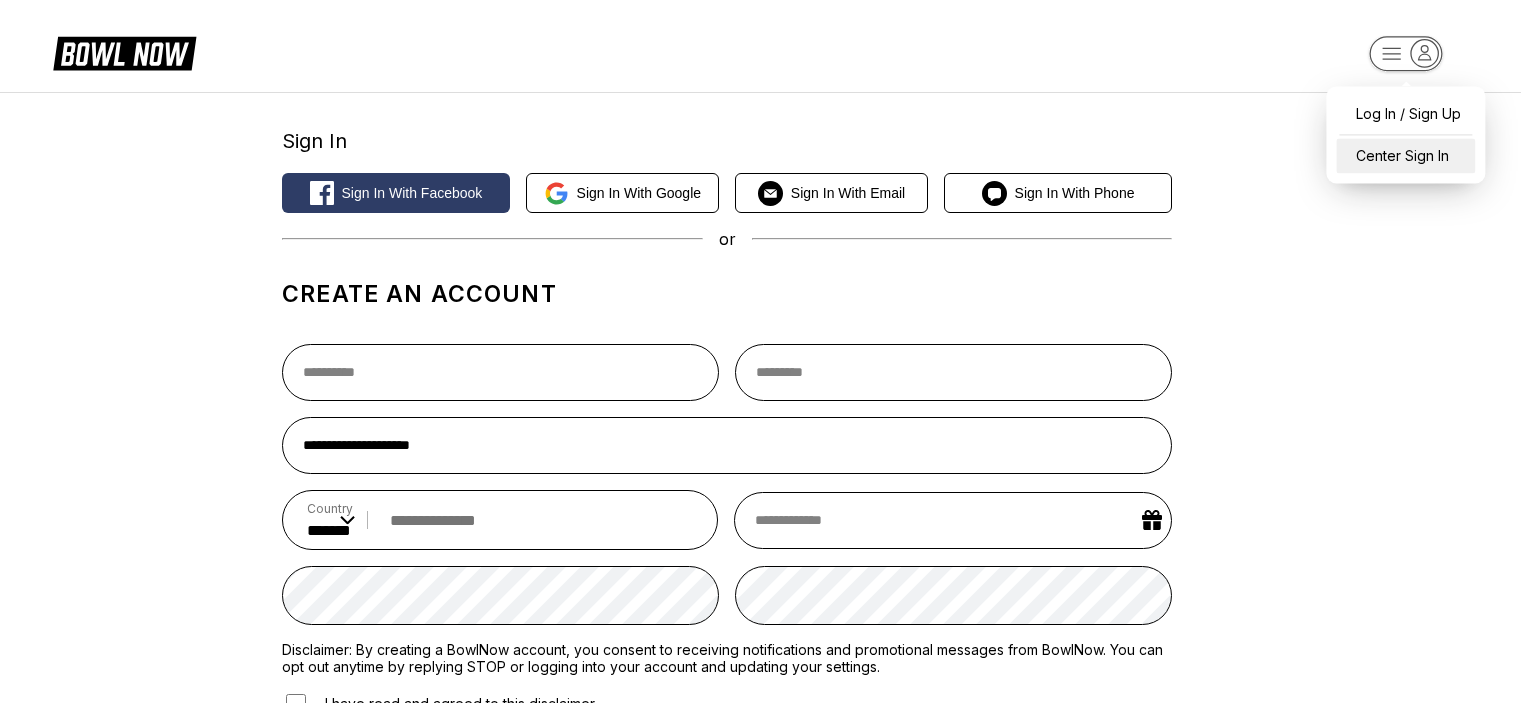 click on "Center Sign In" at bounding box center (1405, 155) 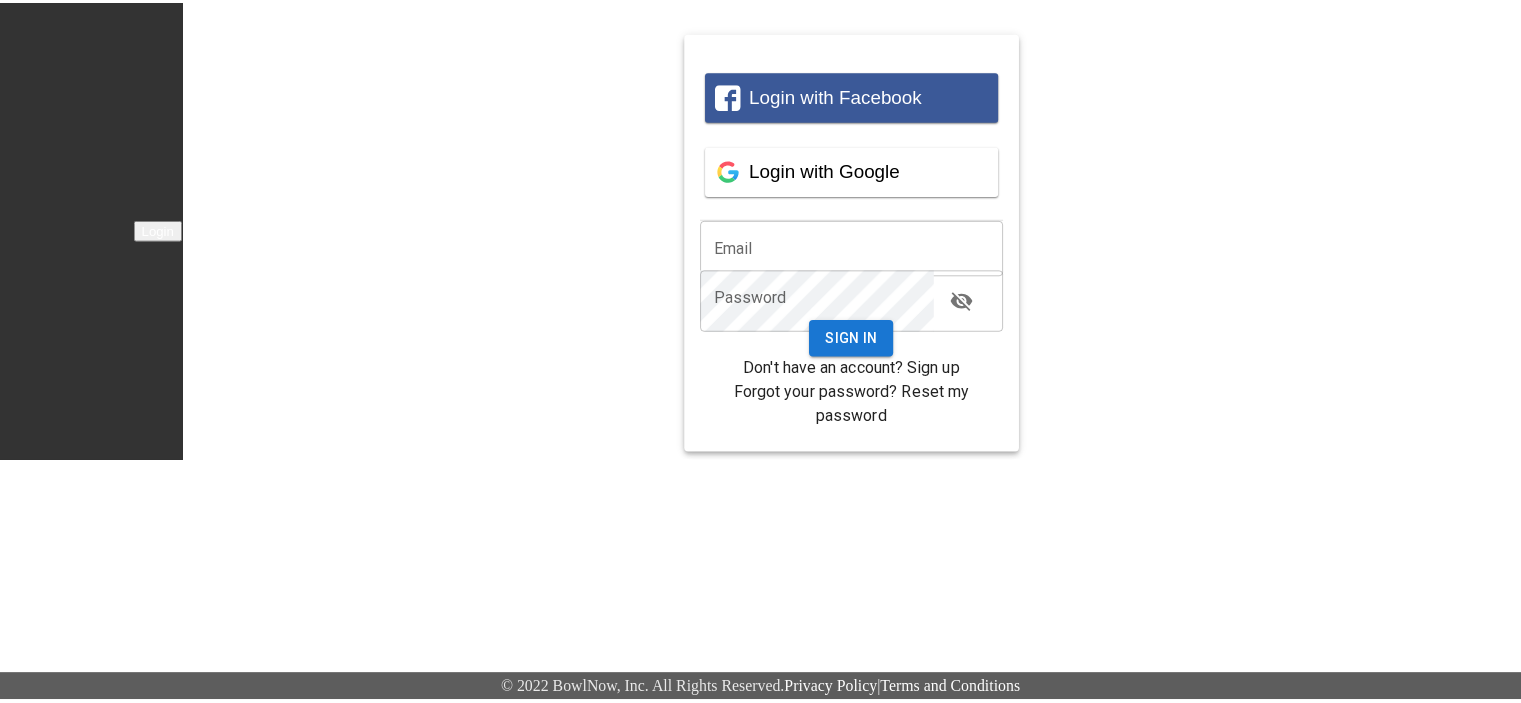 scroll, scrollTop: 0, scrollLeft: 0, axis: both 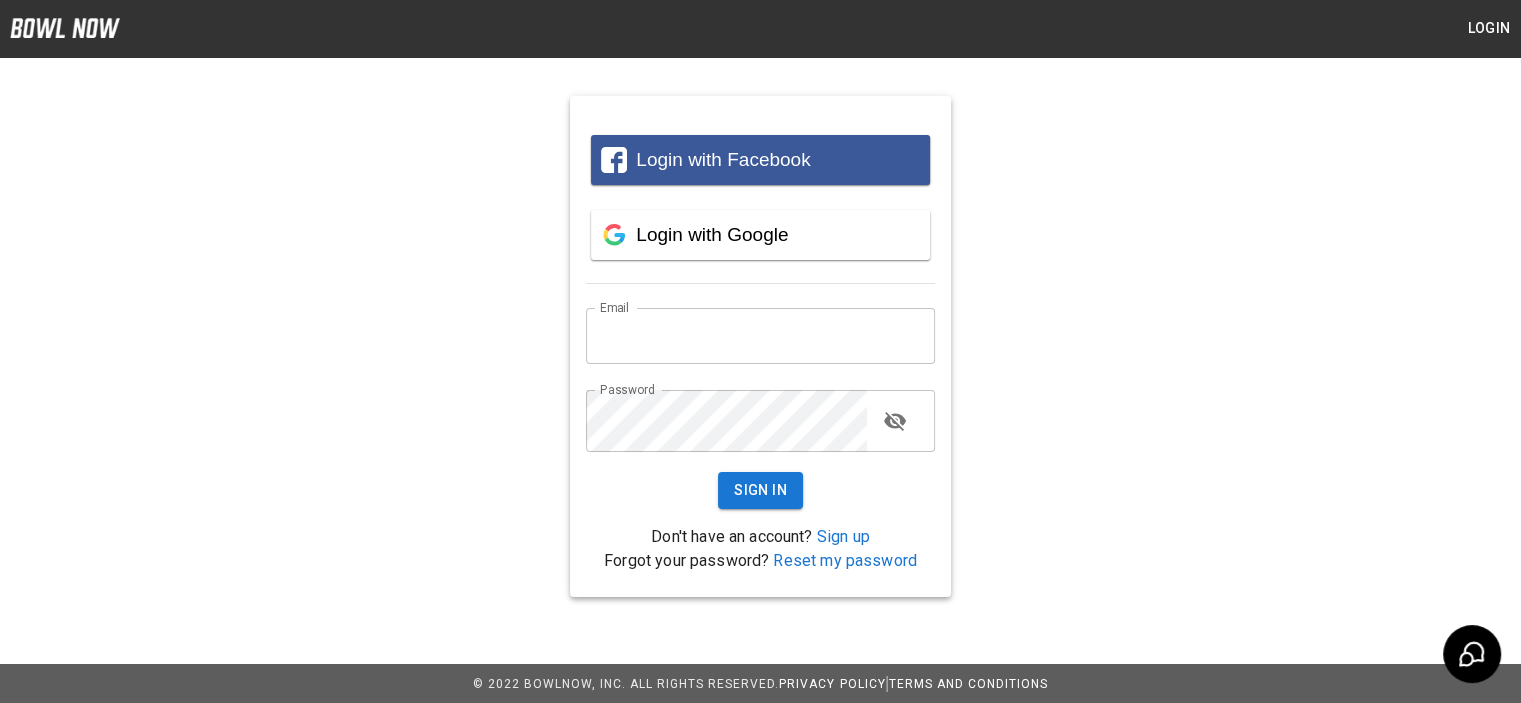 type on "**********" 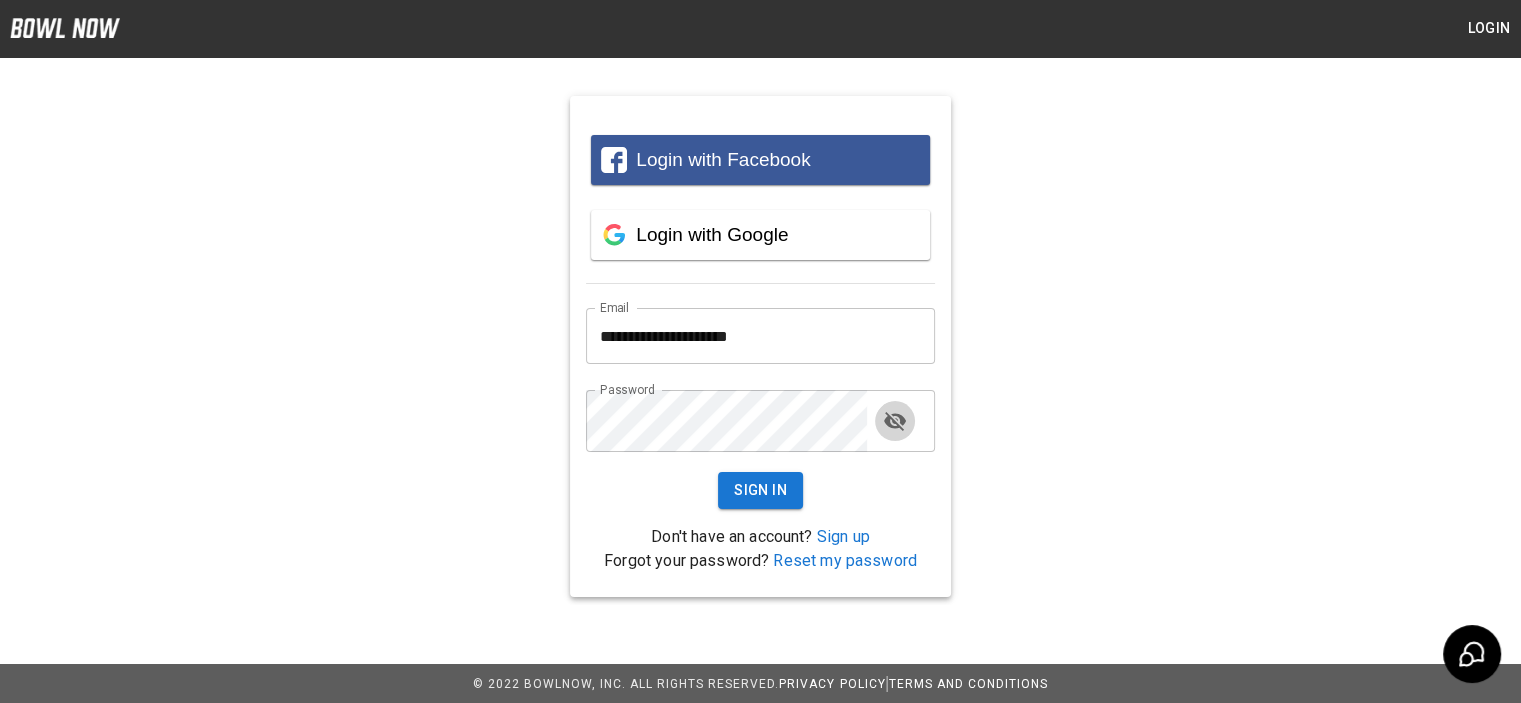 click 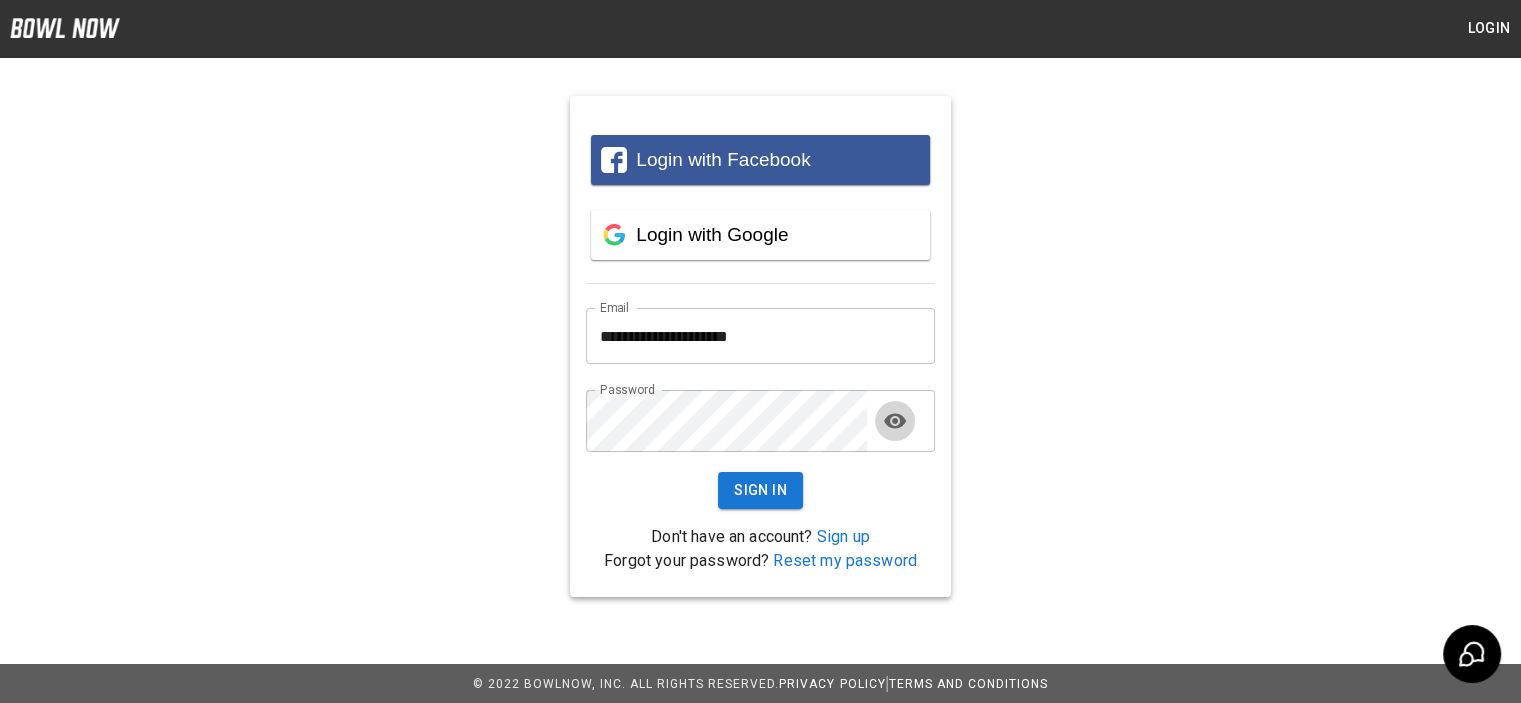 click 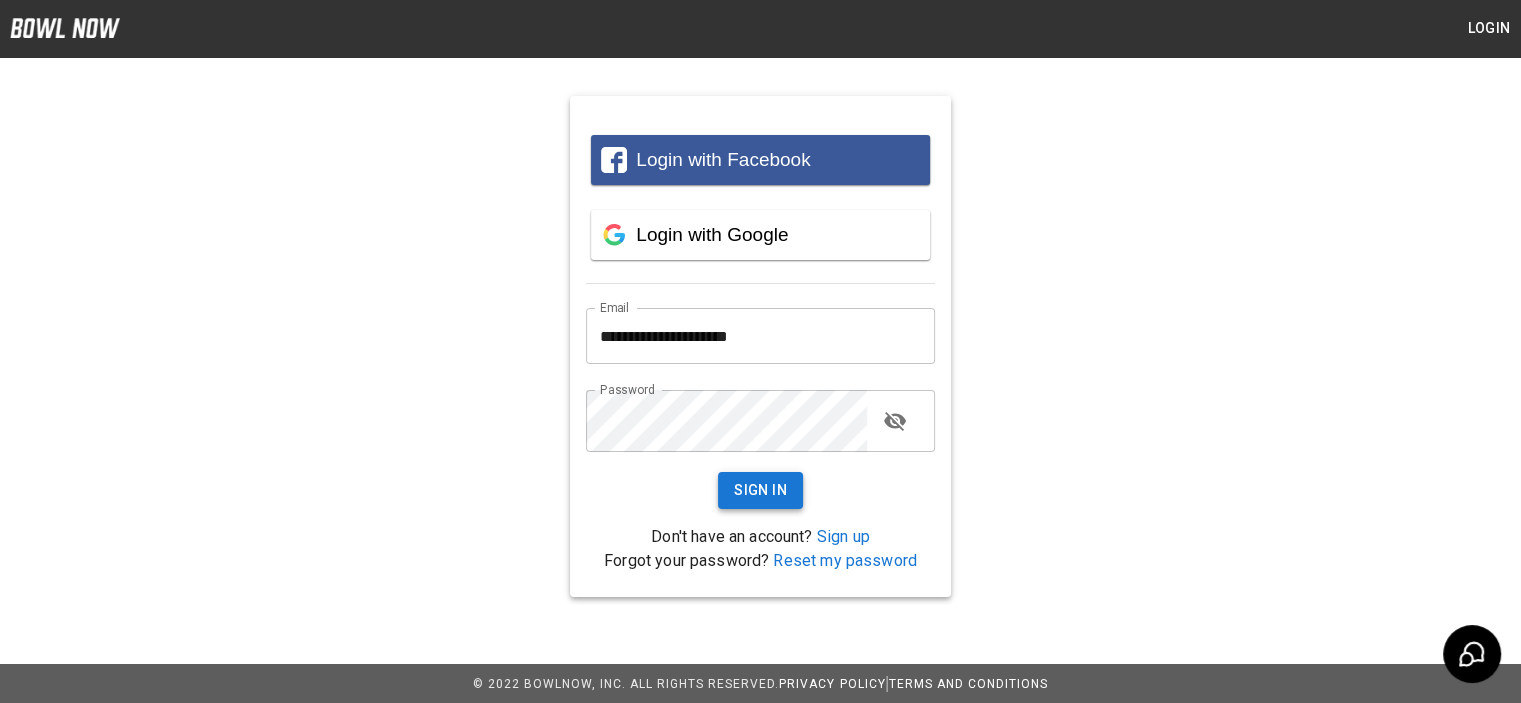 click on "Sign In" at bounding box center [760, 490] 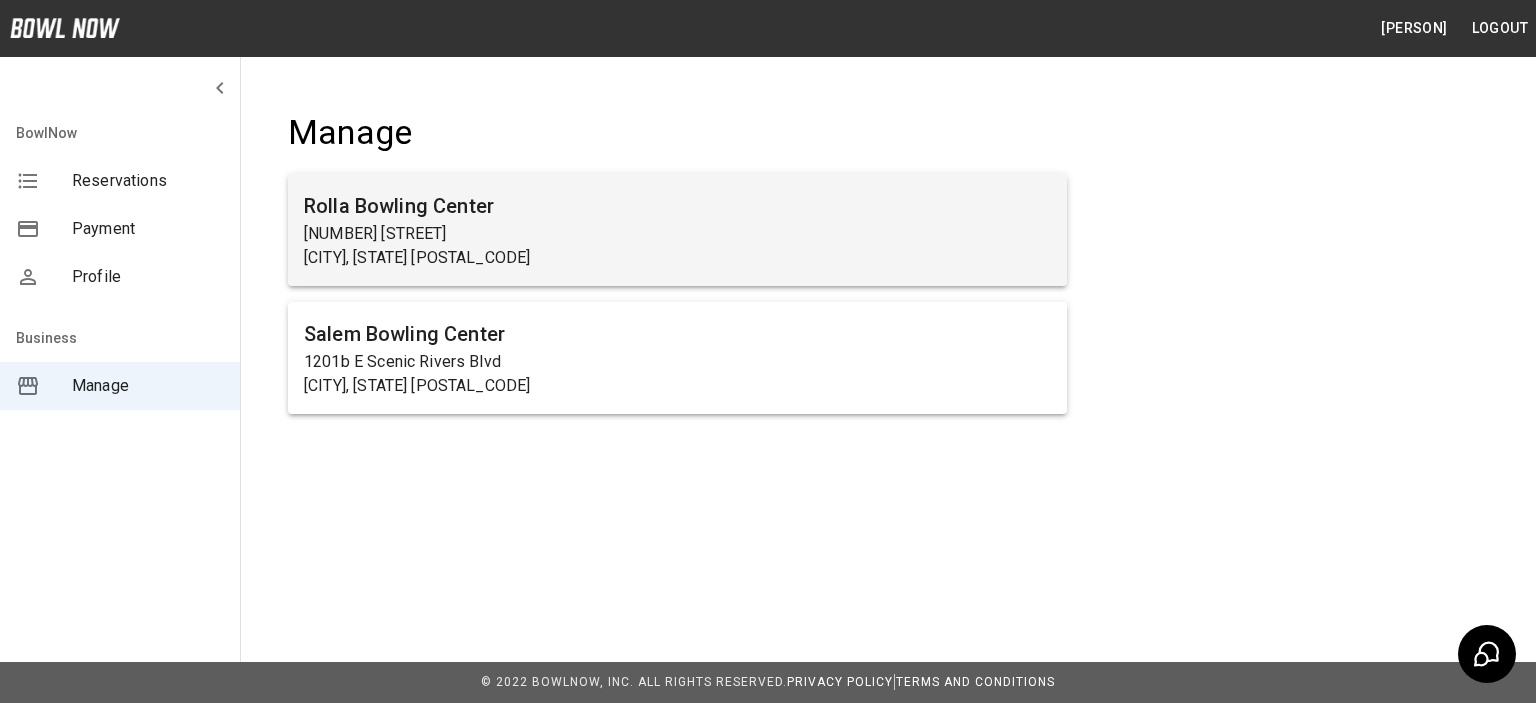 click on "Rolla Bowling Center" at bounding box center [677, 206] 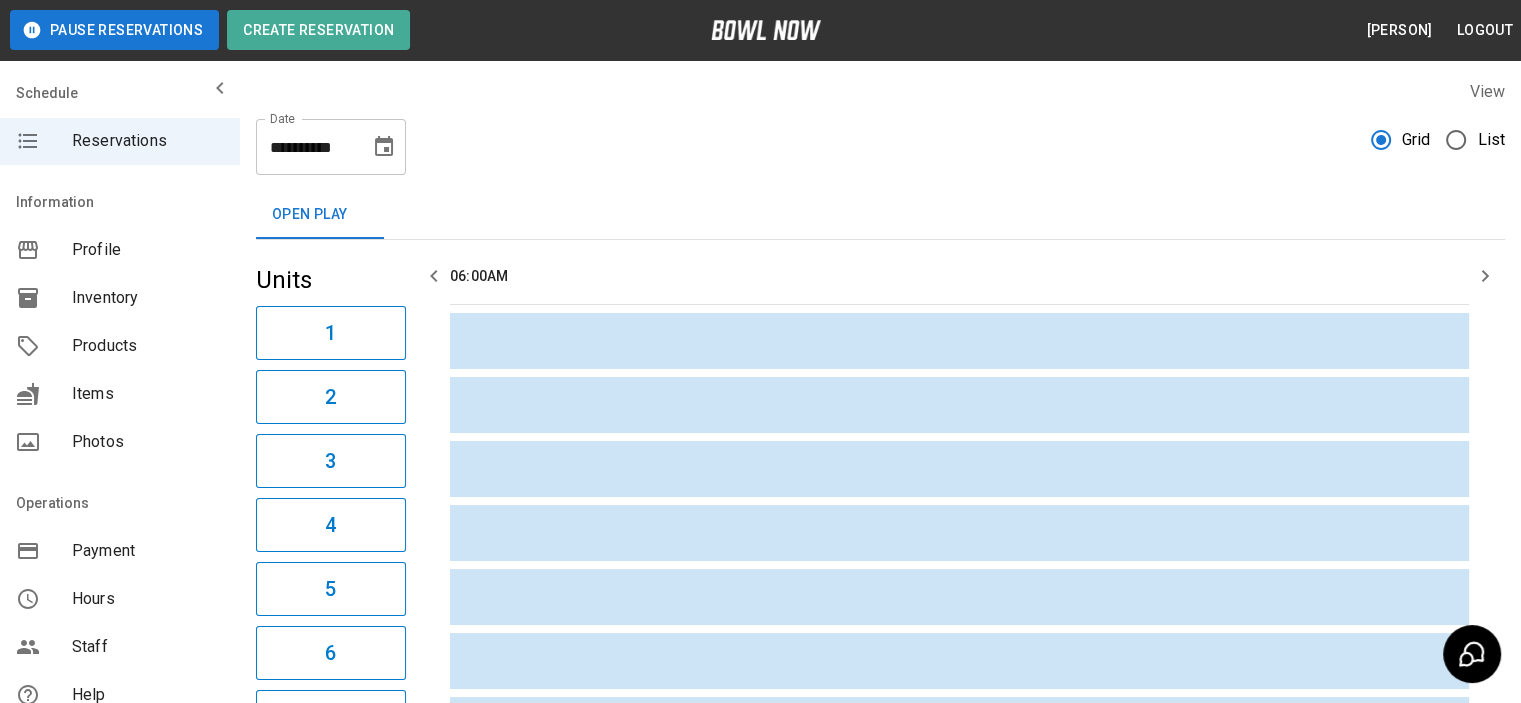 click on "Inventory" at bounding box center (148, 298) 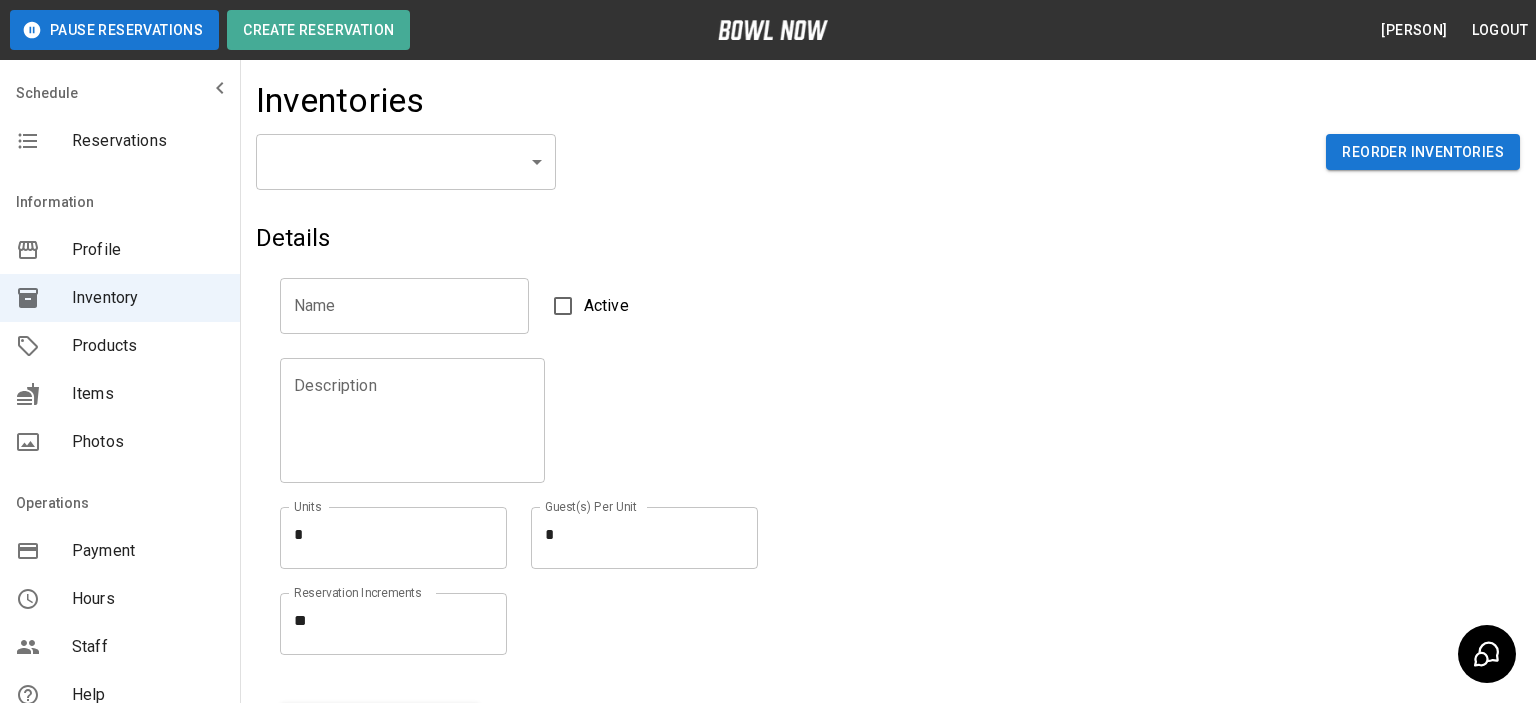 click on "Pause Reservations Create Reservation [PERSON] Logout Schedule Reservations Information Profile Inventory Products Items Photos Operations Payment Hours Staff Help Reports Integrations Contacts User Account Inventories ​ ​ Reorder Inventories Details Name Name Active Description Description Units * * Units Guest(s) Per Unit * * Guest(s) Per Unit Reservation Increments ** * Reservation Increments Create © 2022 BowlNow, Inc. All Rights Reserved. Privacy Policy   |   Terms and Conditions /businesses/UIKPJIsamhLdtdqimboV/inventories [PERSON] Logout Reservations Profile Inventory Products Items Photos Payment Hours Staff Help Reports Integrations Contacts Account" at bounding box center [768, 446] 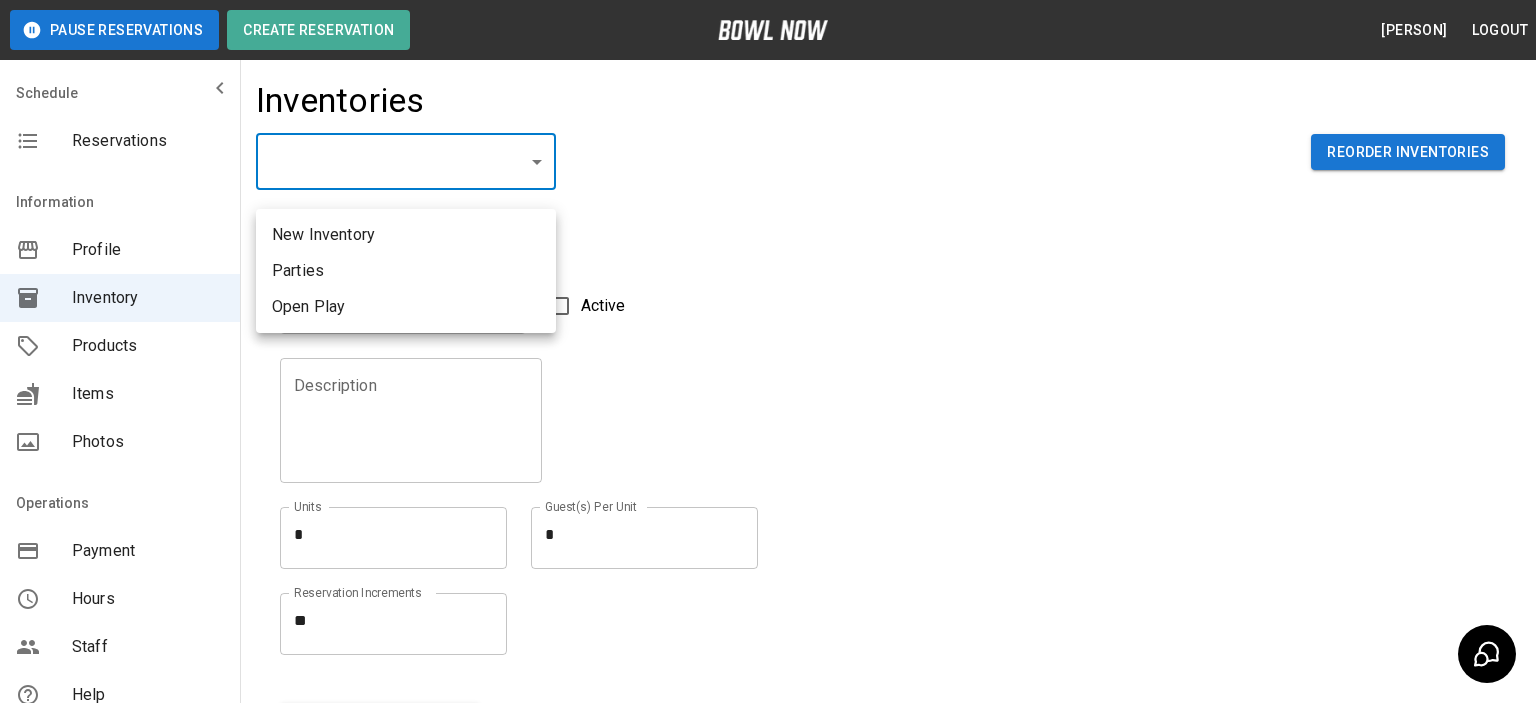click on "Open Play" at bounding box center (406, 307) 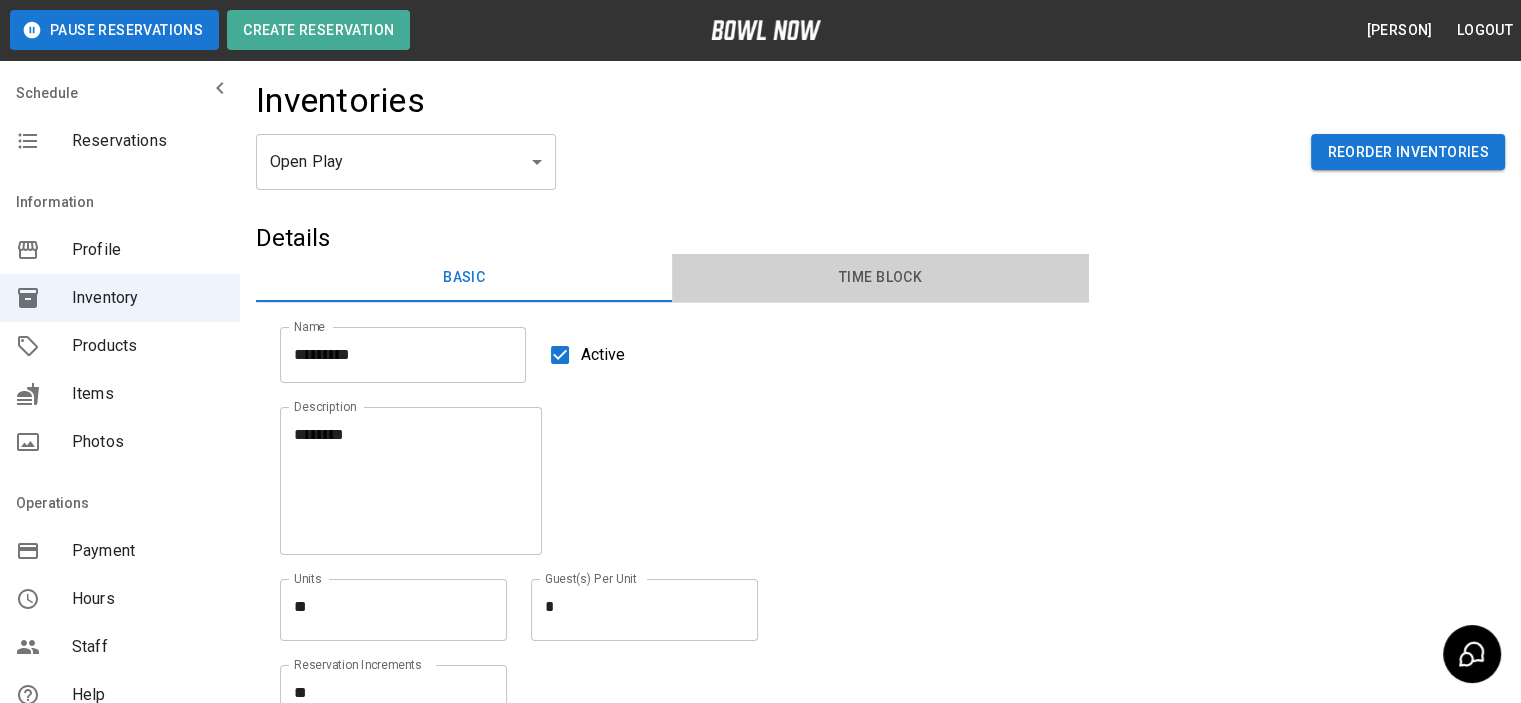 click on "Time Block" at bounding box center [880, 278] 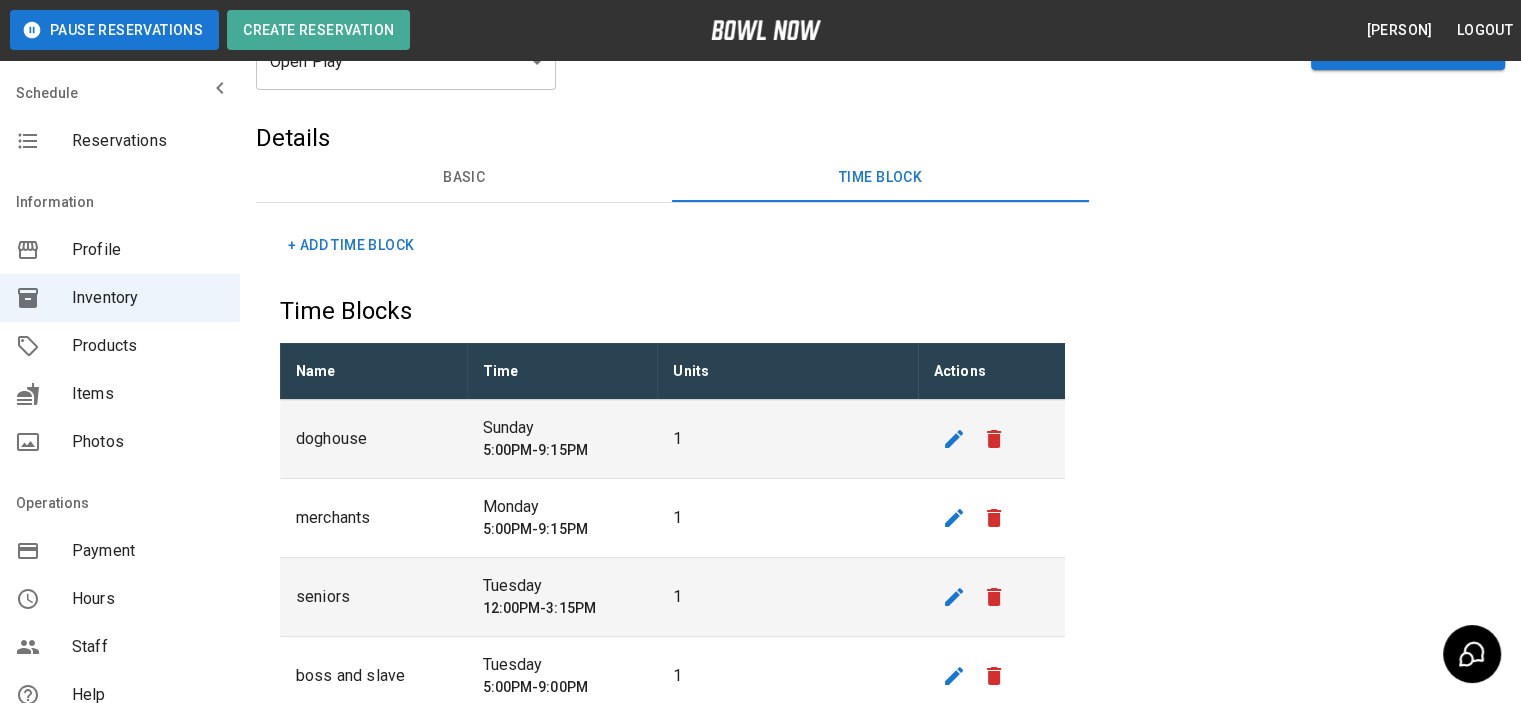 scroll, scrollTop: 200, scrollLeft: 0, axis: vertical 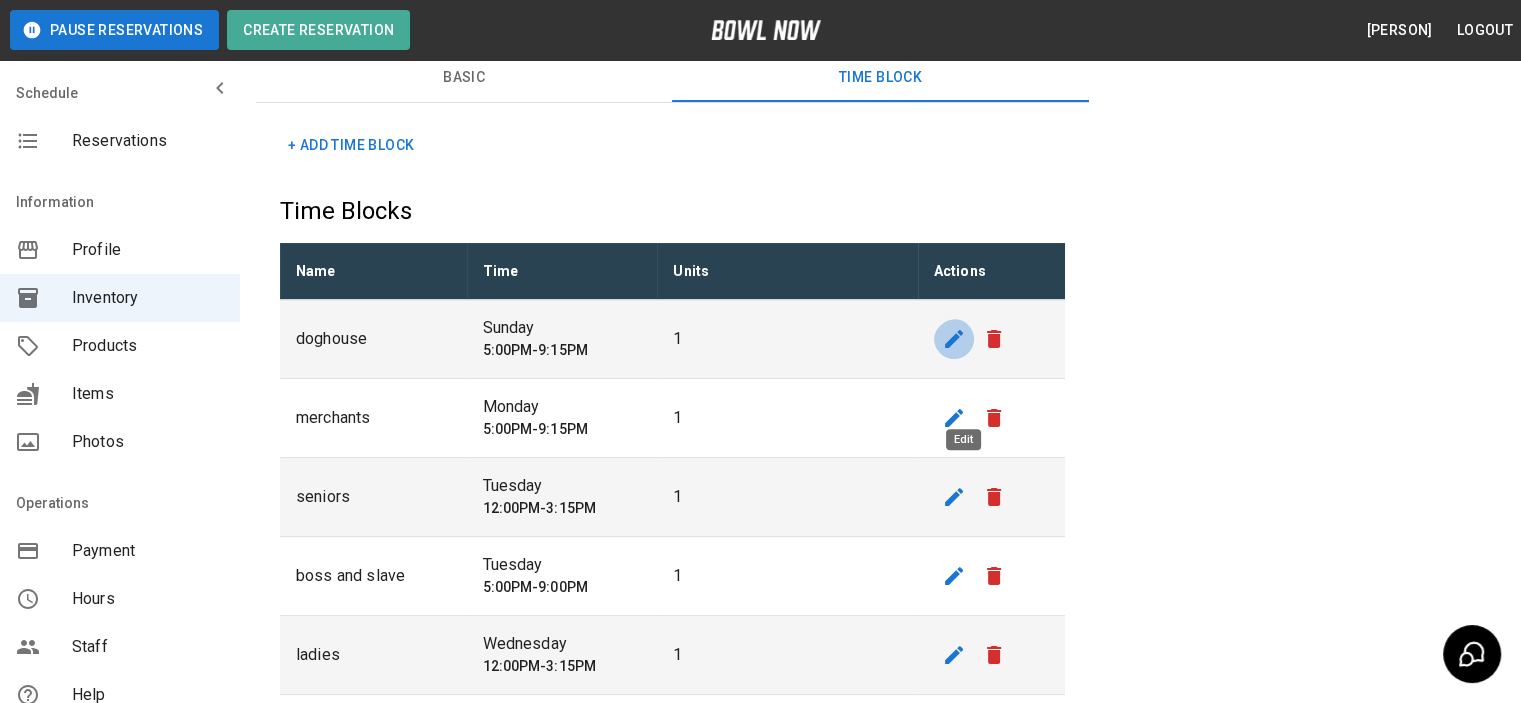 click 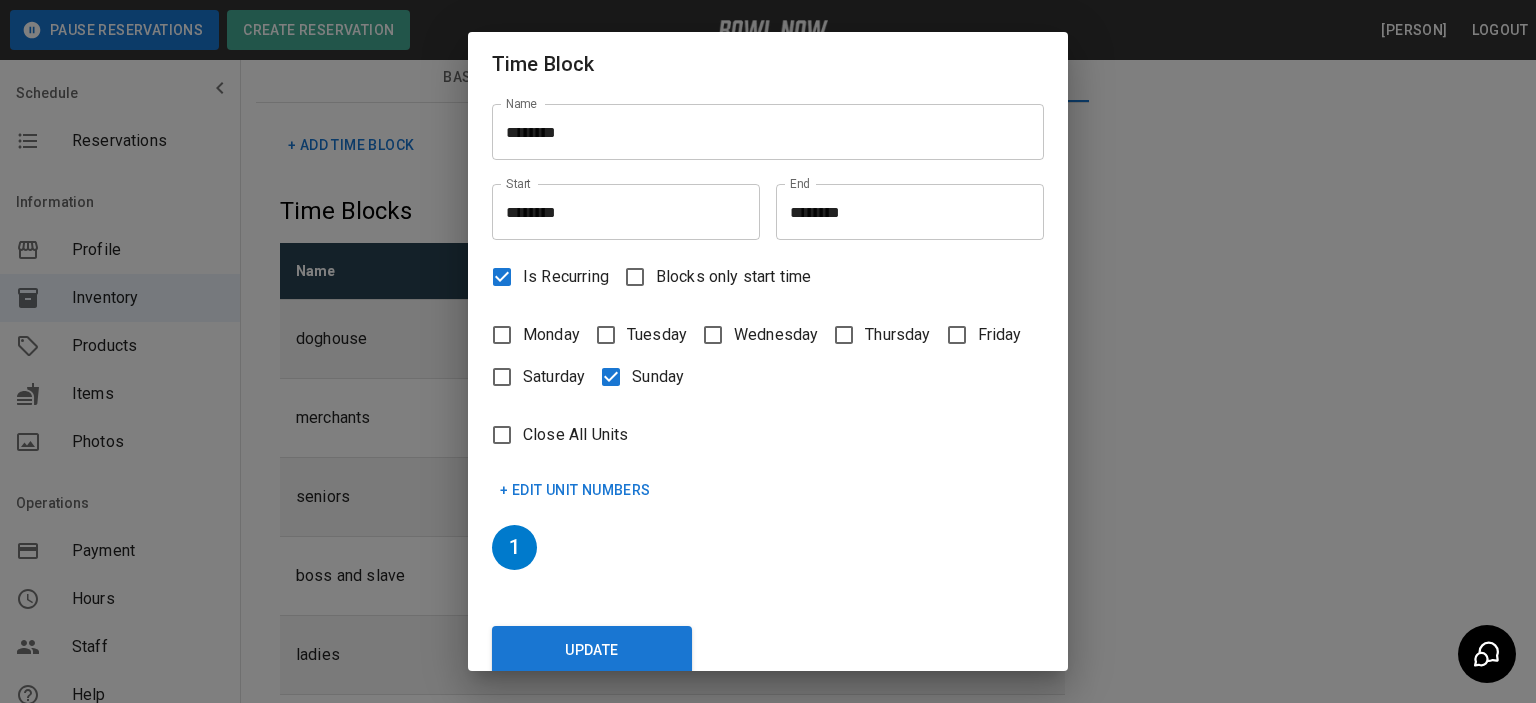 click on "+ Edit Unit Numbers" at bounding box center [575, 490] 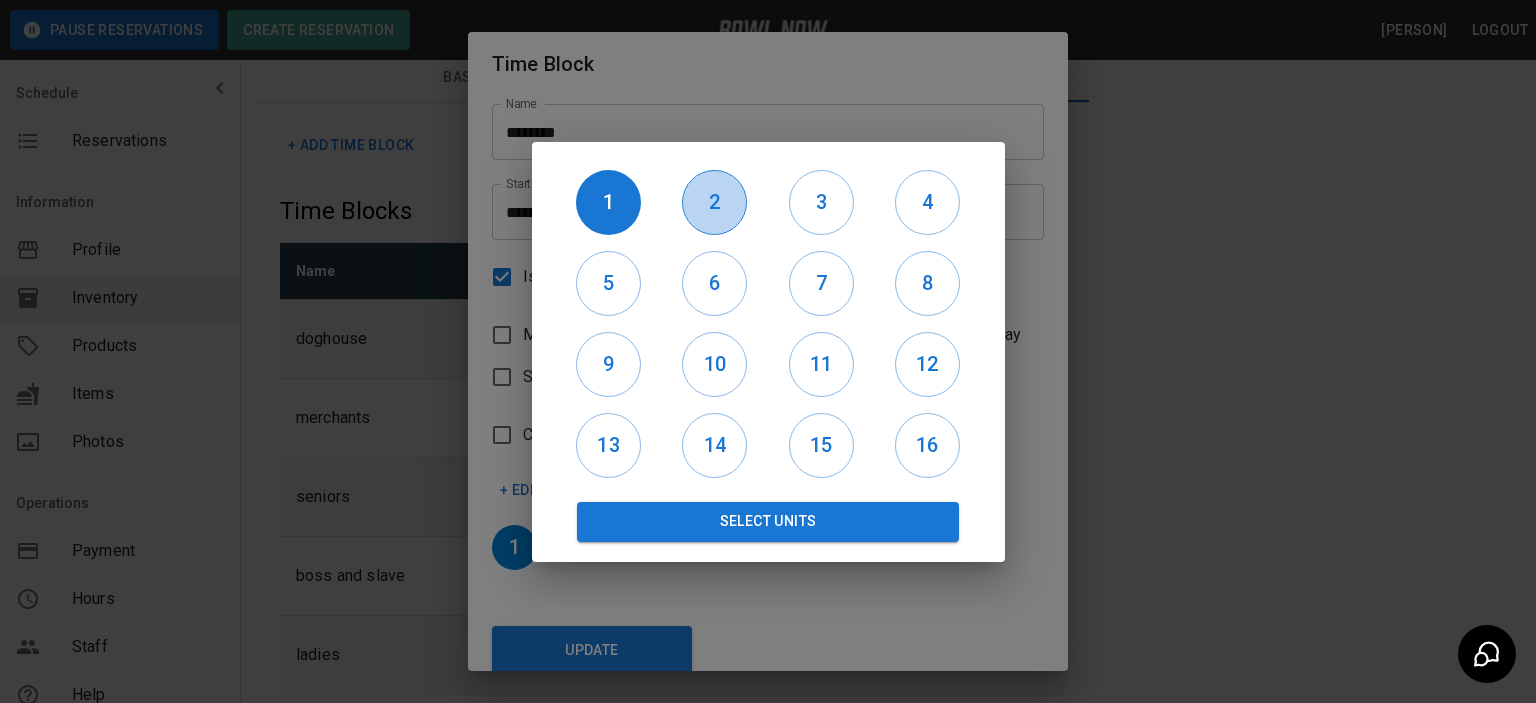 click on "2" at bounding box center (714, 202) 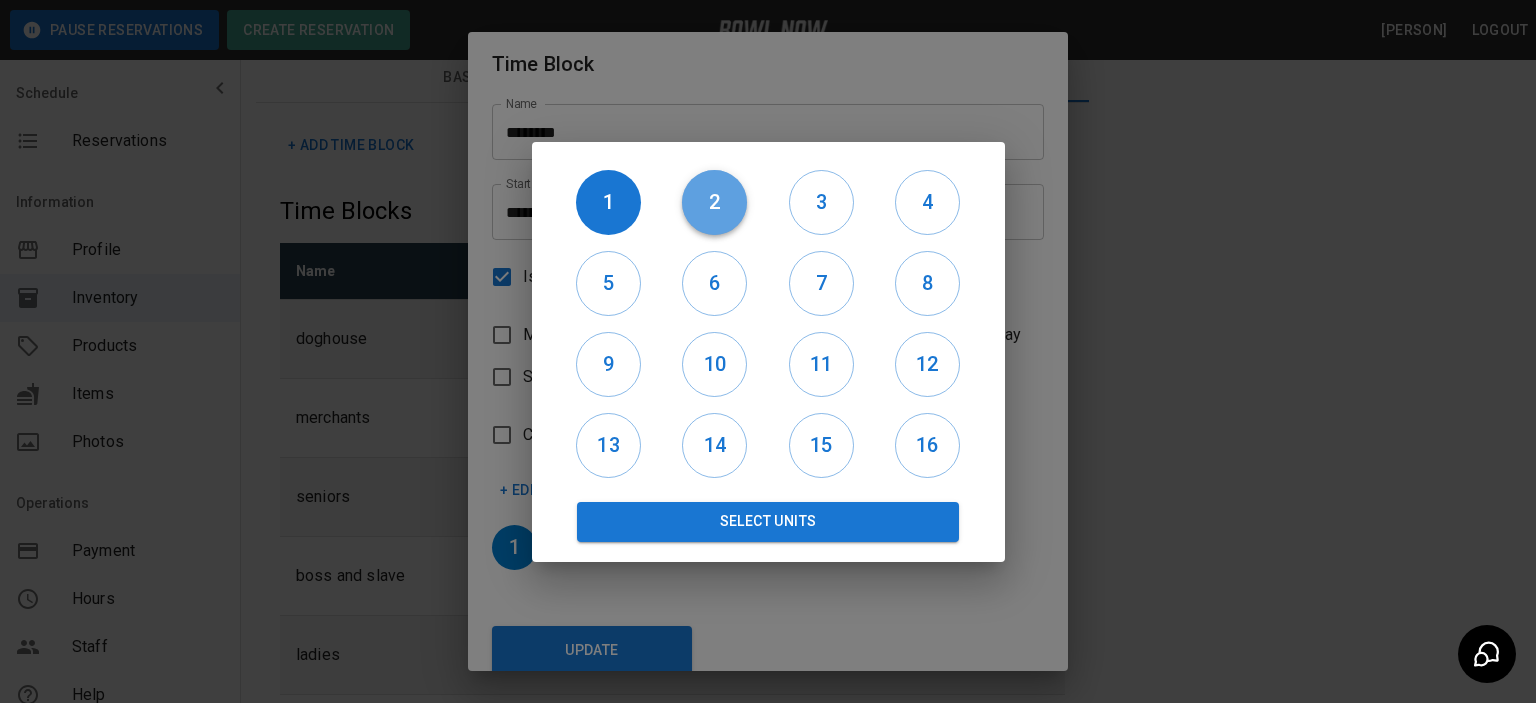 click on "2" at bounding box center [714, 202] 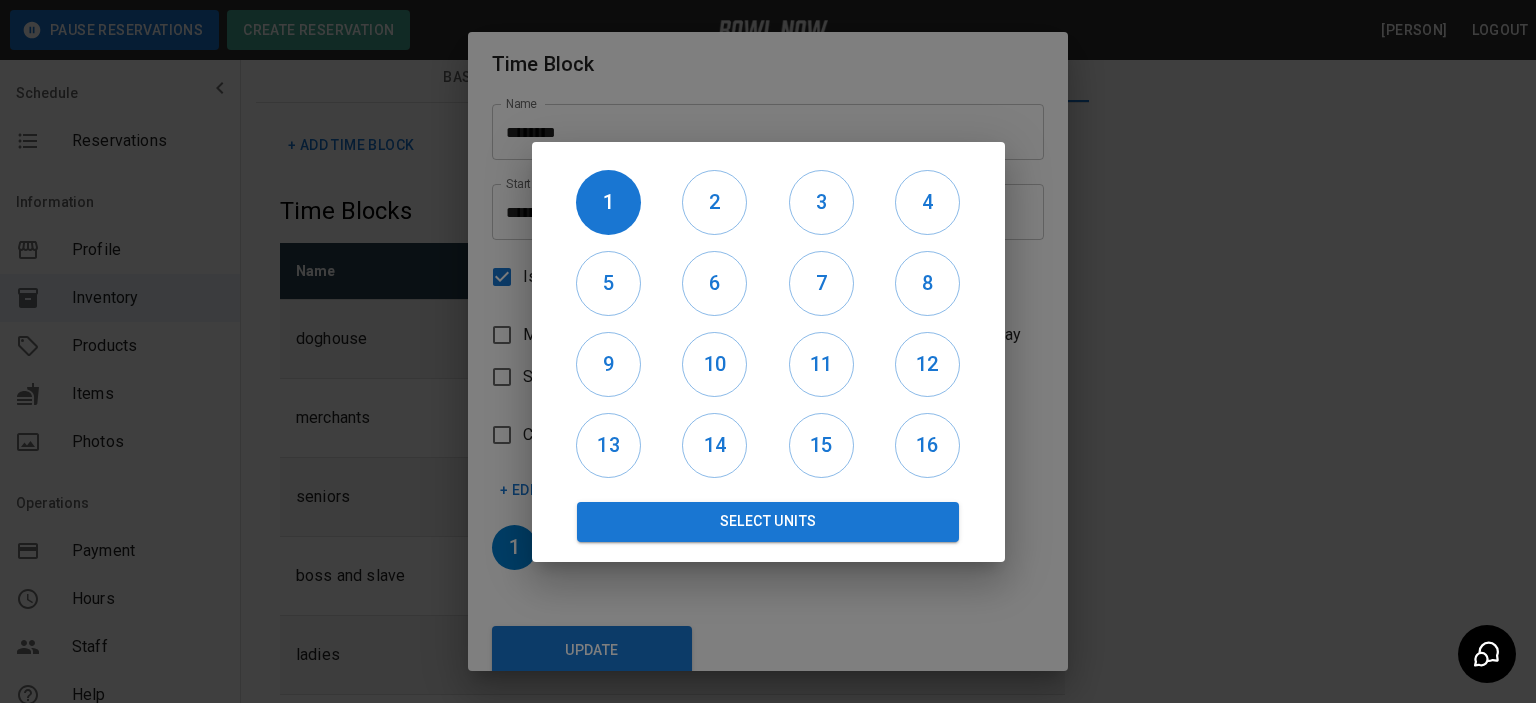 click at bounding box center (768, 351) 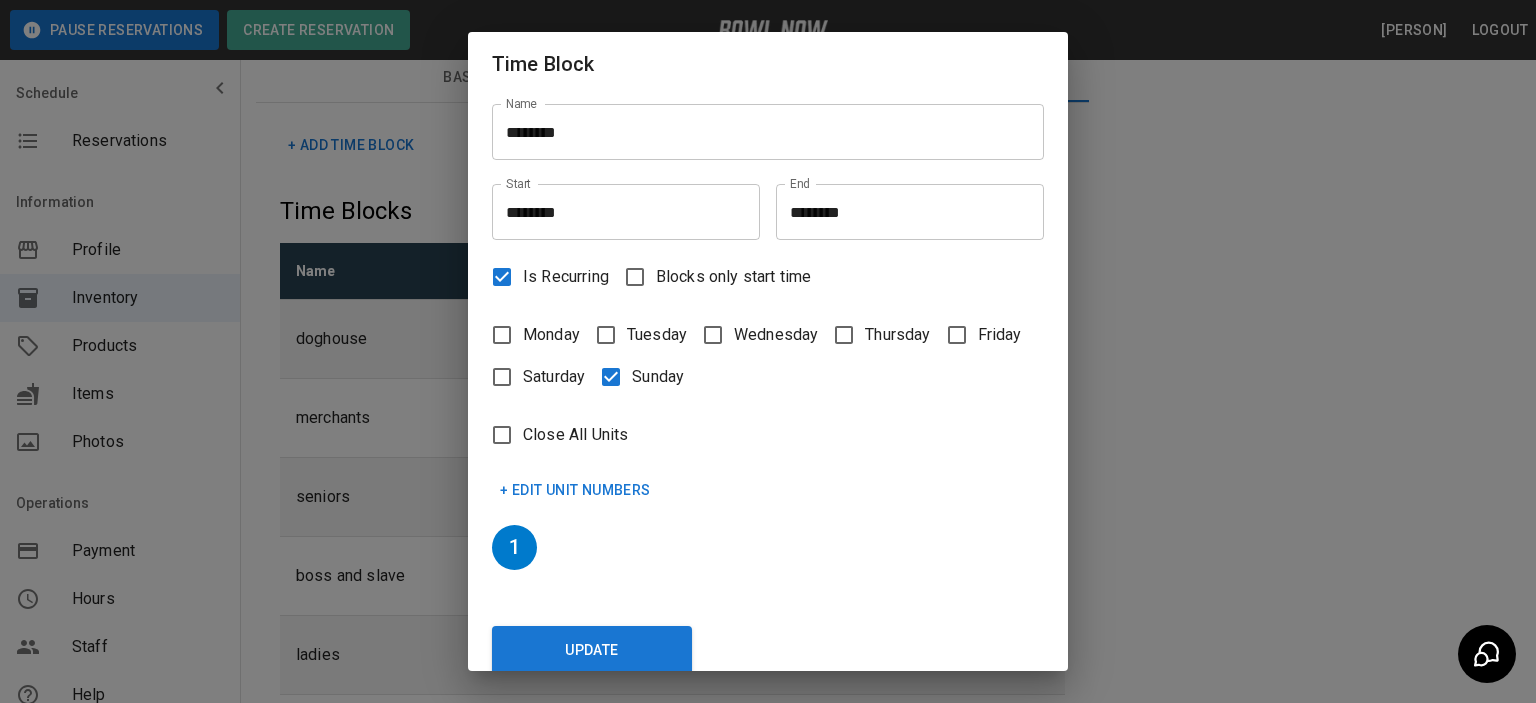 click on "Time Block Name ******** Name Start ******** Start End ******** End Is Recurring Blocks only start time Monday Tuesday Wednesday Thursday Friday Saturday Sunday Close All Units + Edit Unit Numbers 1 Update" at bounding box center [768, 351] 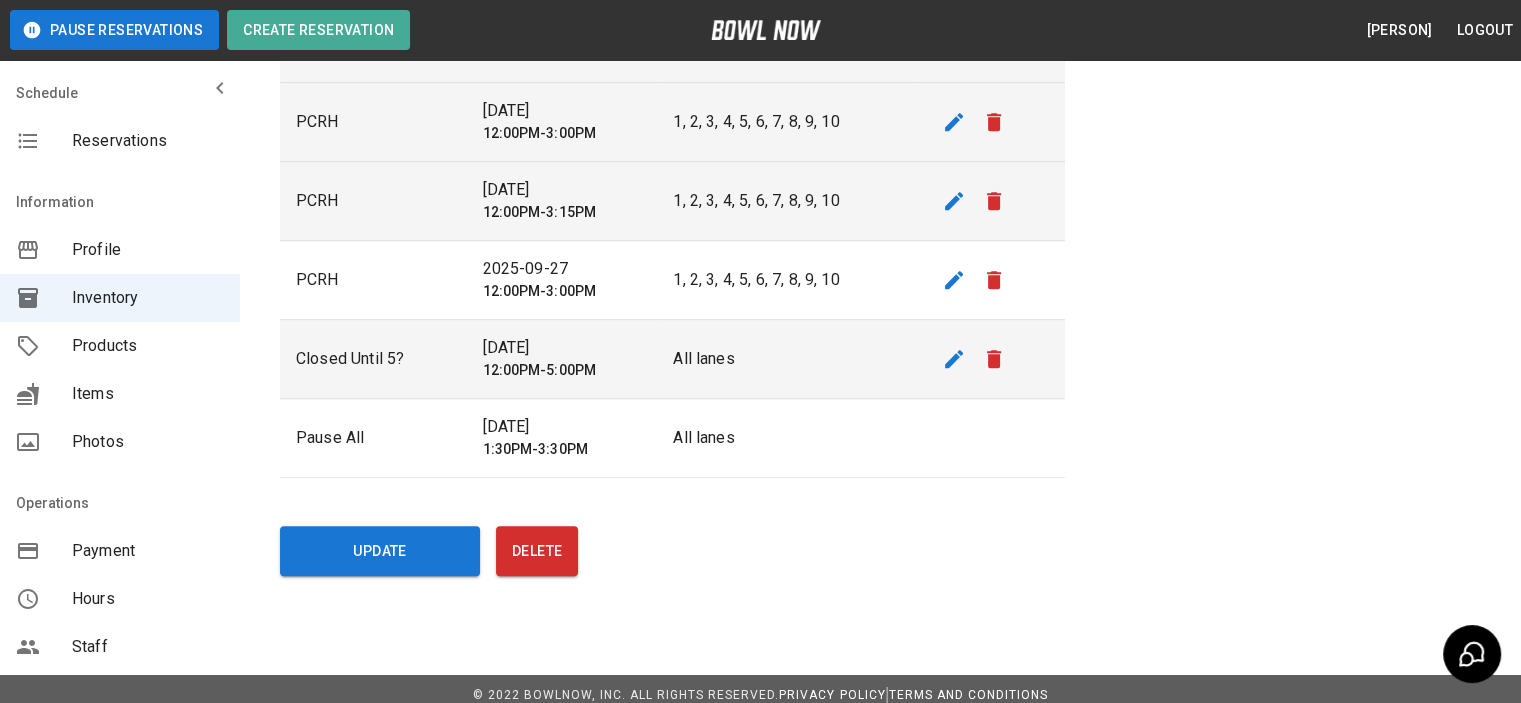 scroll, scrollTop: 1000, scrollLeft: 0, axis: vertical 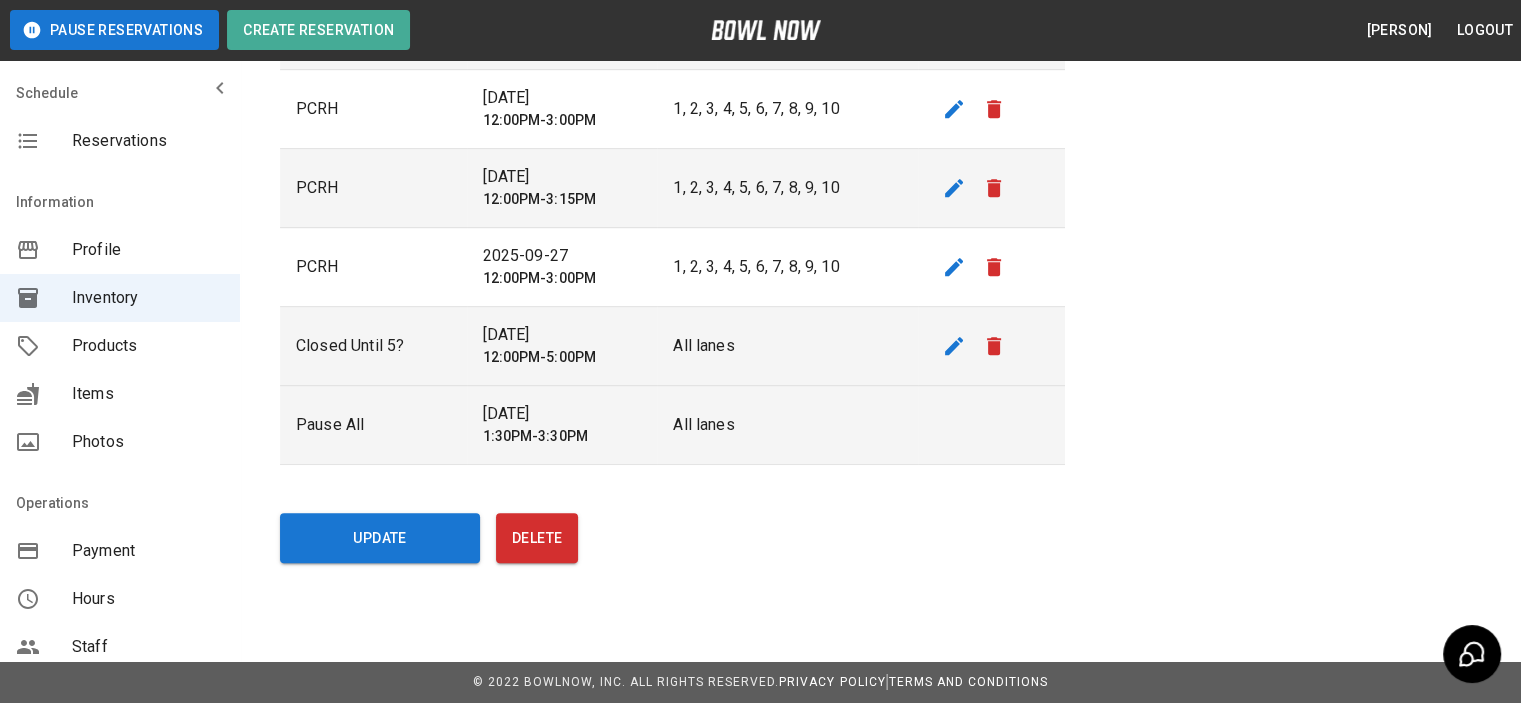 click on "[DATE]" at bounding box center [562, 414] 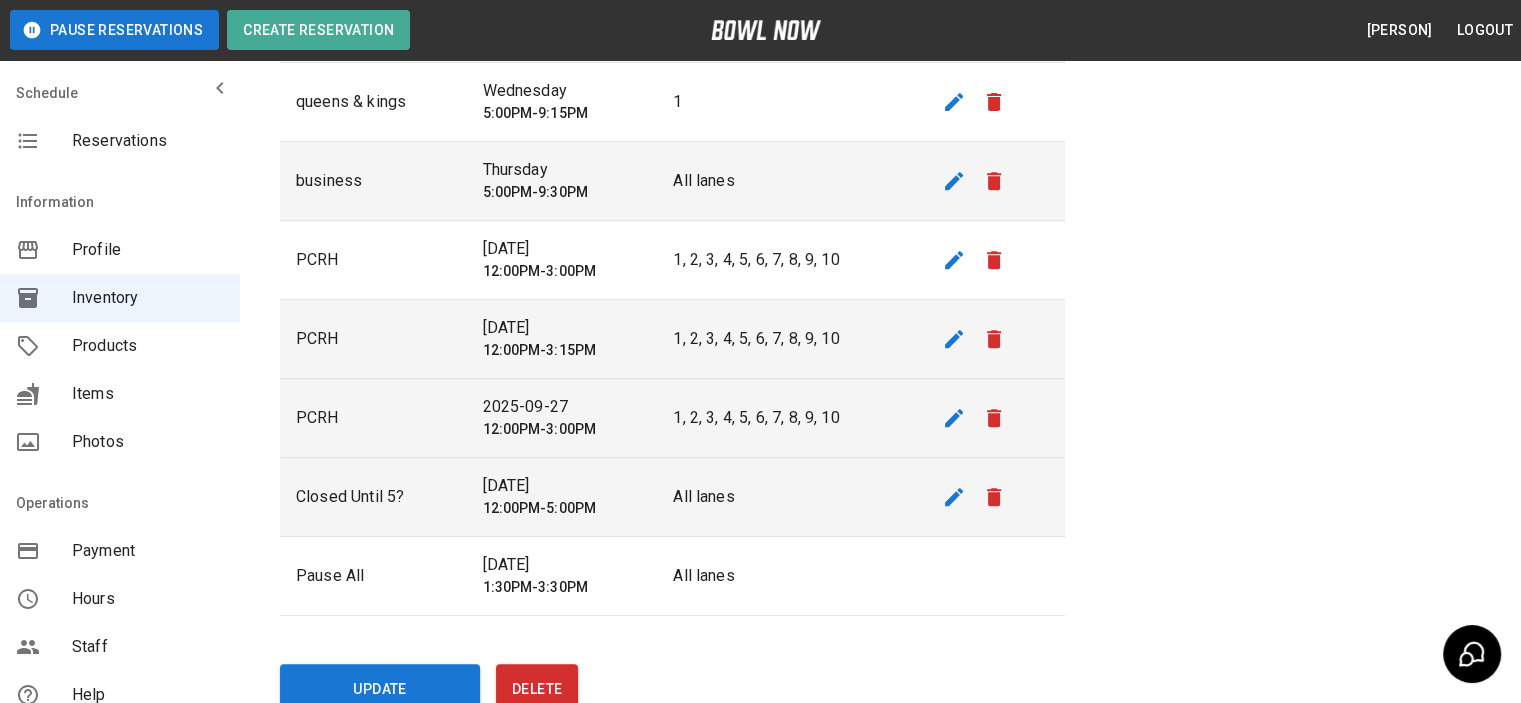scroll, scrollTop: 800, scrollLeft: 0, axis: vertical 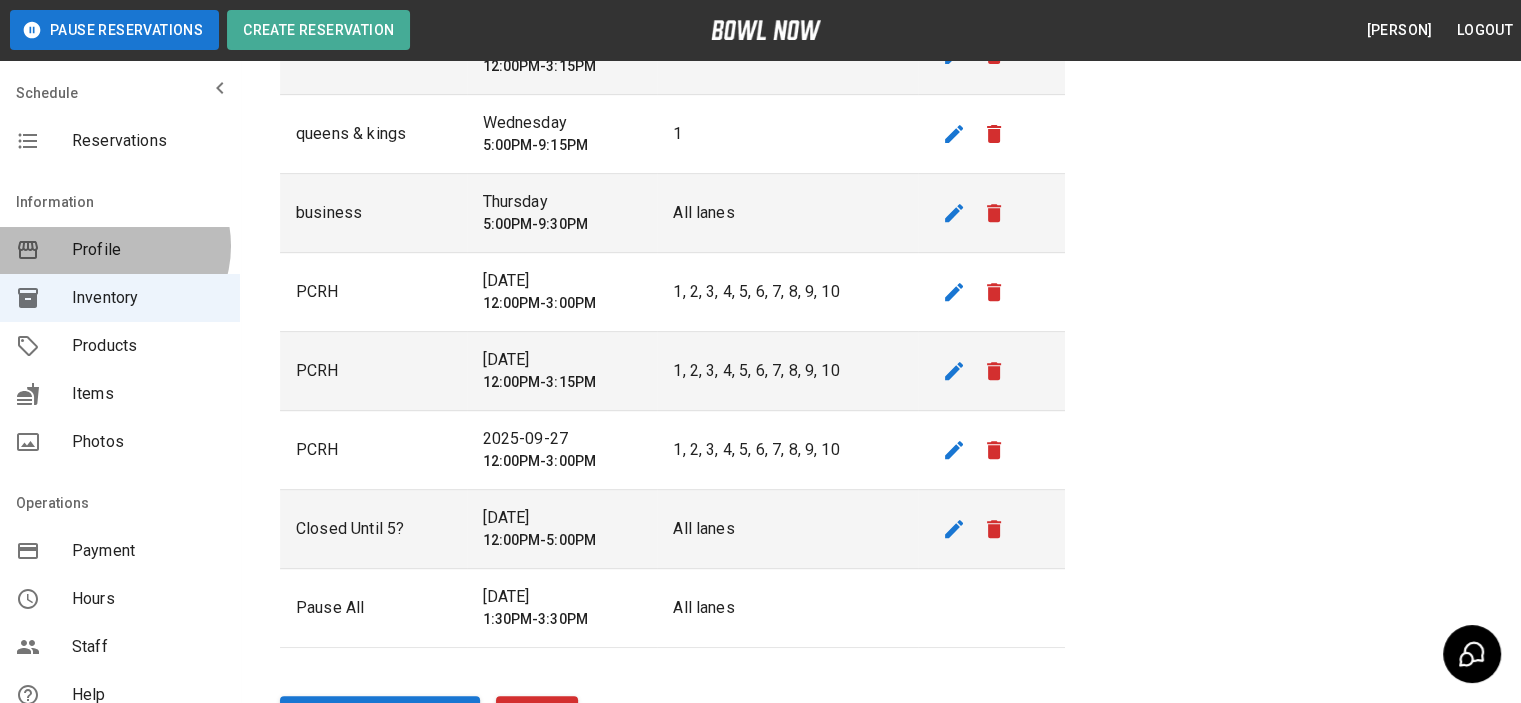 click on "Profile" at bounding box center [148, 250] 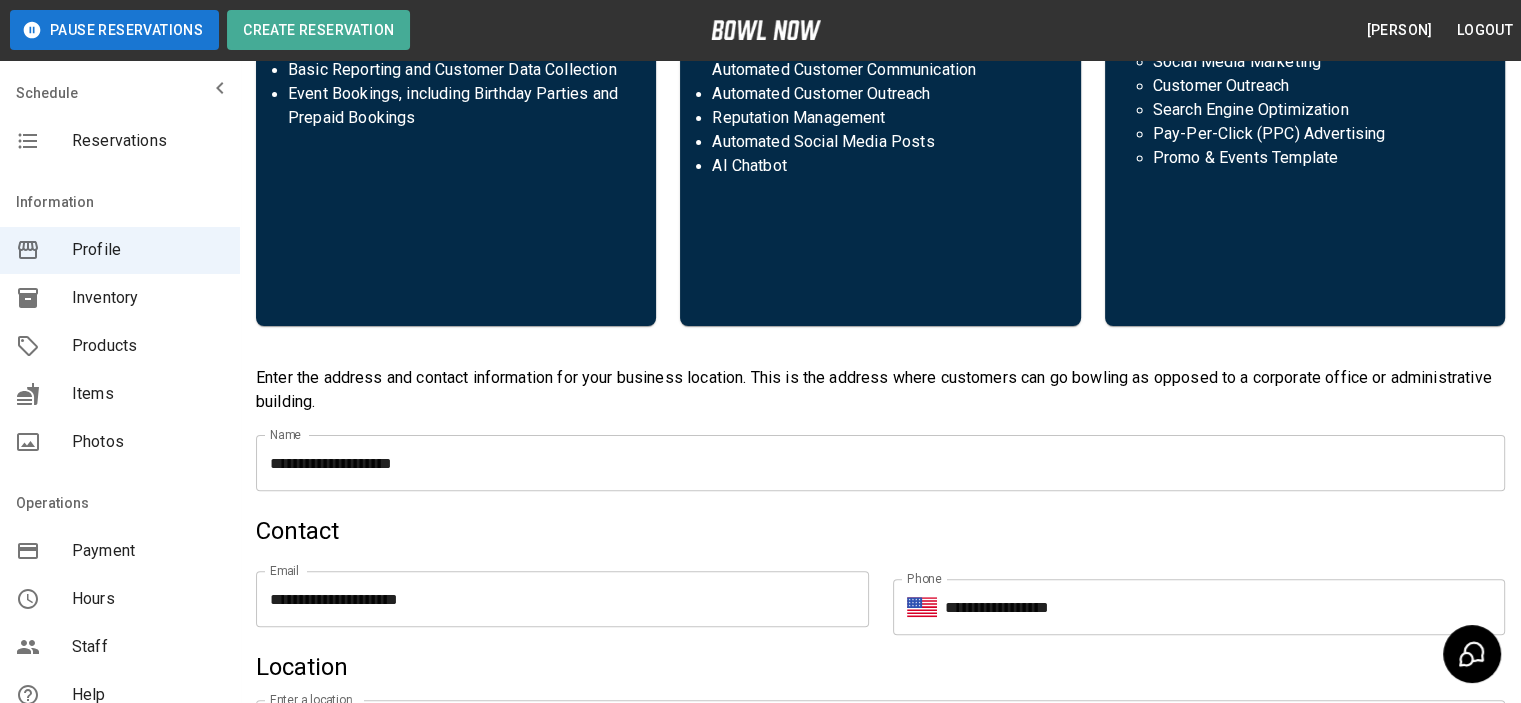 scroll, scrollTop: 500, scrollLeft: 0, axis: vertical 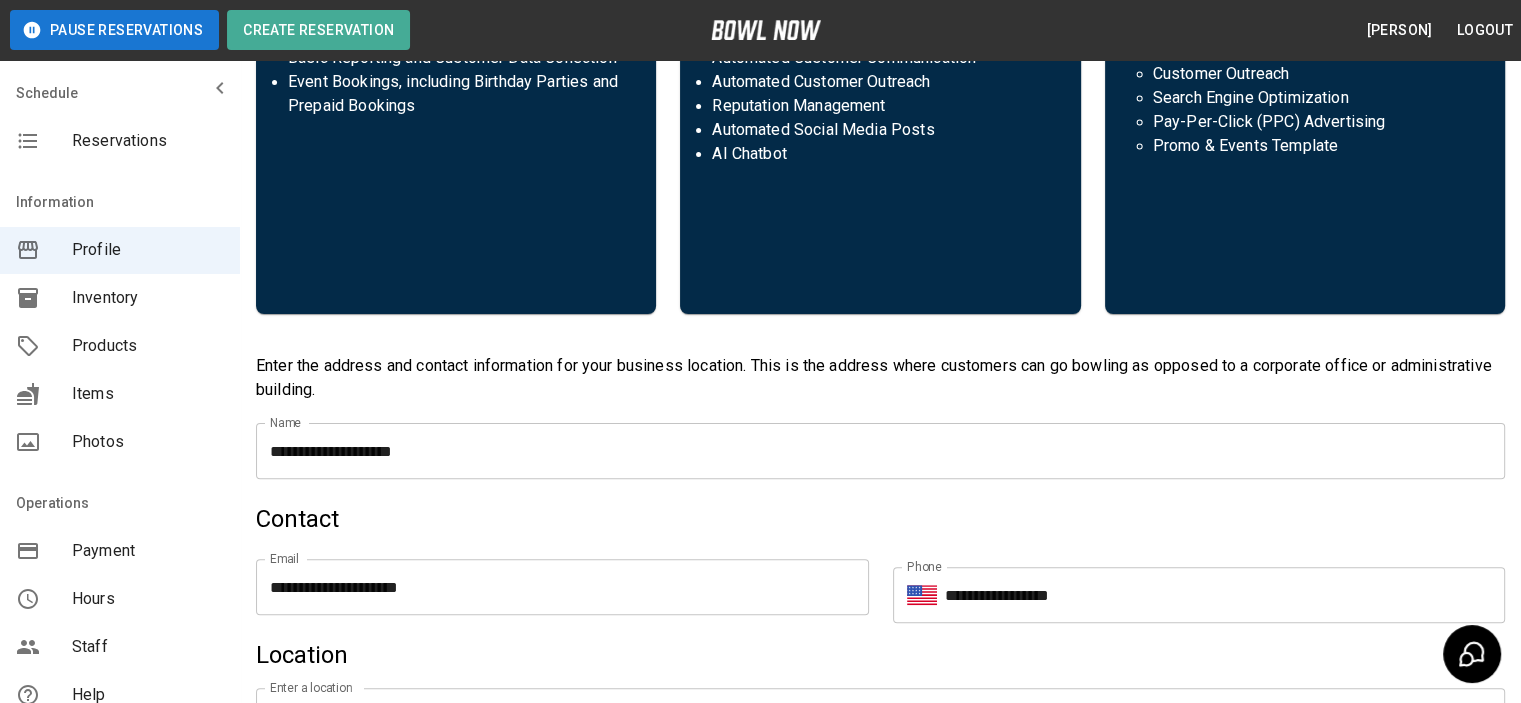 click on "Products" at bounding box center [148, 346] 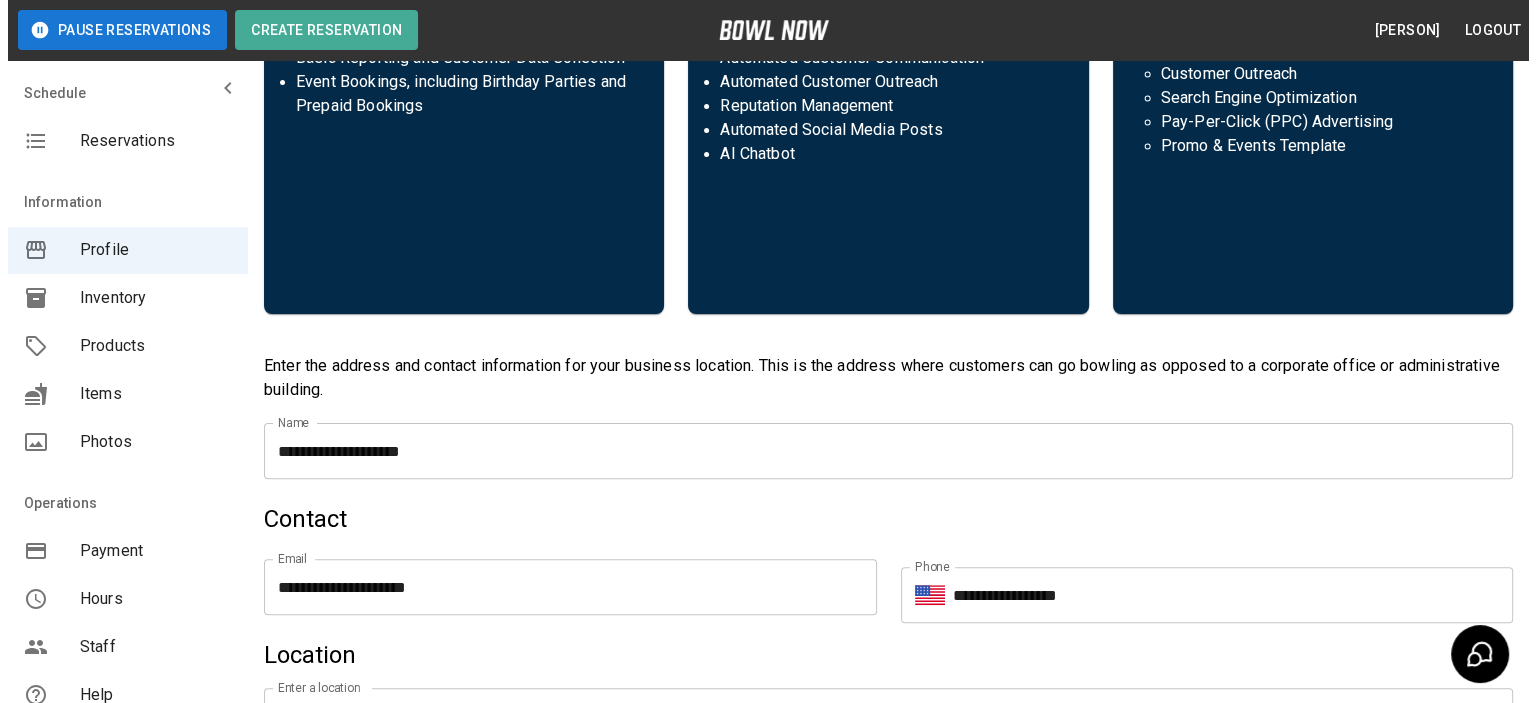 scroll, scrollTop: 0, scrollLeft: 0, axis: both 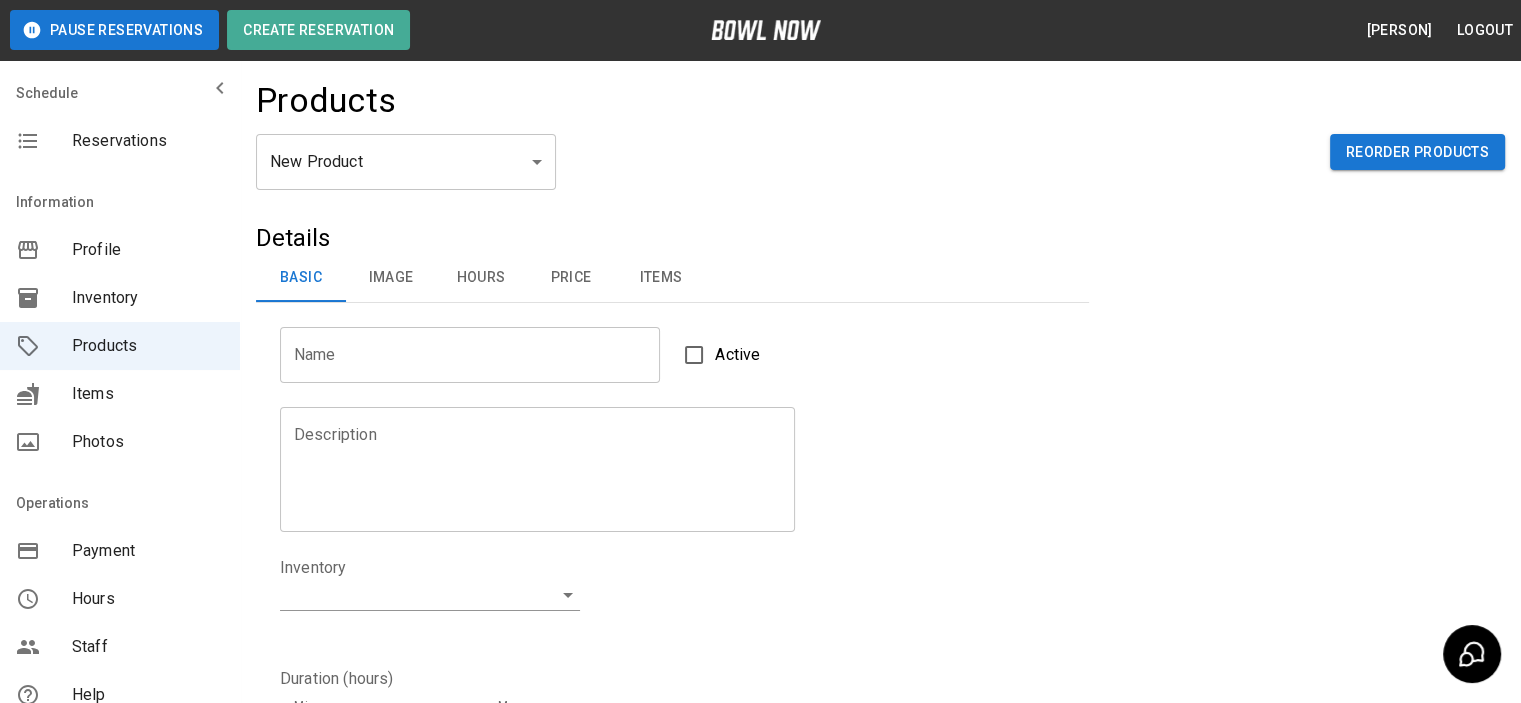 click on "Pause Reservations Create Reservation Megan McPherson Logout Schedule Reservations Information Profile Inventory Products Items Photos Operations Payment Hours Staff Help Reports Integrations Contacts User Account Products New Product ** ​ Reorder Products Details Basic Image Hours Price Items Name Name Active Description Description Inventory ​ Duration (hours) Min * Min Max * Max Guest Count Min * Min Max * Max Limit Product Availability Restrict product availability within a date range Limit Availability? Current Image Select an Image Upload   Product Hours: Same as Business Hours ******* Product Hours: Deposit only? Collect Deposit Only % * ​ percent ******* ​ Unit Price $ * Unit Price per hour **** ​ Price per Shoe $ * Price per Shoe Include Shoes? Require Shoes? Sales Tax % * Sales Tax Tax Unit Price Tax Shoes Discounts and Promos Create discount codes and promos for your product ADD DISCOUNT CODE Select Items For This Product Allow customers to edit or cancel their reservation? Yes Create" at bounding box center (760, 644) 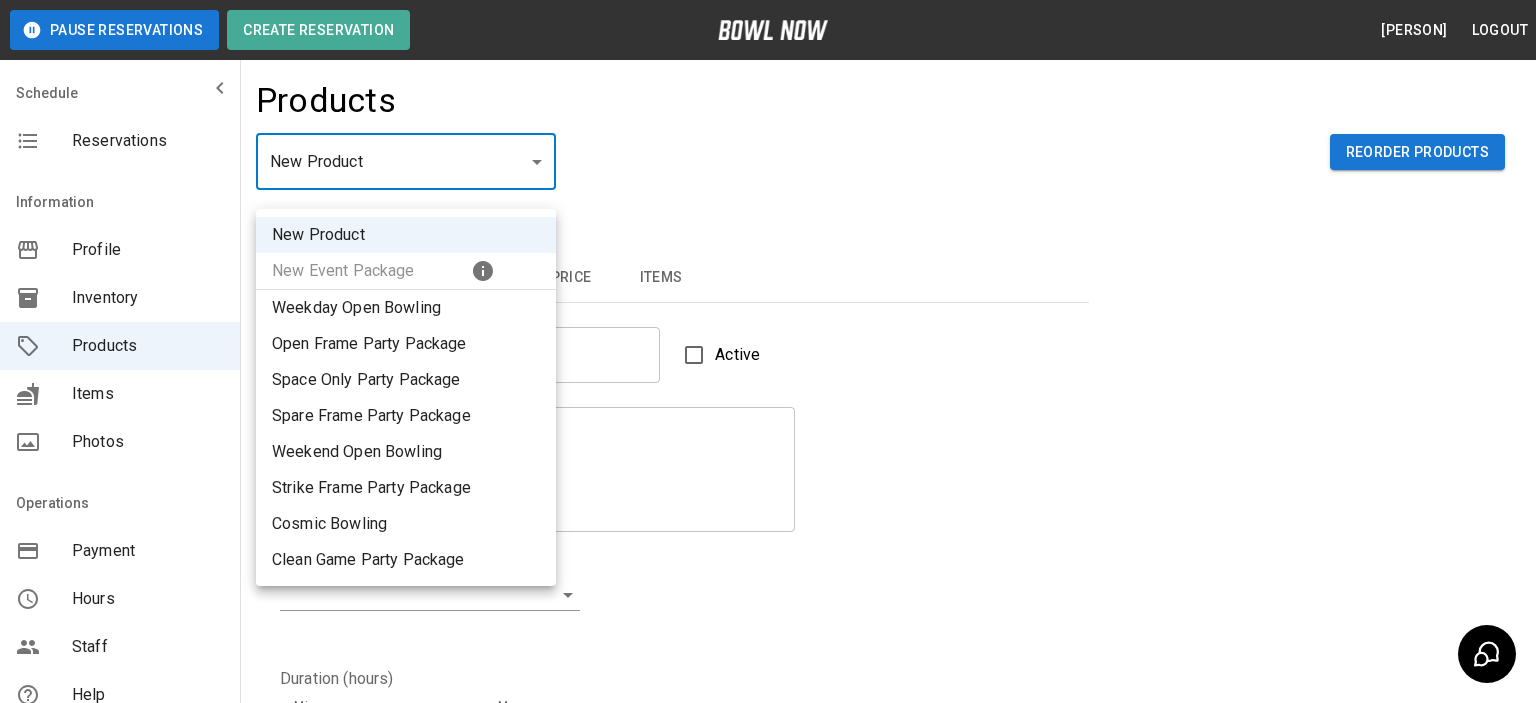 click at bounding box center (768, 351) 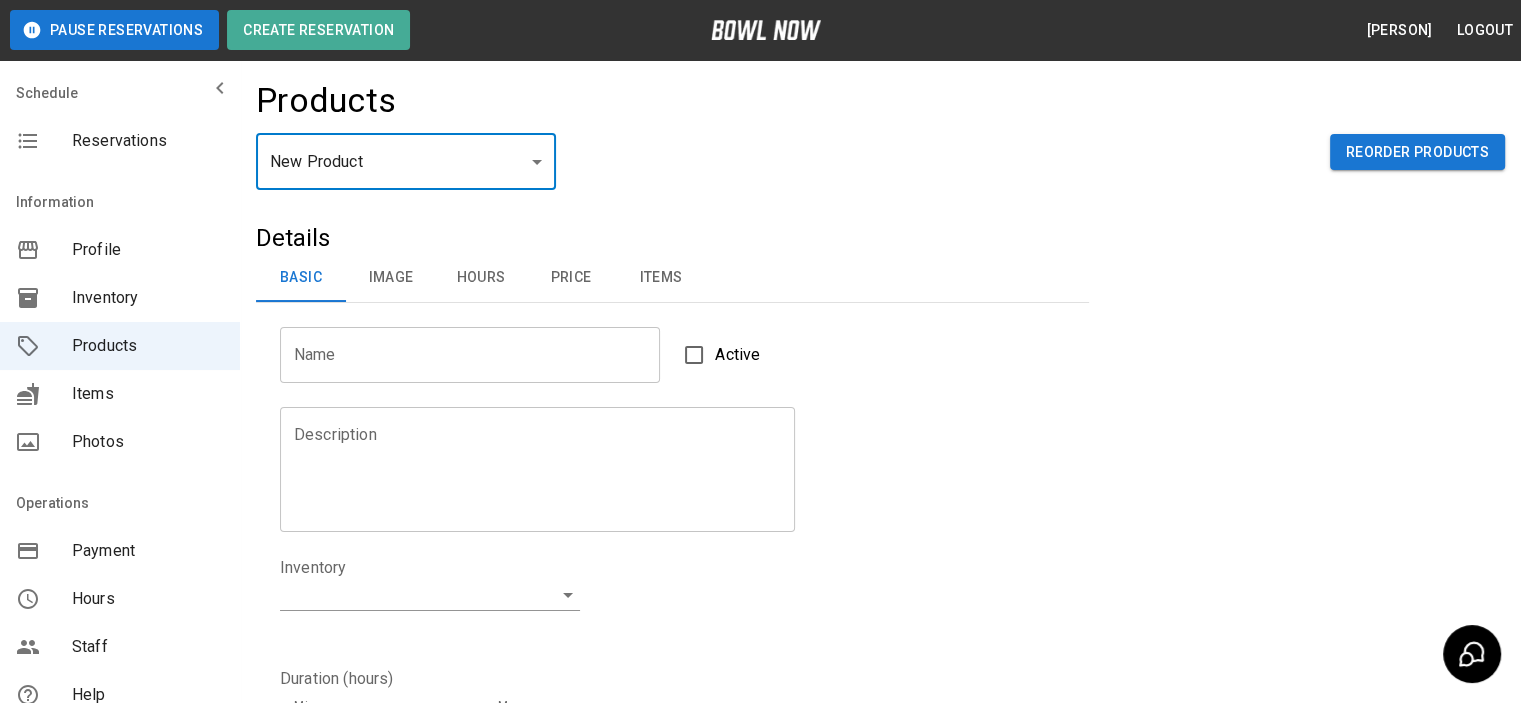 click on "Items" at bounding box center [148, 394] 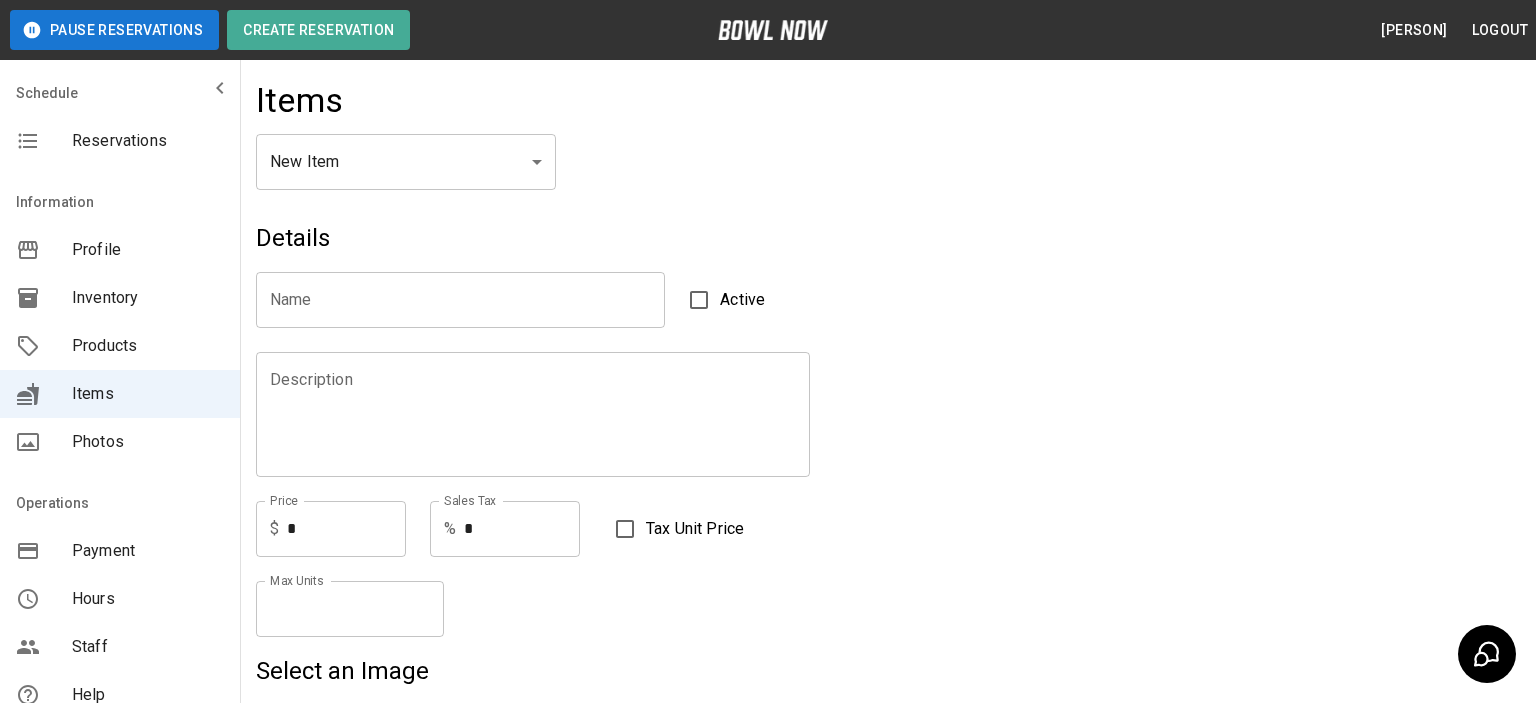 click on "Pause Reservations Create Reservation Megan McPherson Logout Schedule Reservations Information Profile Inventory Products Items Photos Operations Payment Hours Staff Help Reports Integrations Contacts User Account Items New Item ** ​ Details Name Name Active Description Description Price $ * Price Sales Tax % * Sales Tax Tax Unit Price Max Units * Max Units Select an Image Upload   Create © 2022 BowlNow, Inc. All Rights Reserved. Privacy Policy   |   Terms and Conditions /businesses/UIKPJIsamhLdtdqimboV/items Megan McPherson Logout Reservations Profile Inventory Products Items Photos Payment Hours Staff Help Reports Integrations Contacts Account" at bounding box center (768, 768) 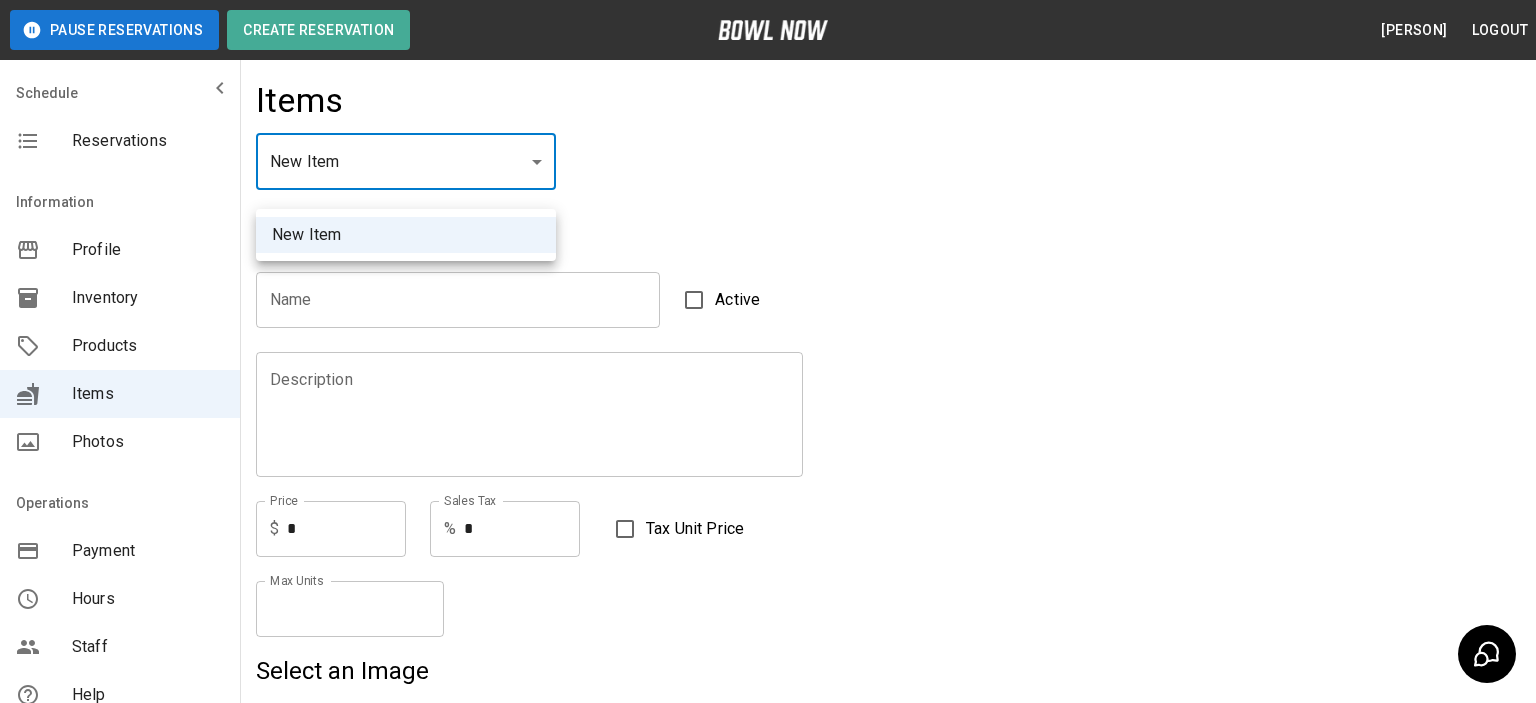 click at bounding box center [768, 351] 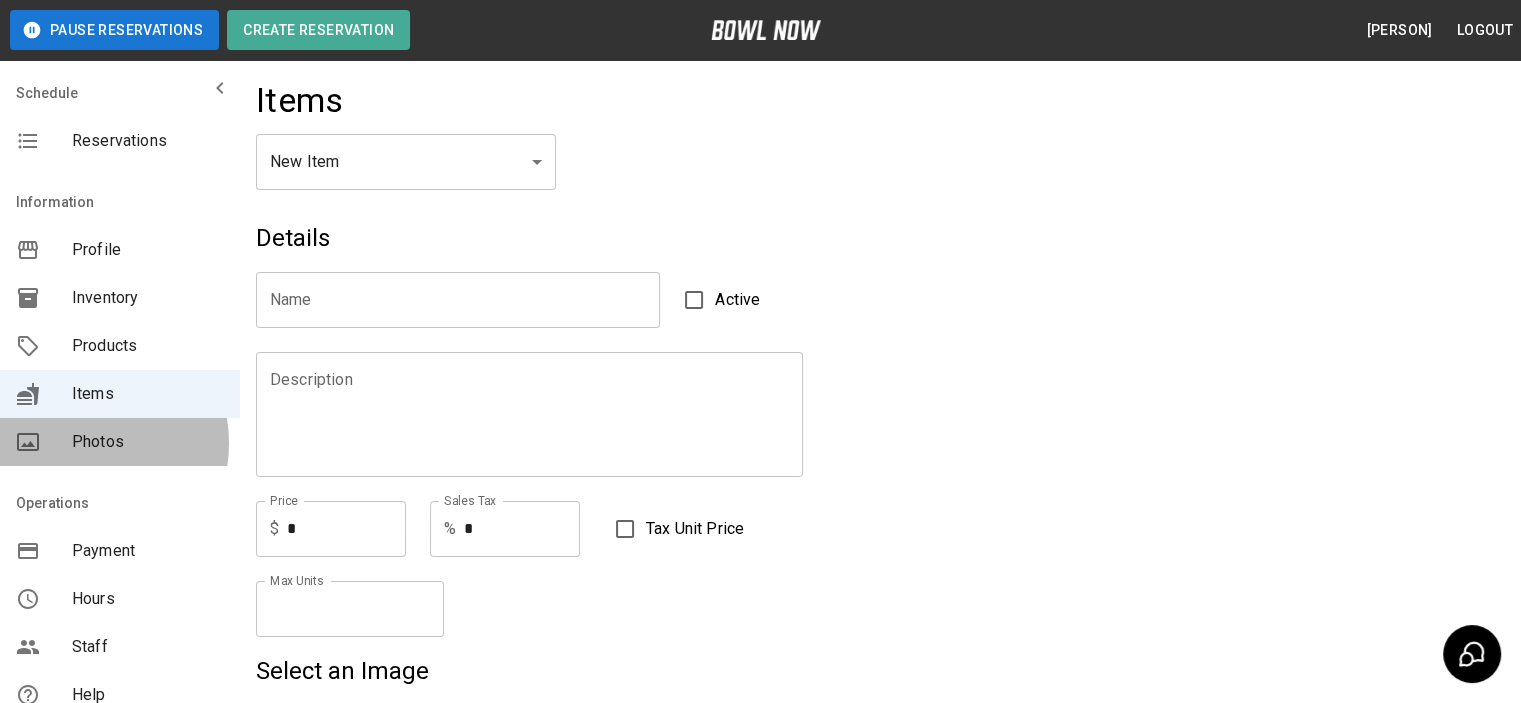 click on "Photos" at bounding box center (148, 442) 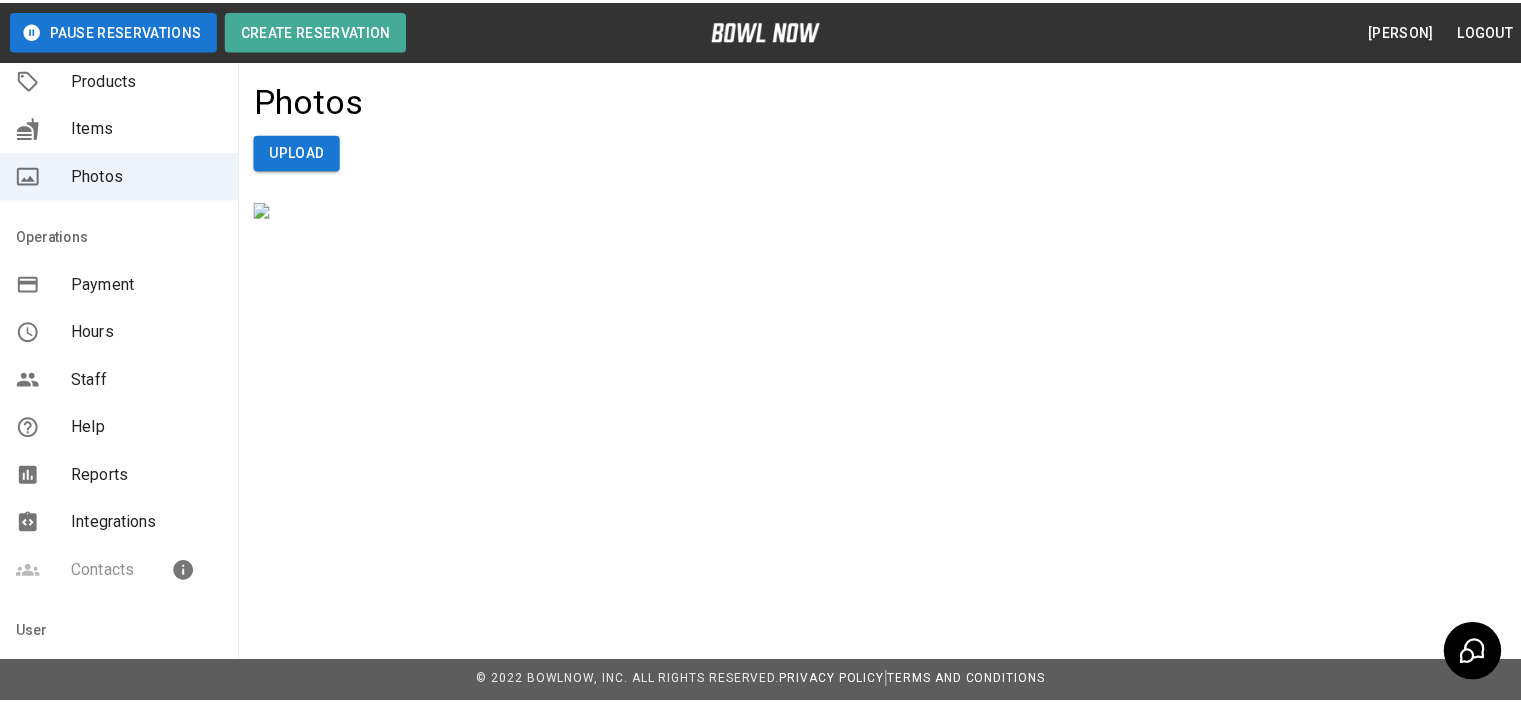 scroll, scrollTop: 300, scrollLeft: 0, axis: vertical 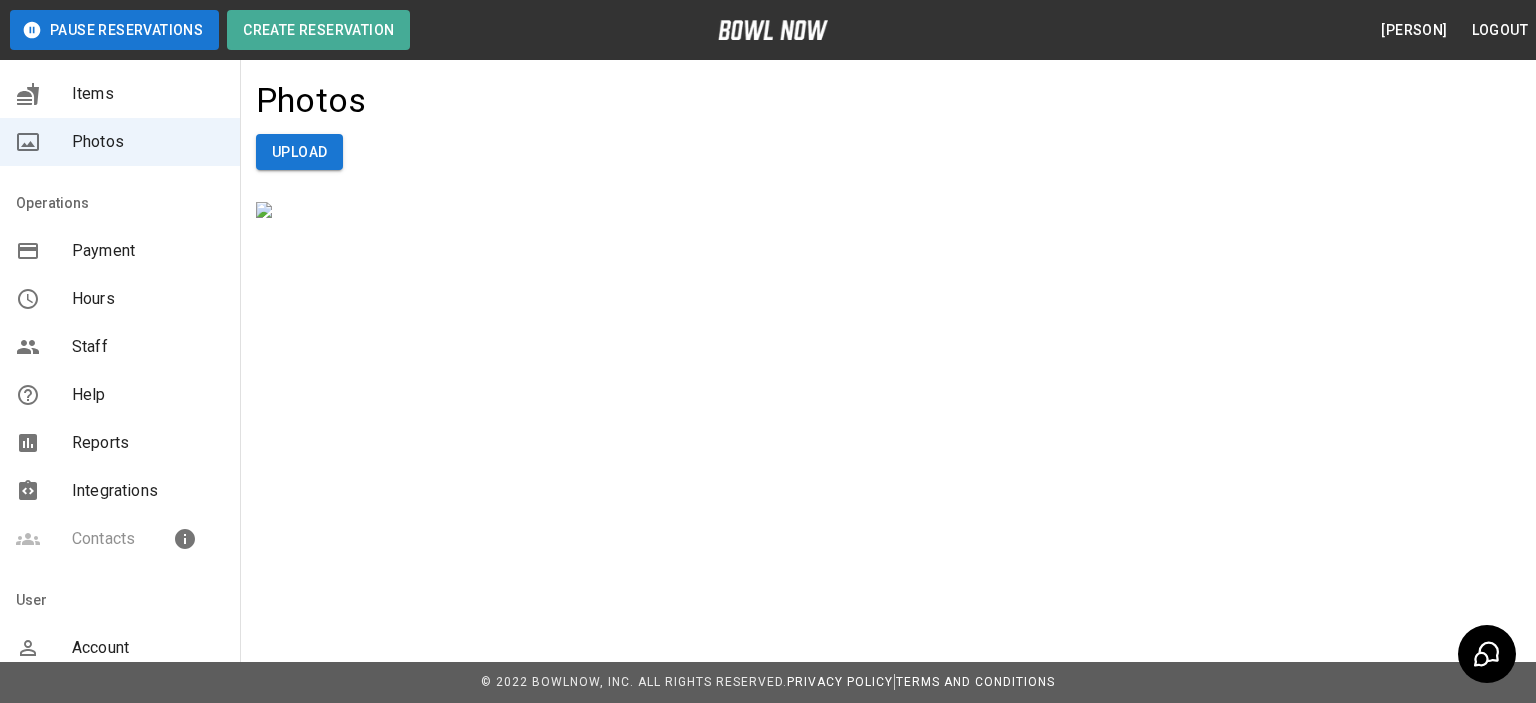 click on "Staff" at bounding box center (148, 347) 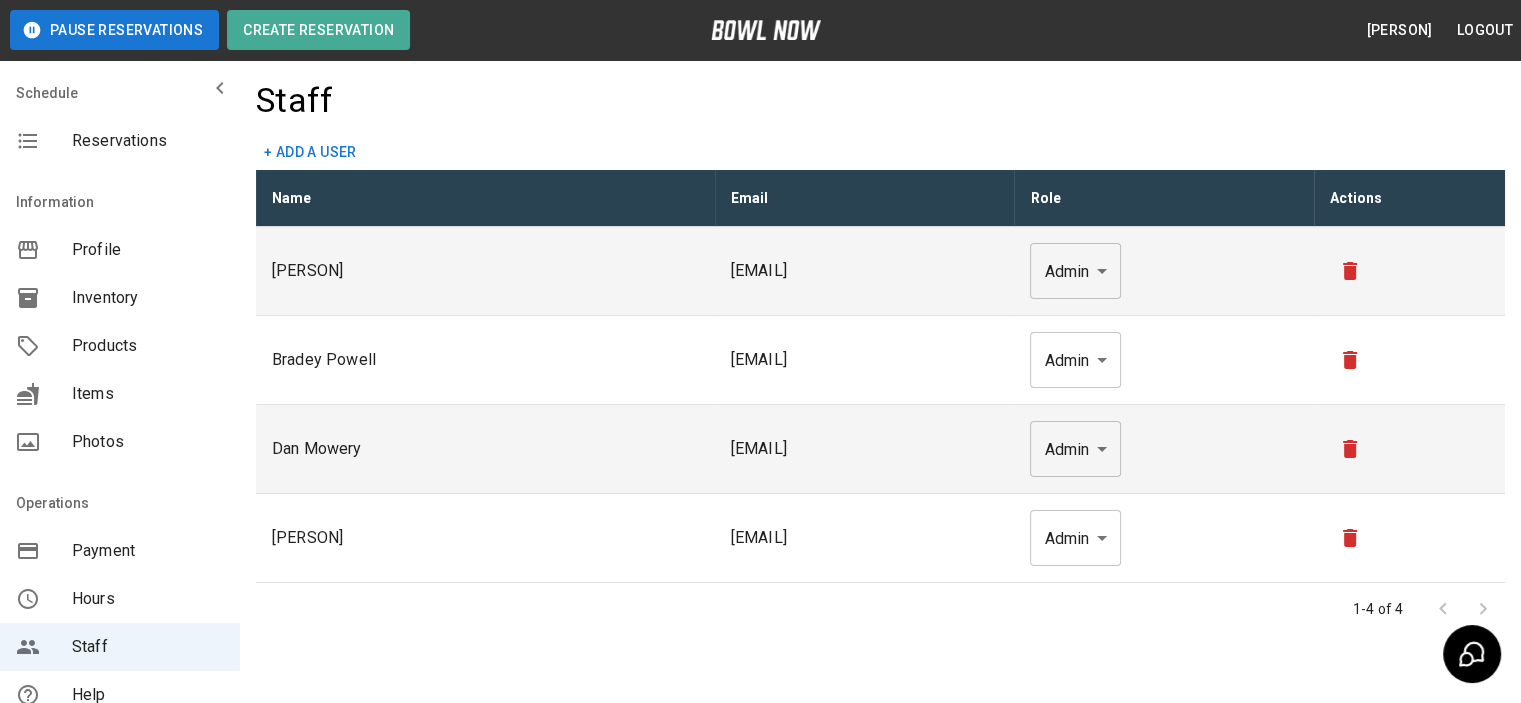 scroll, scrollTop: 100, scrollLeft: 0, axis: vertical 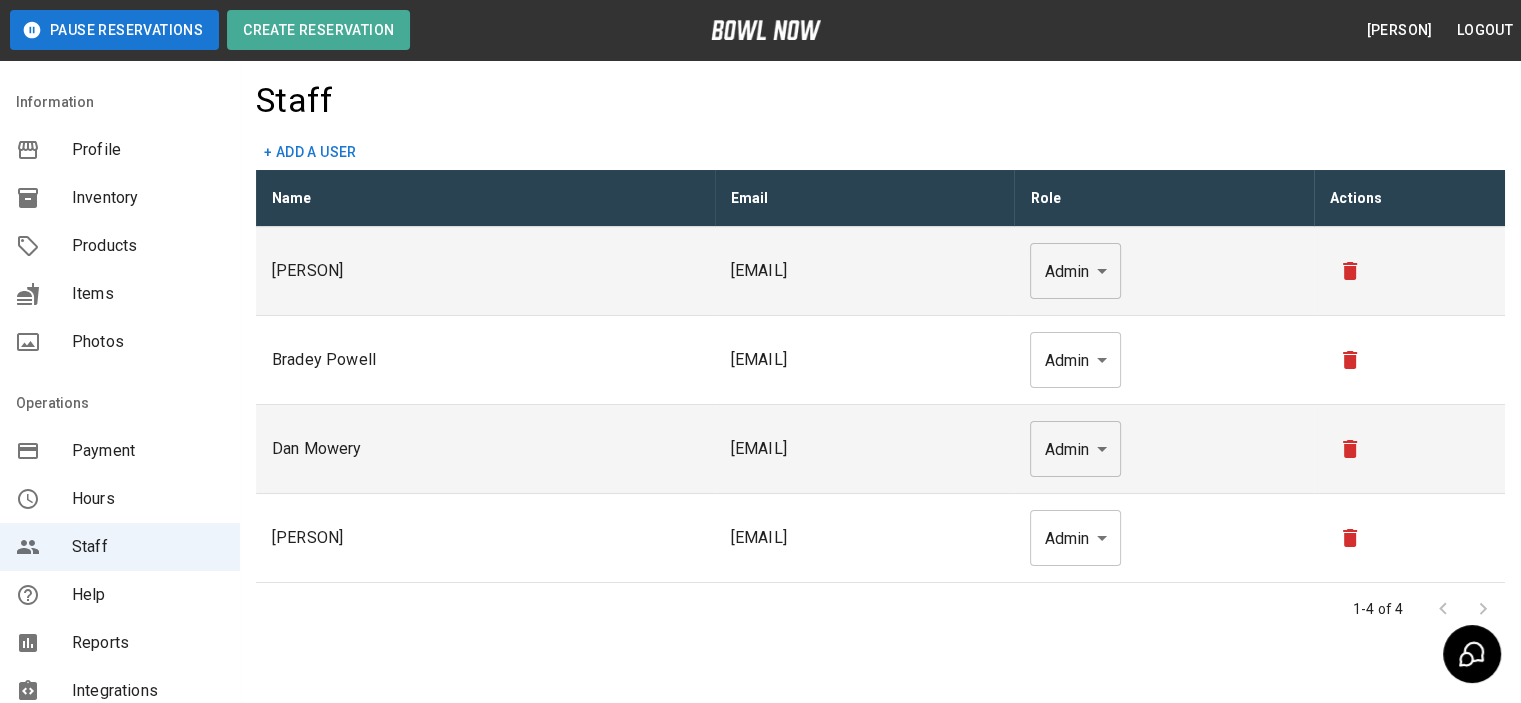 click on "Payment" at bounding box center (148, 451) 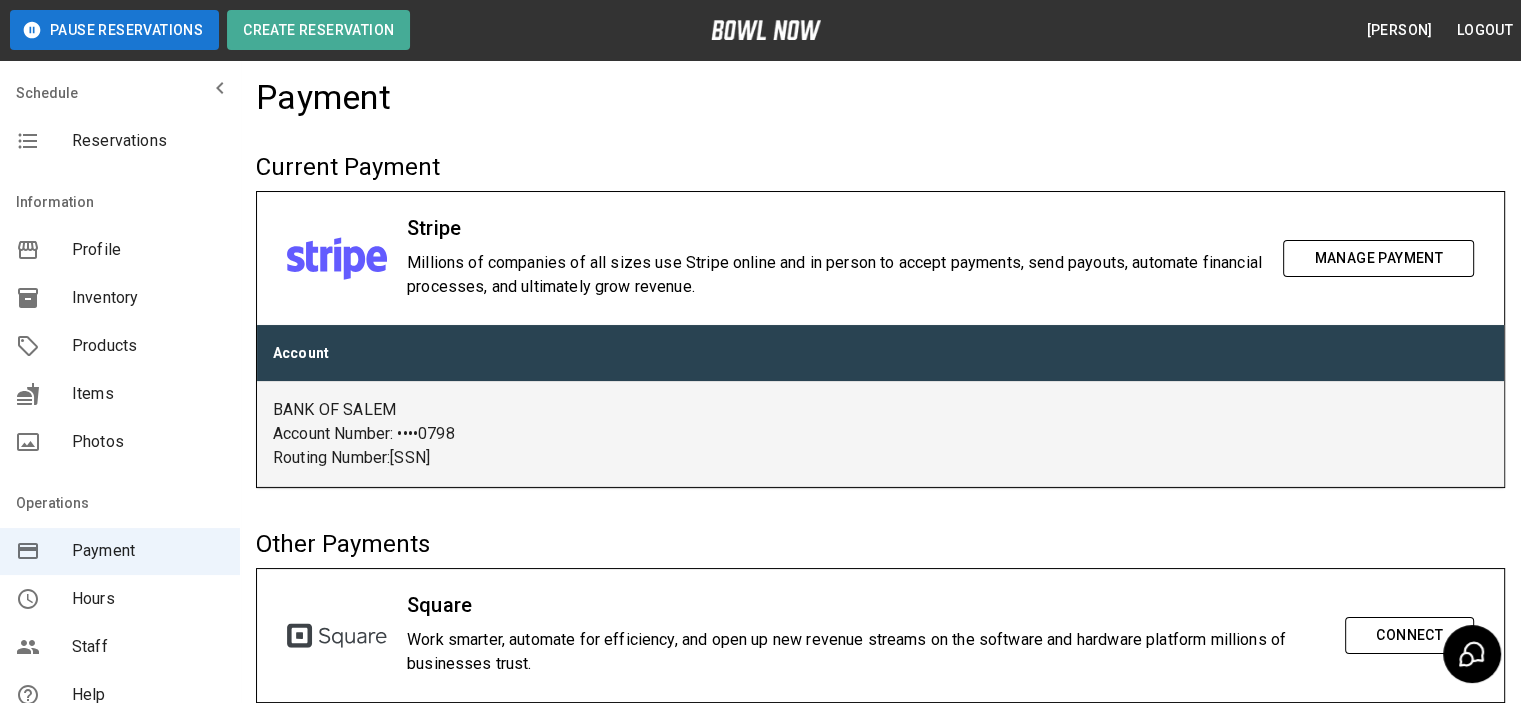 scroll, scrollTop: 0, scrollLeft: 0, axis: both 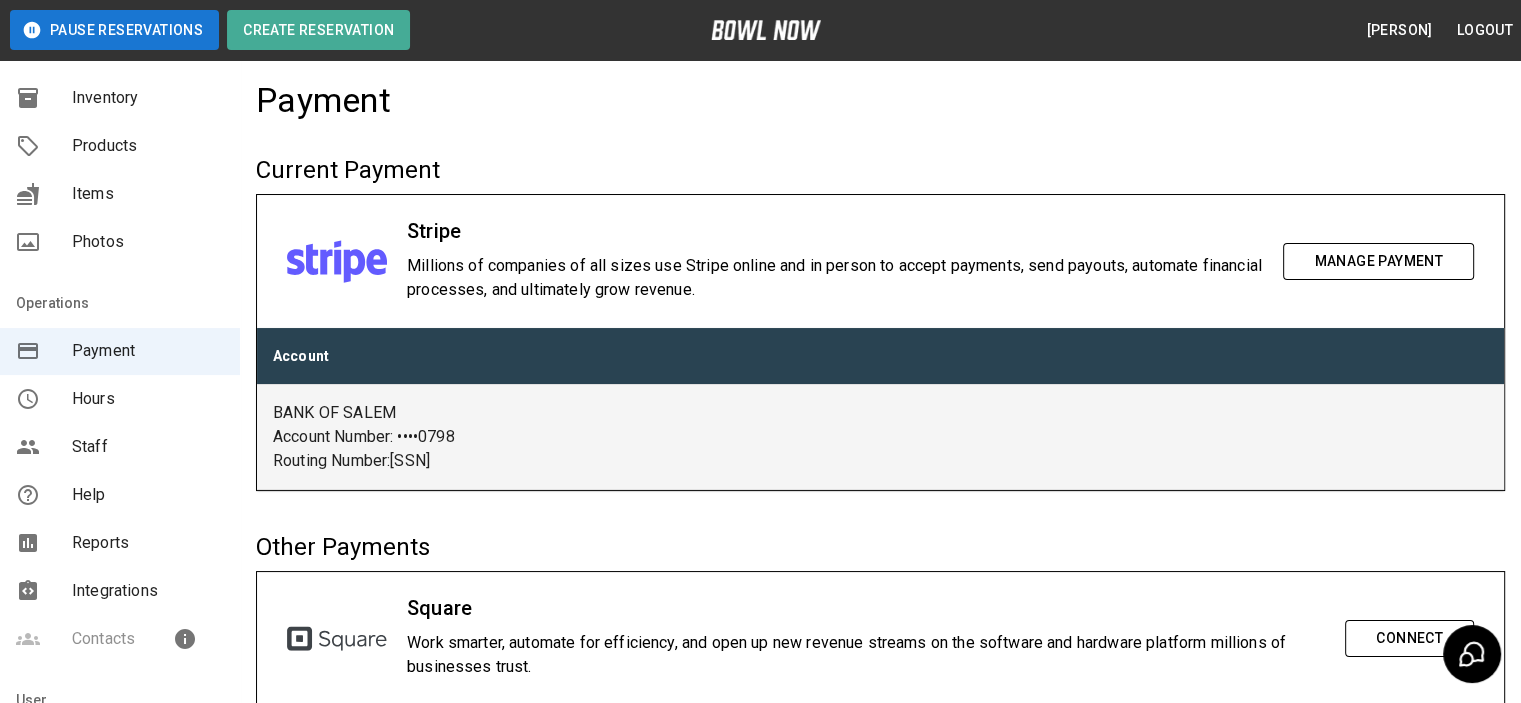 click on "Staff" at bounding box center (148, 447) 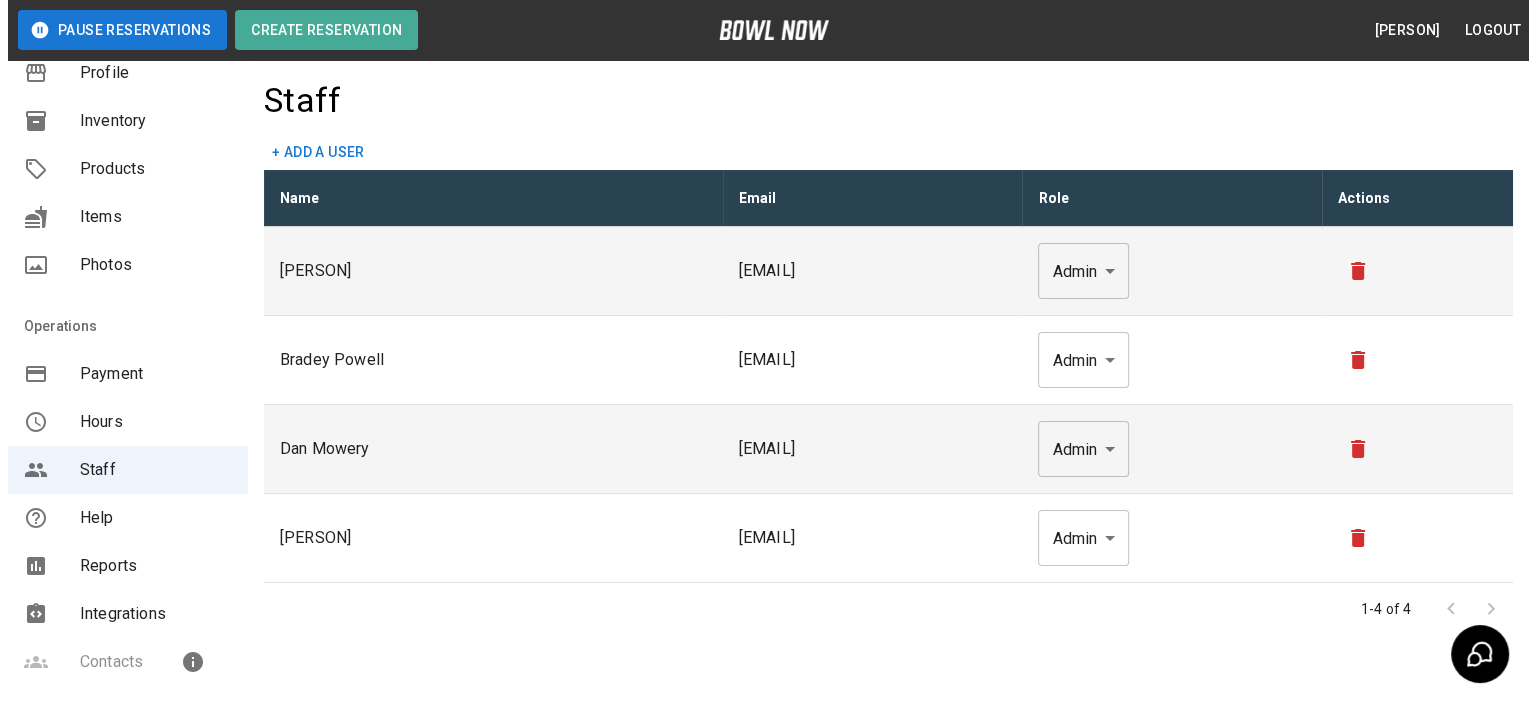 scroll, scrollTop: 200, scrollLeft: 0, axis: vertical 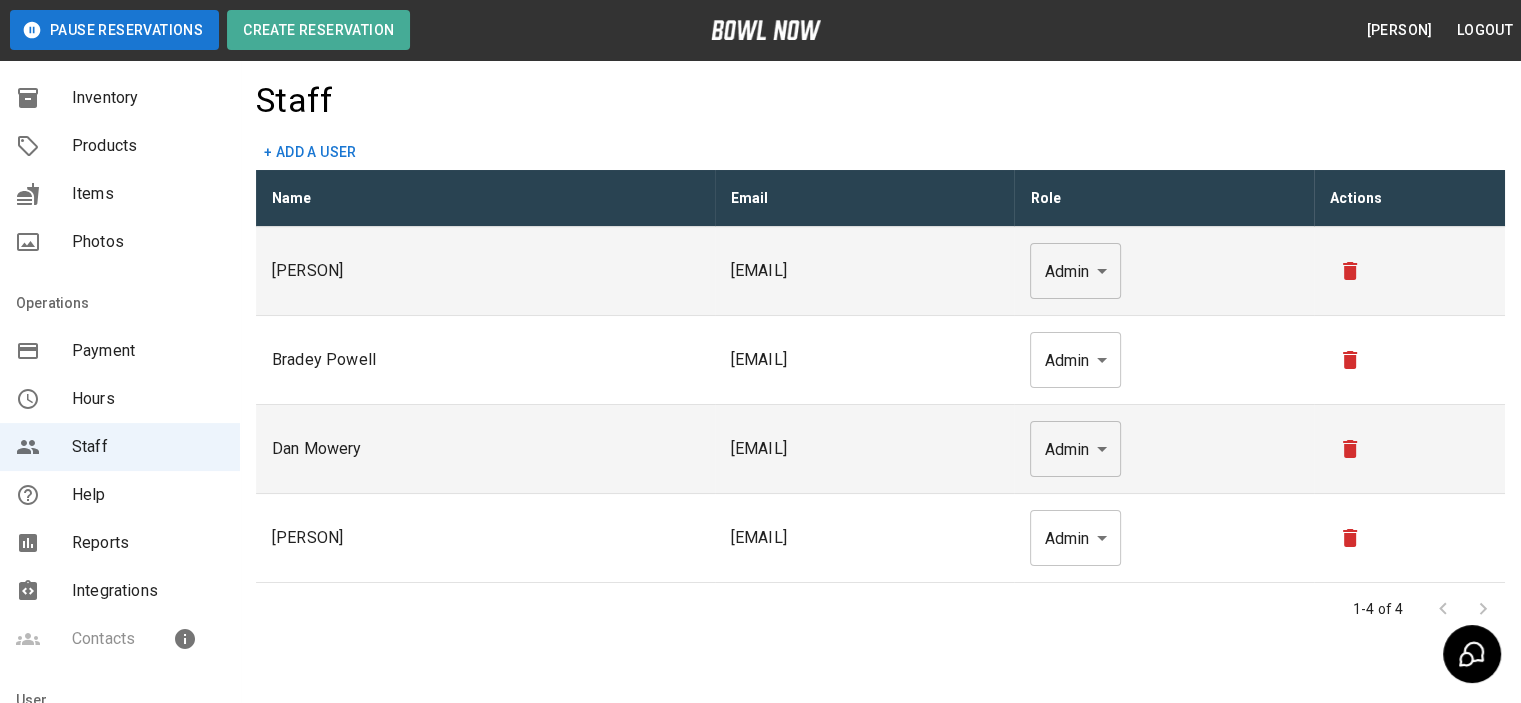 click on "Reports" at bounding box center (148, 543) 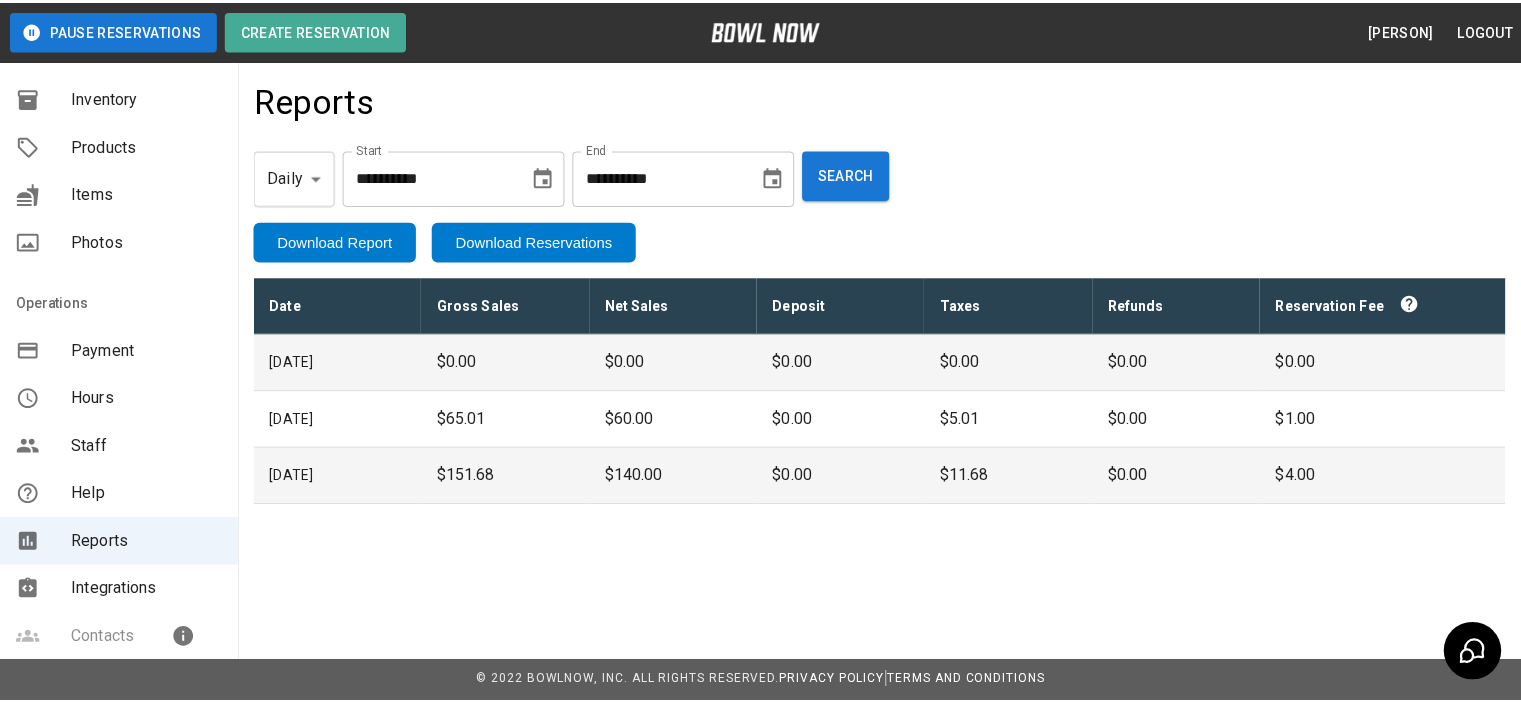 scroll, scrollTop: 300, scrollLeft: 0, axis: vertical 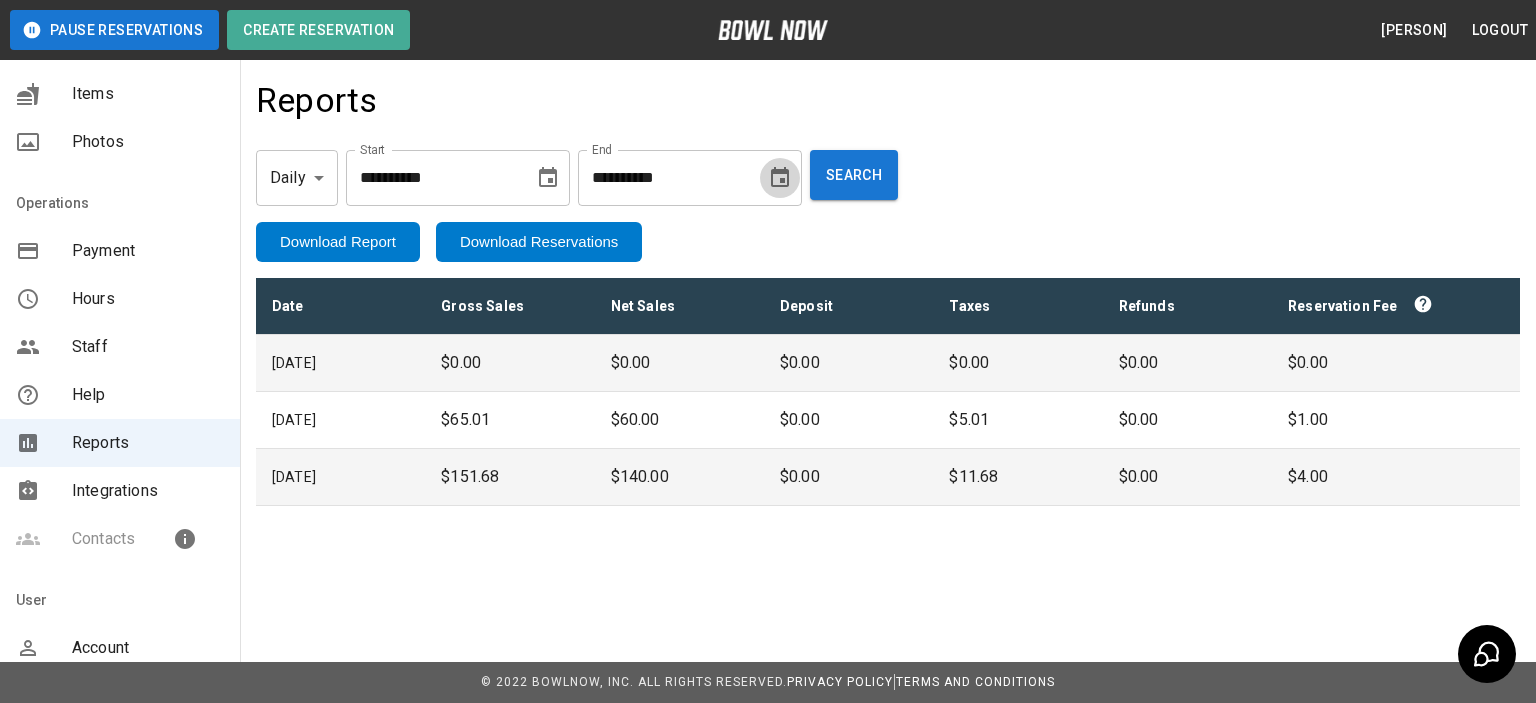 click 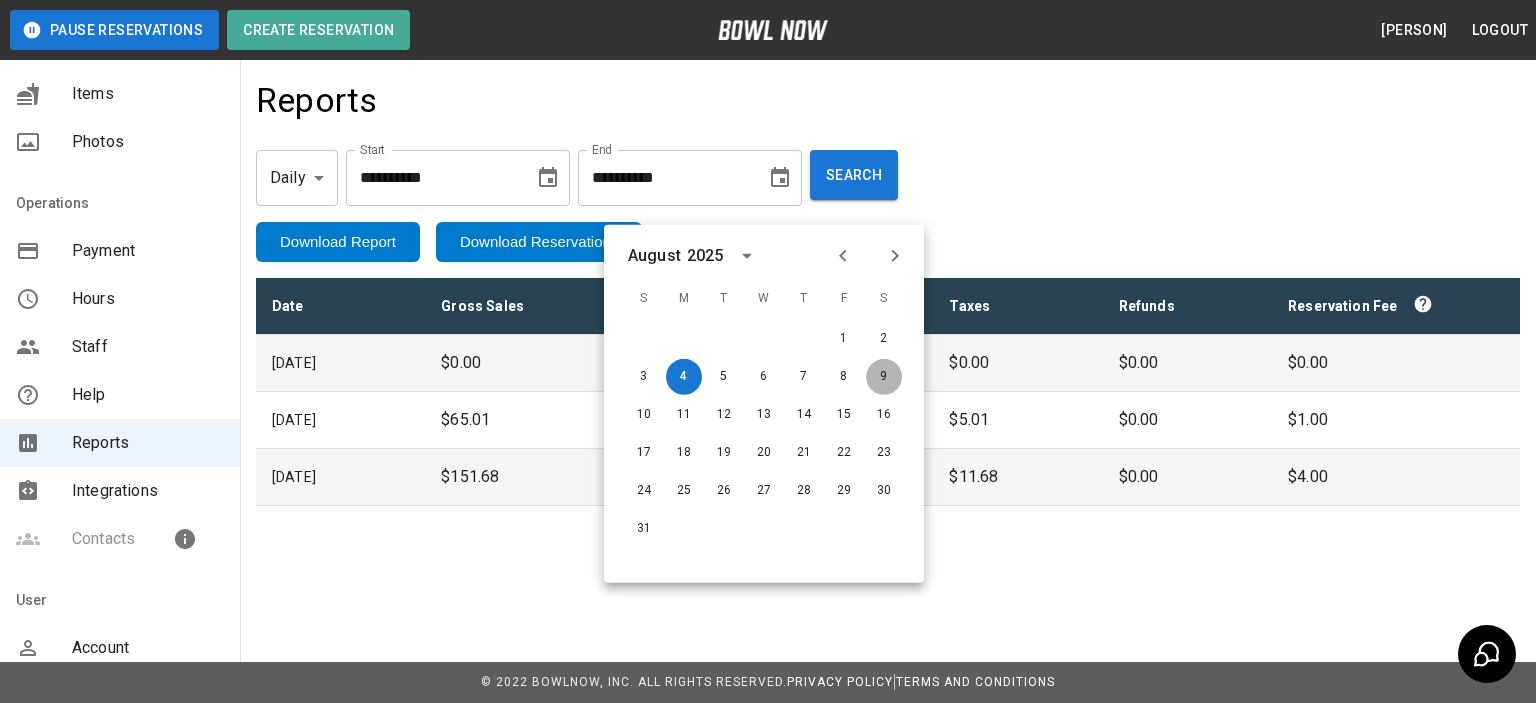 click on "9" at bounding box center [884, 377] 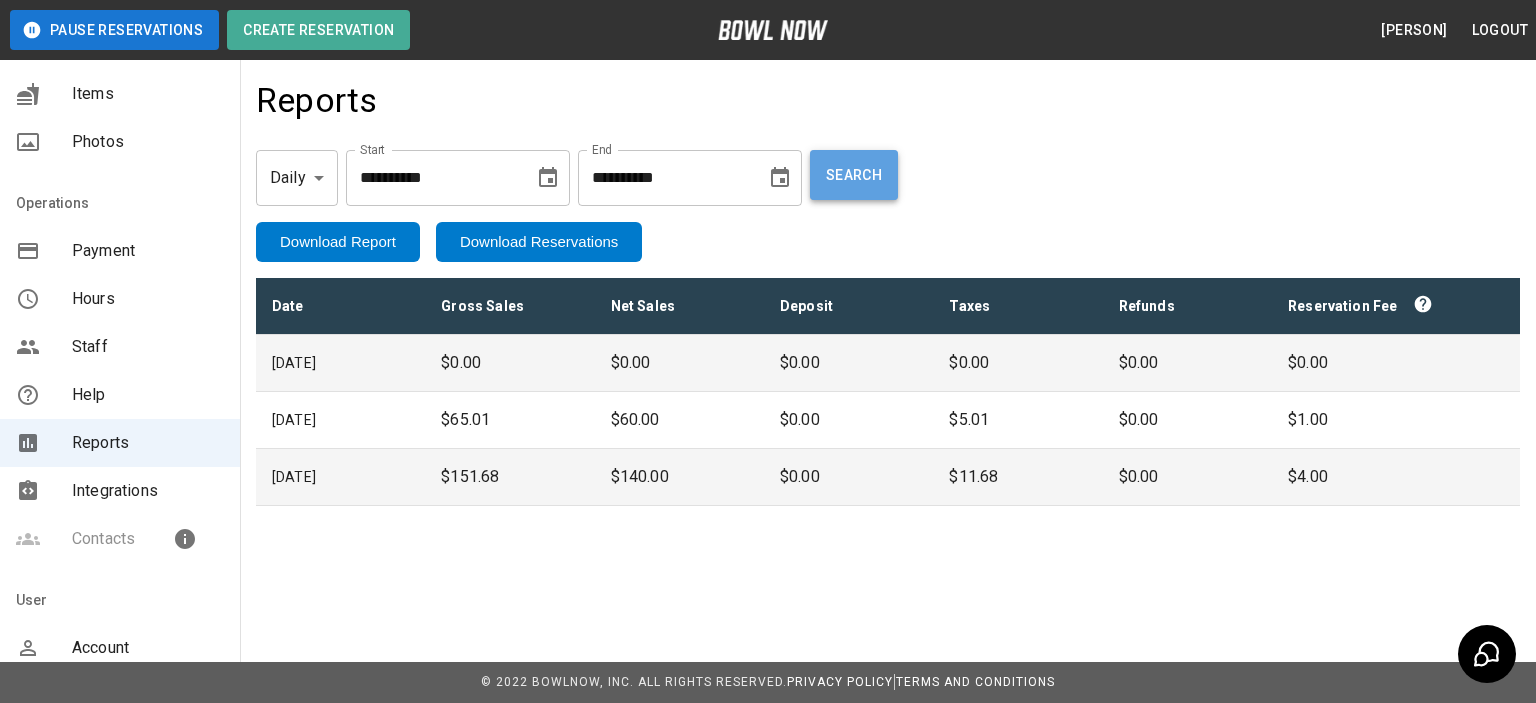click on "Search" at bounding box center (854, 175) 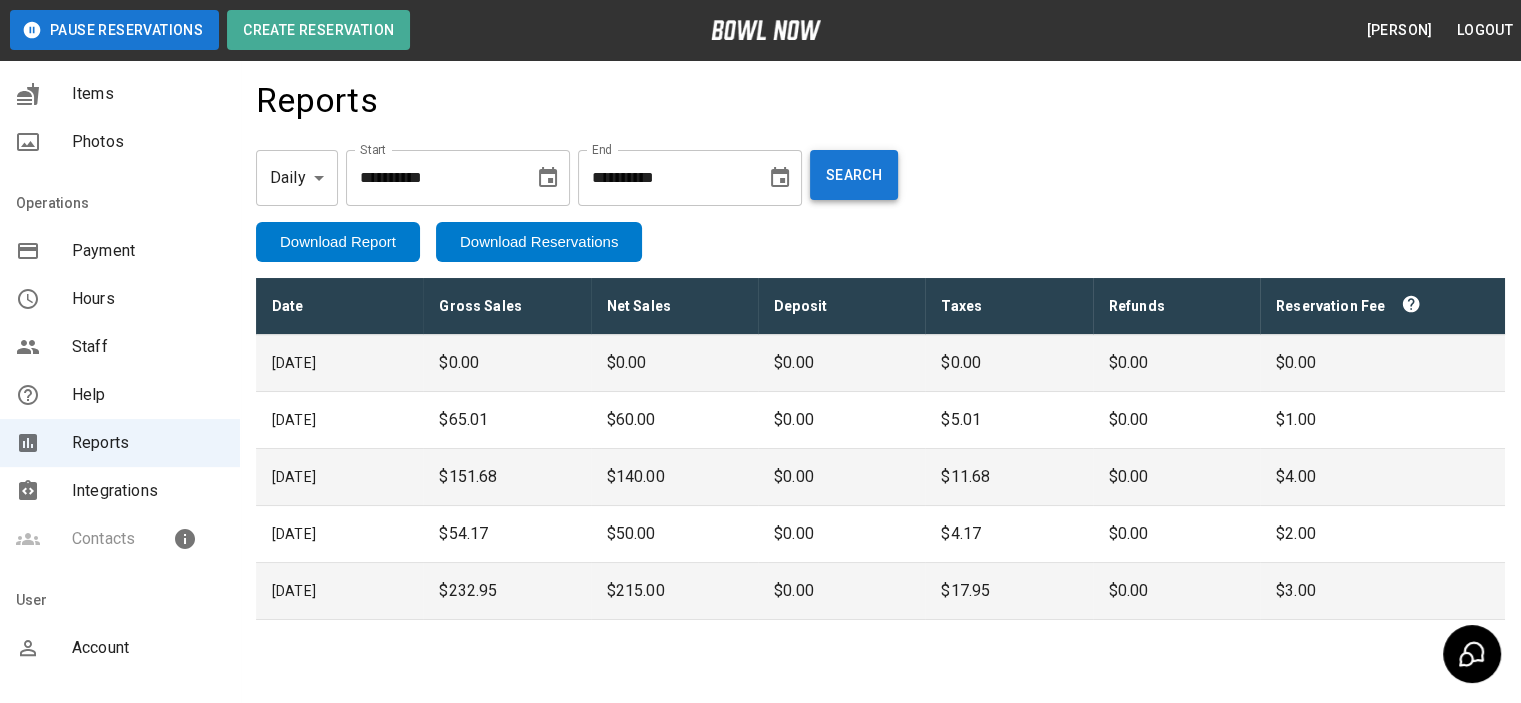 scroll, scrollTop: 94, scrollLeft: 0, axis: vertical 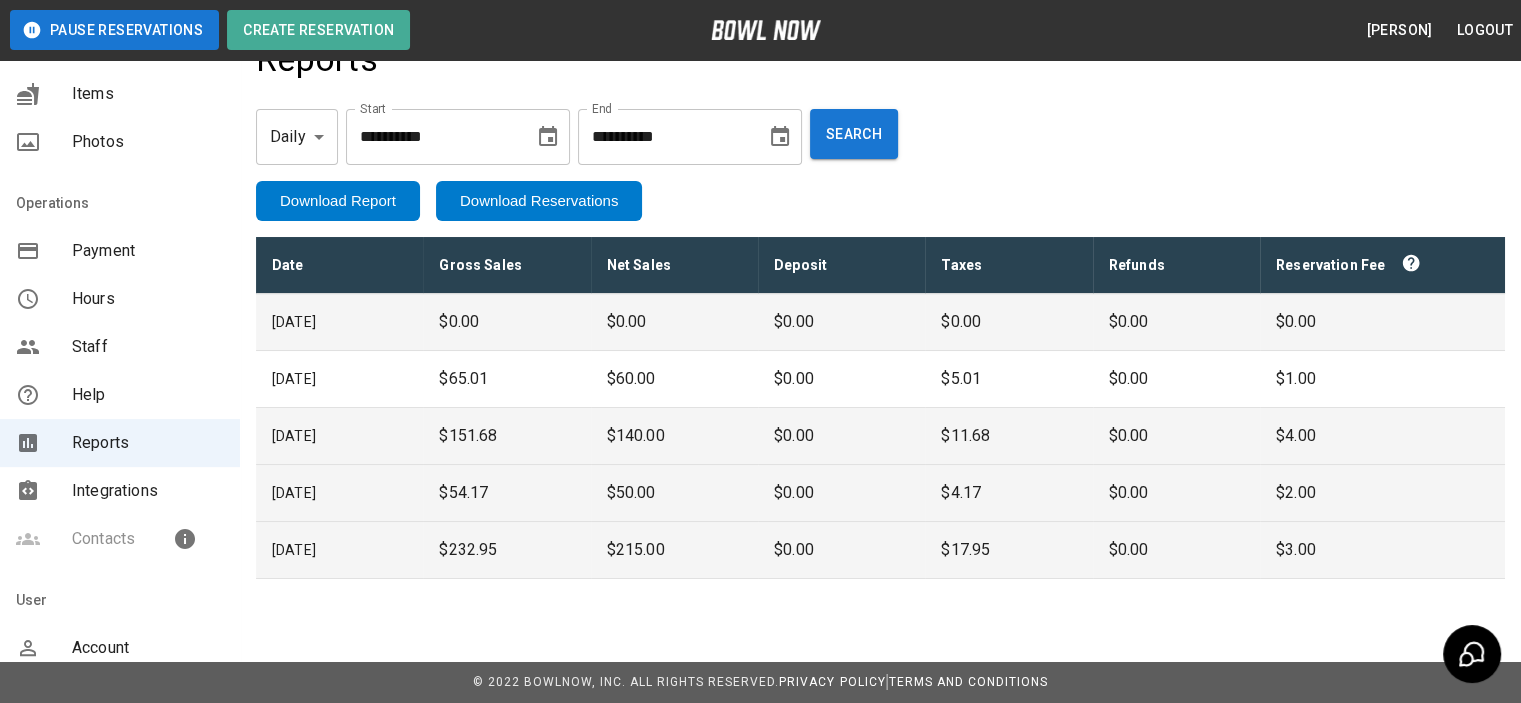 click on "2025-08-05" at bounding box center (339, 493) 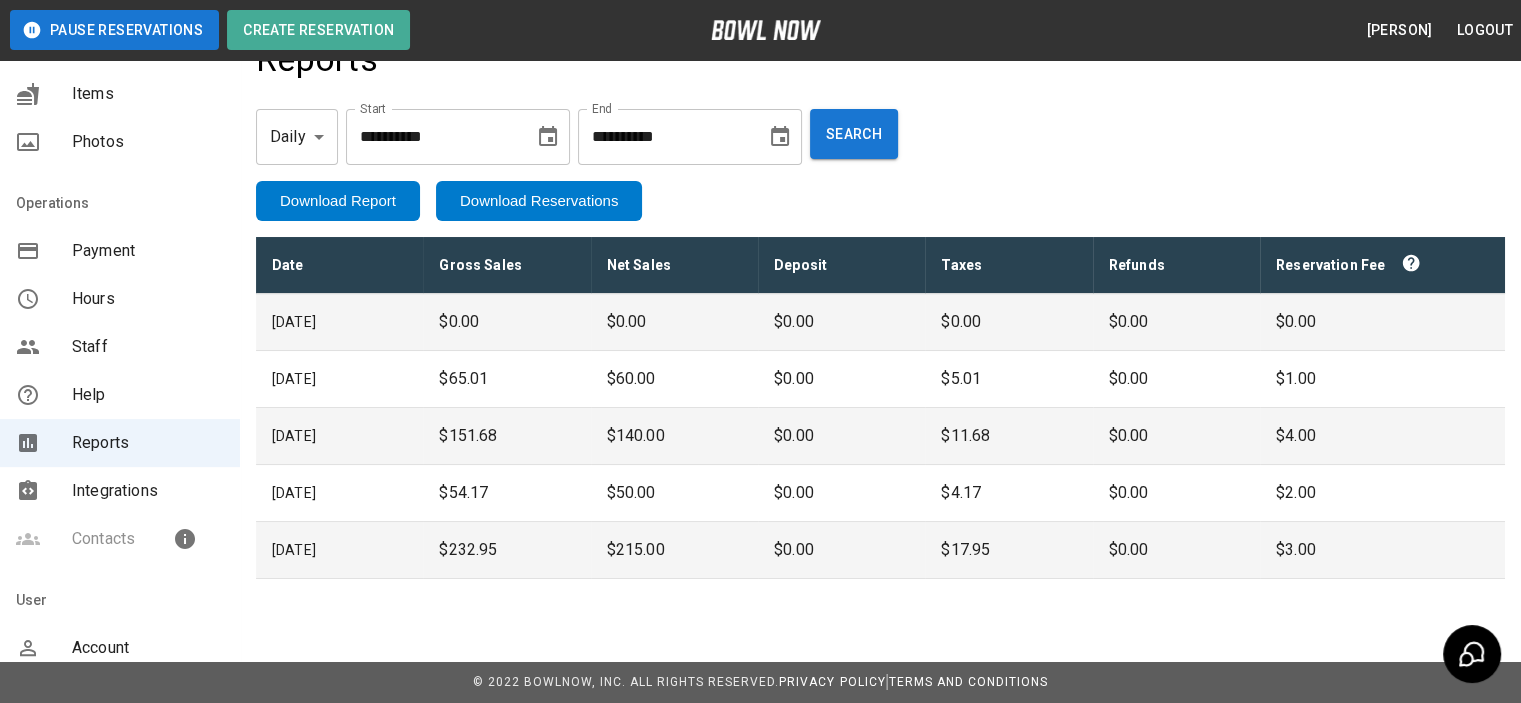 scroll, scrollTop: 94, scrollLeft: 0, axis: vertical 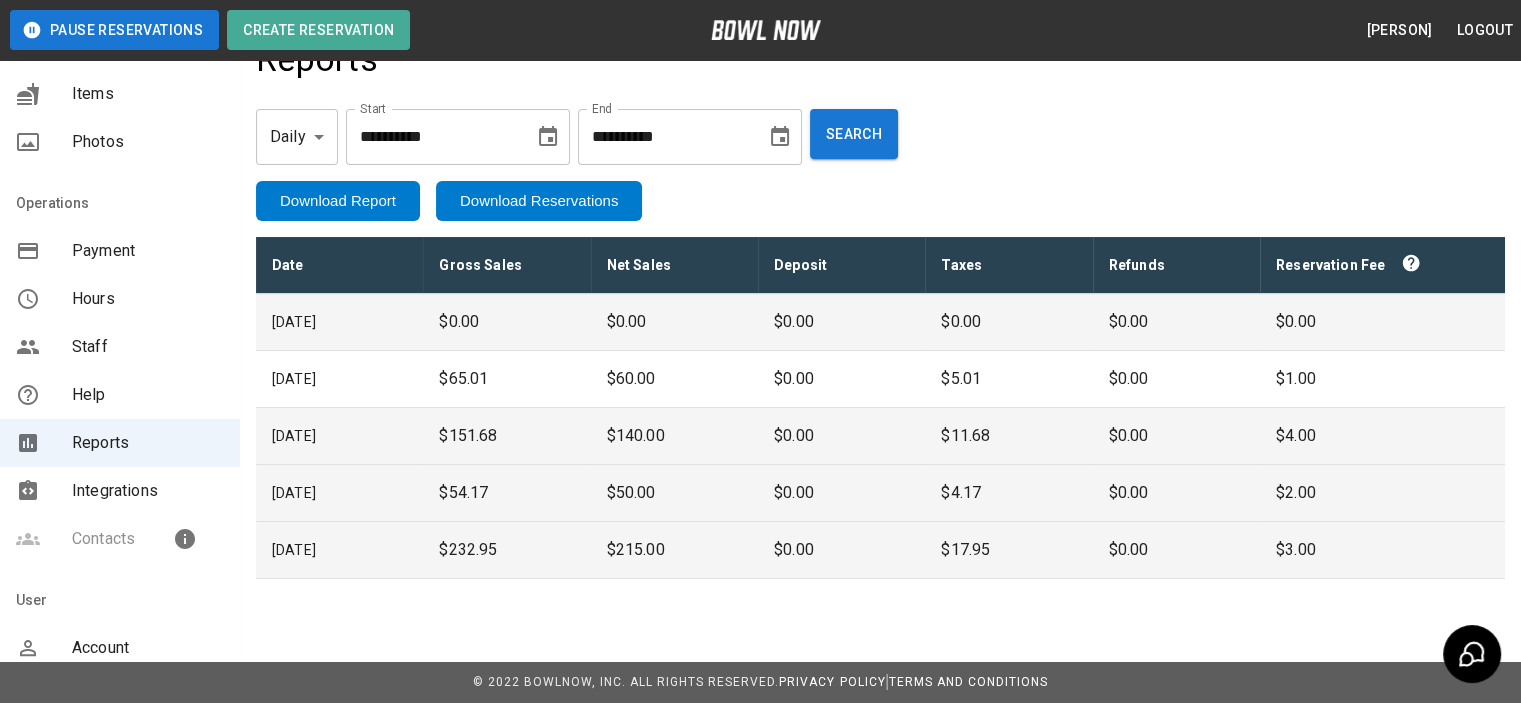 click on "2025-08-05" at bounding box center [339, 493] 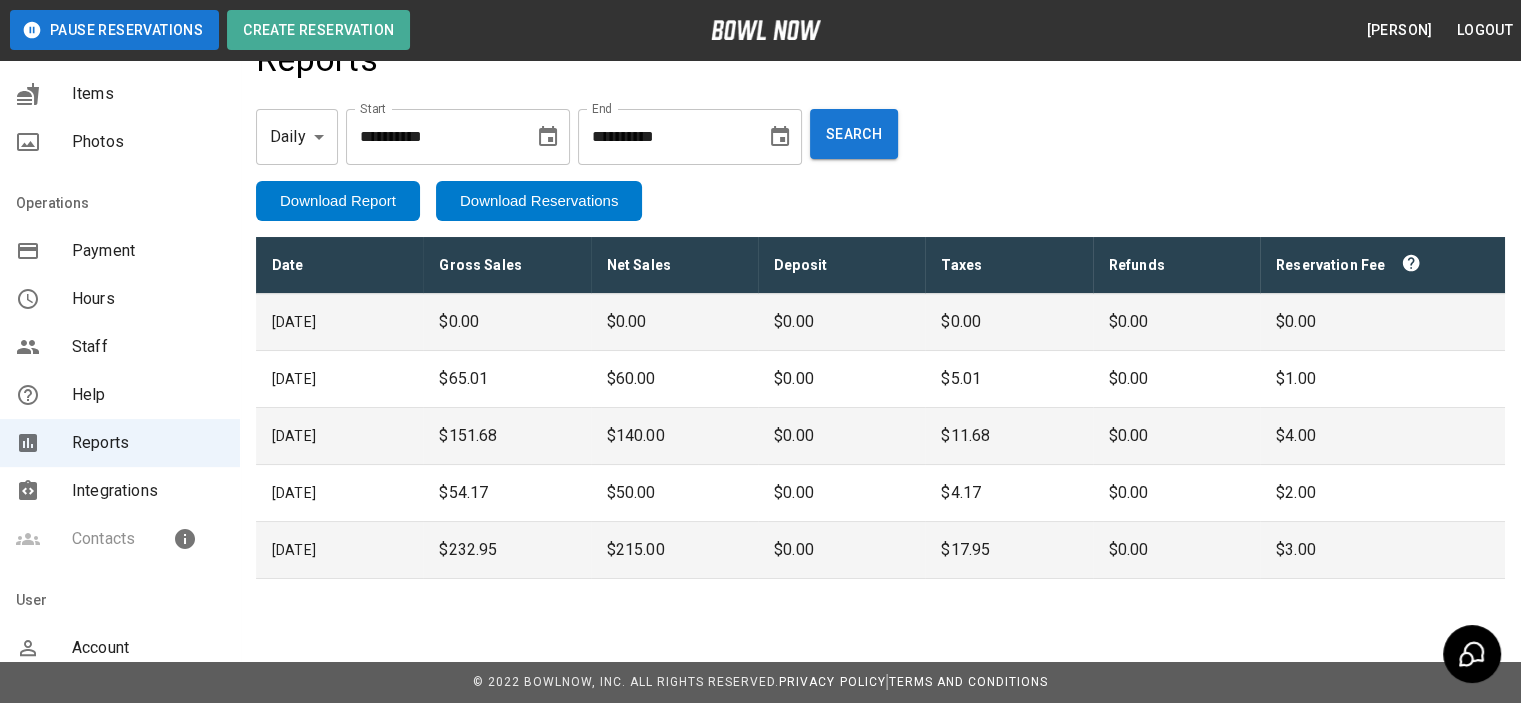 click on "Download Report" at bounding box center (338, 201) 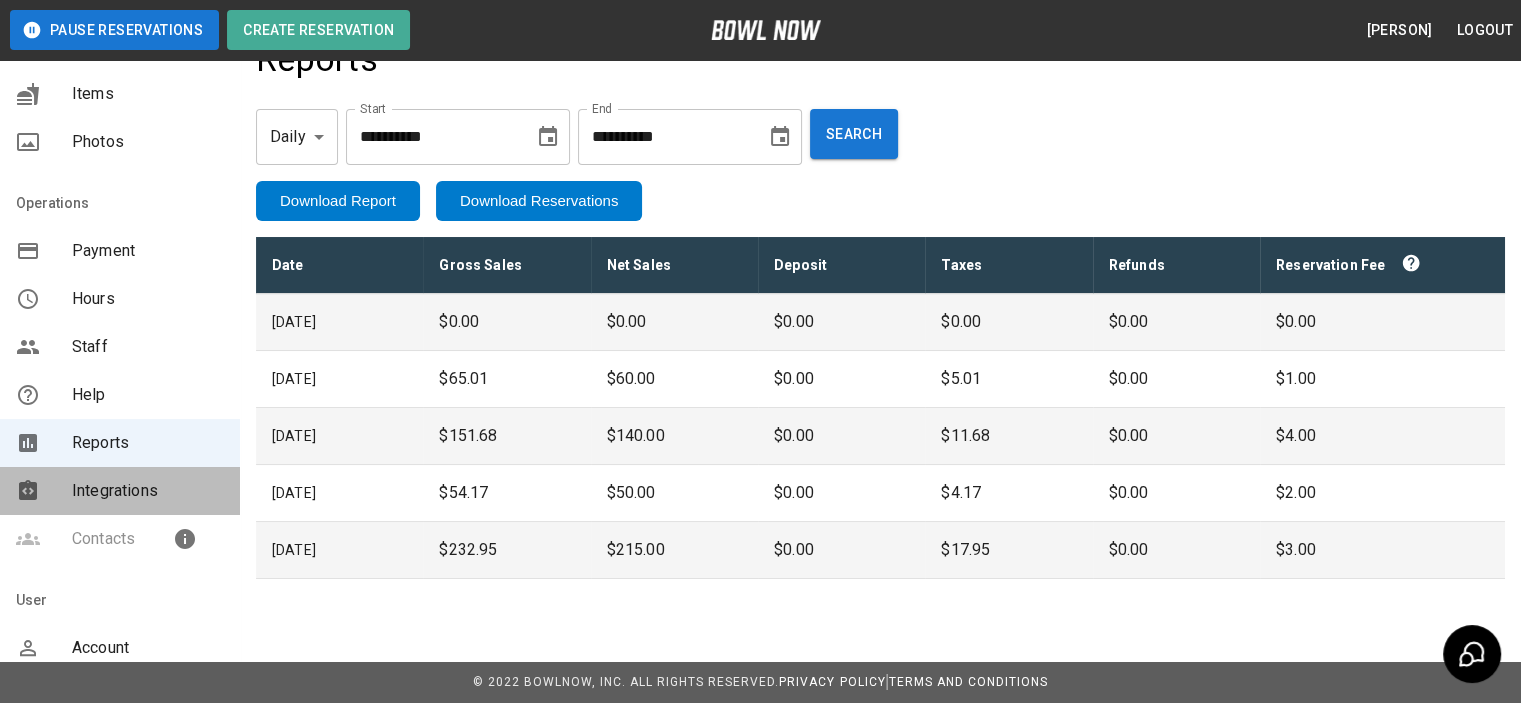 click on "Integrations" at bounding box center (148, 491) 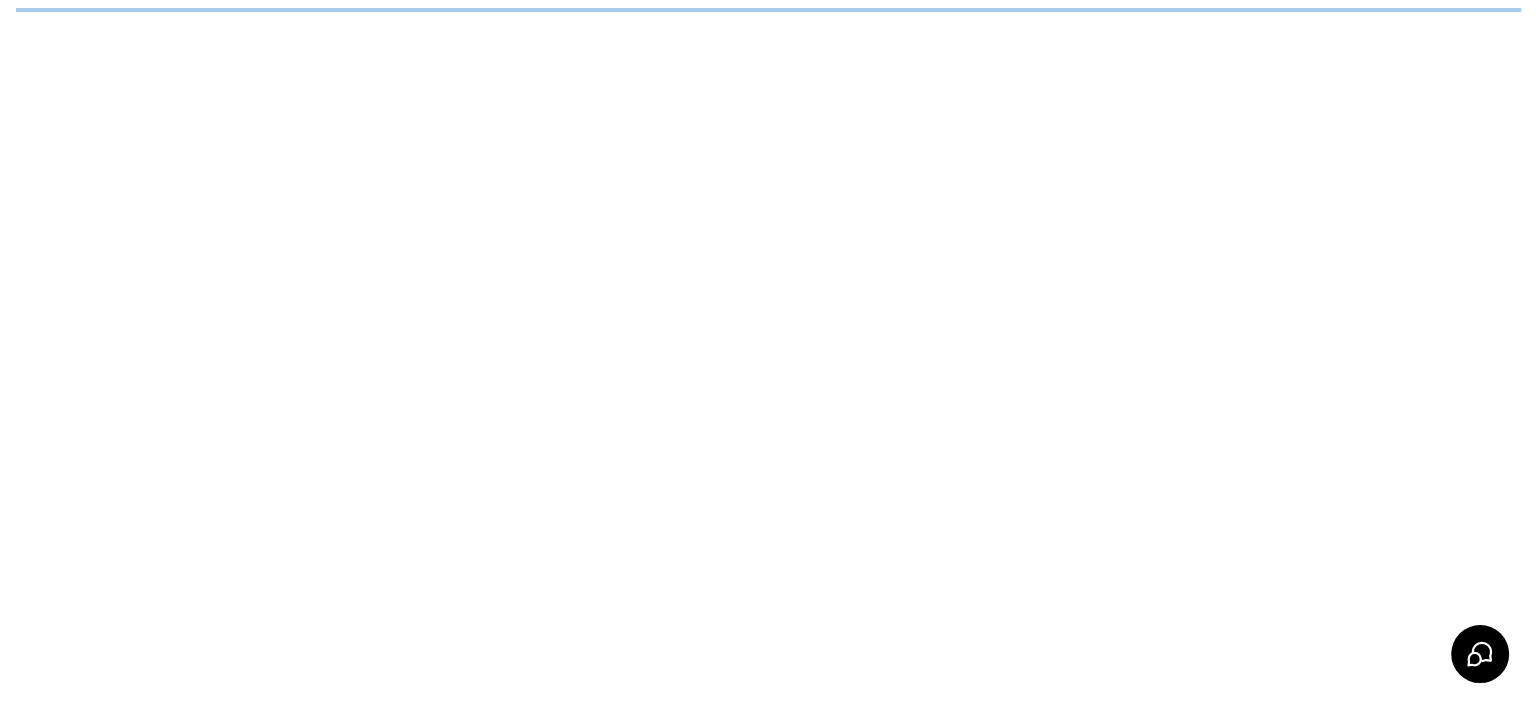 scroll, scrollTop: 0, scrollLeft: 0, axis: both 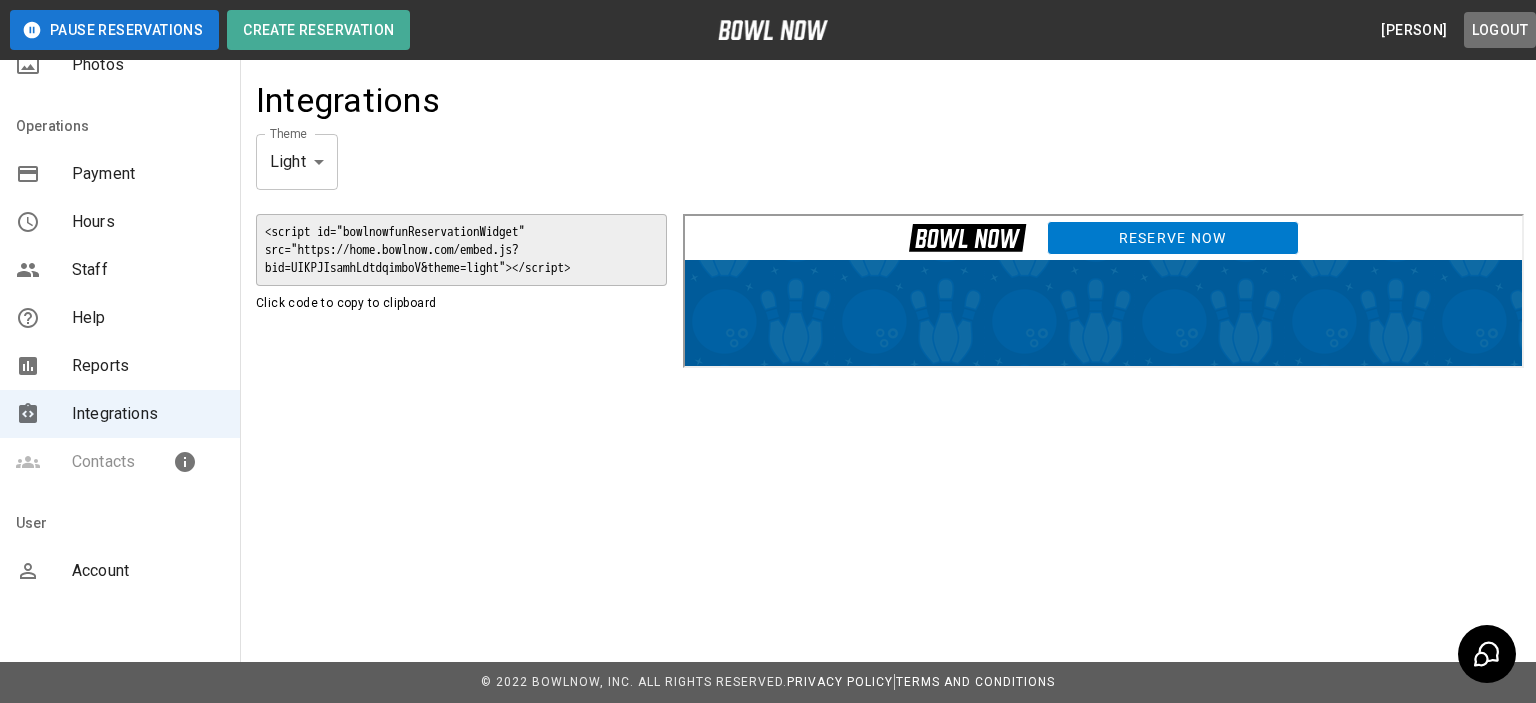 click on "Logout" at bounding box center [1500, 30] 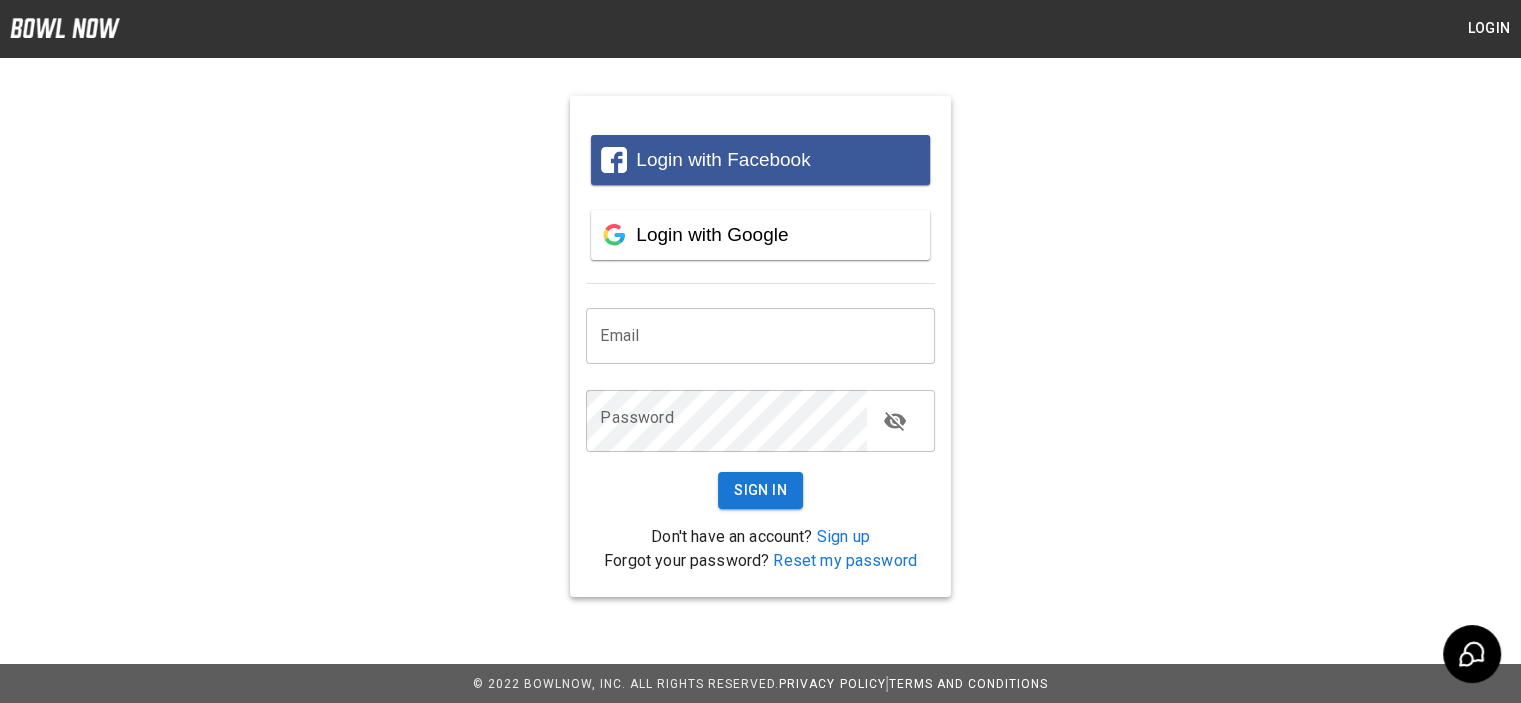 type on "**********" 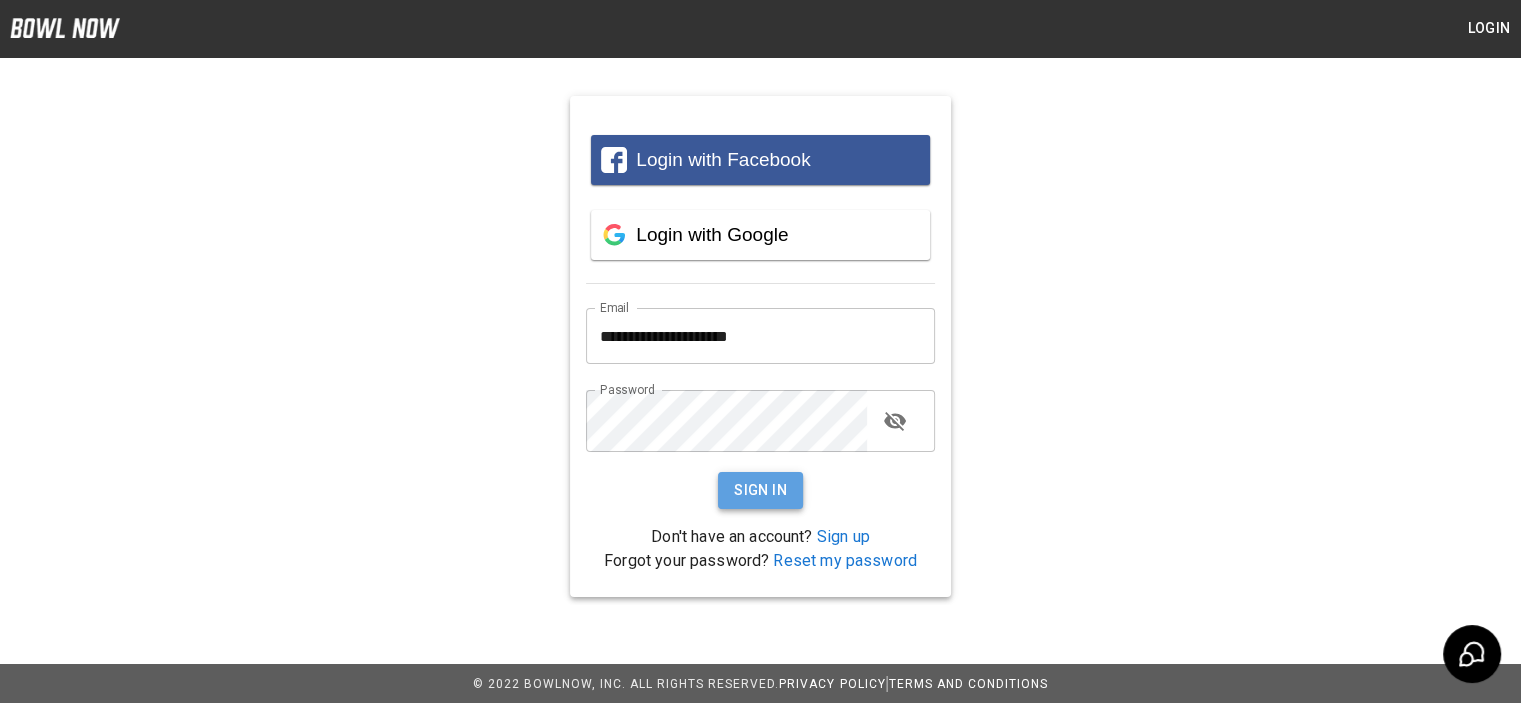 click on "Sign In" at bounding box center [760, 490] 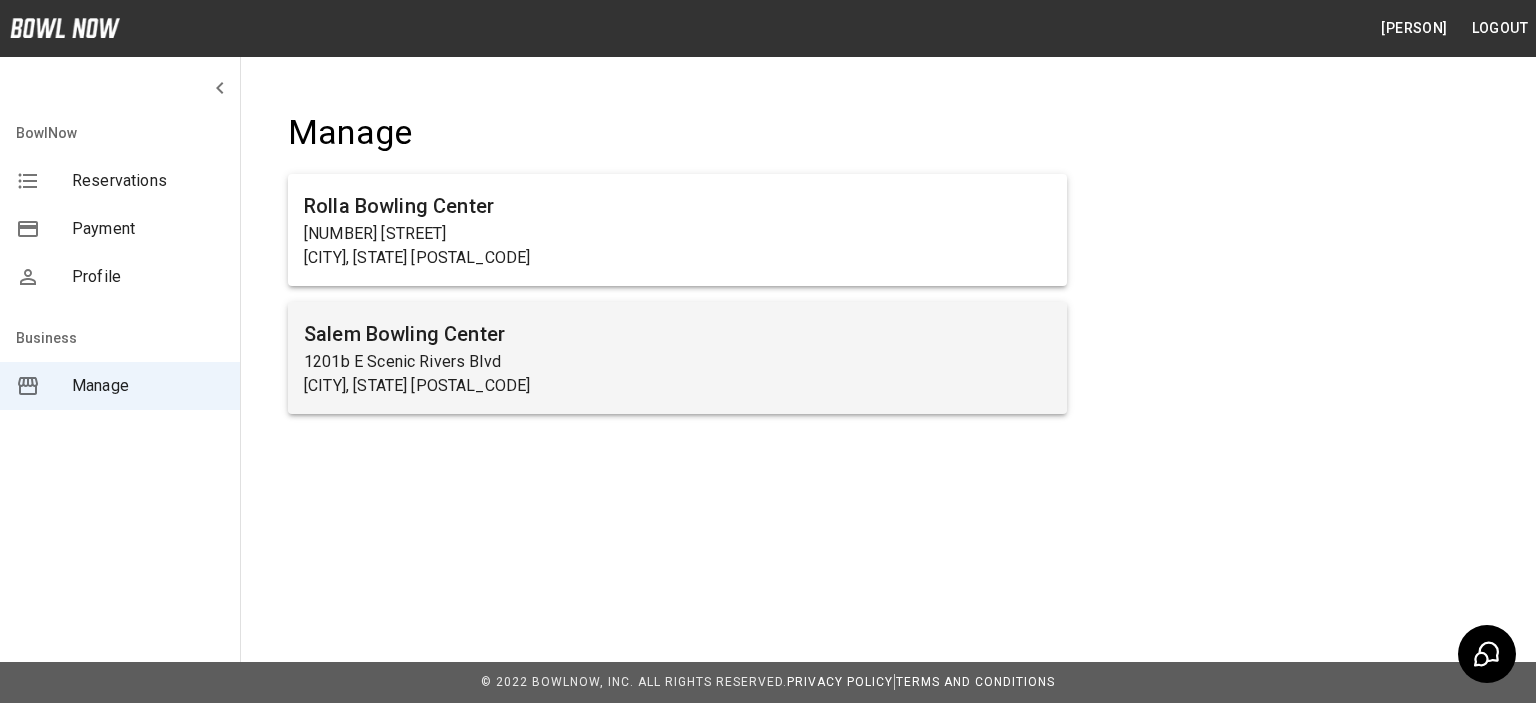click on "Salem Bowling Center" at bounding box center (677, 334) 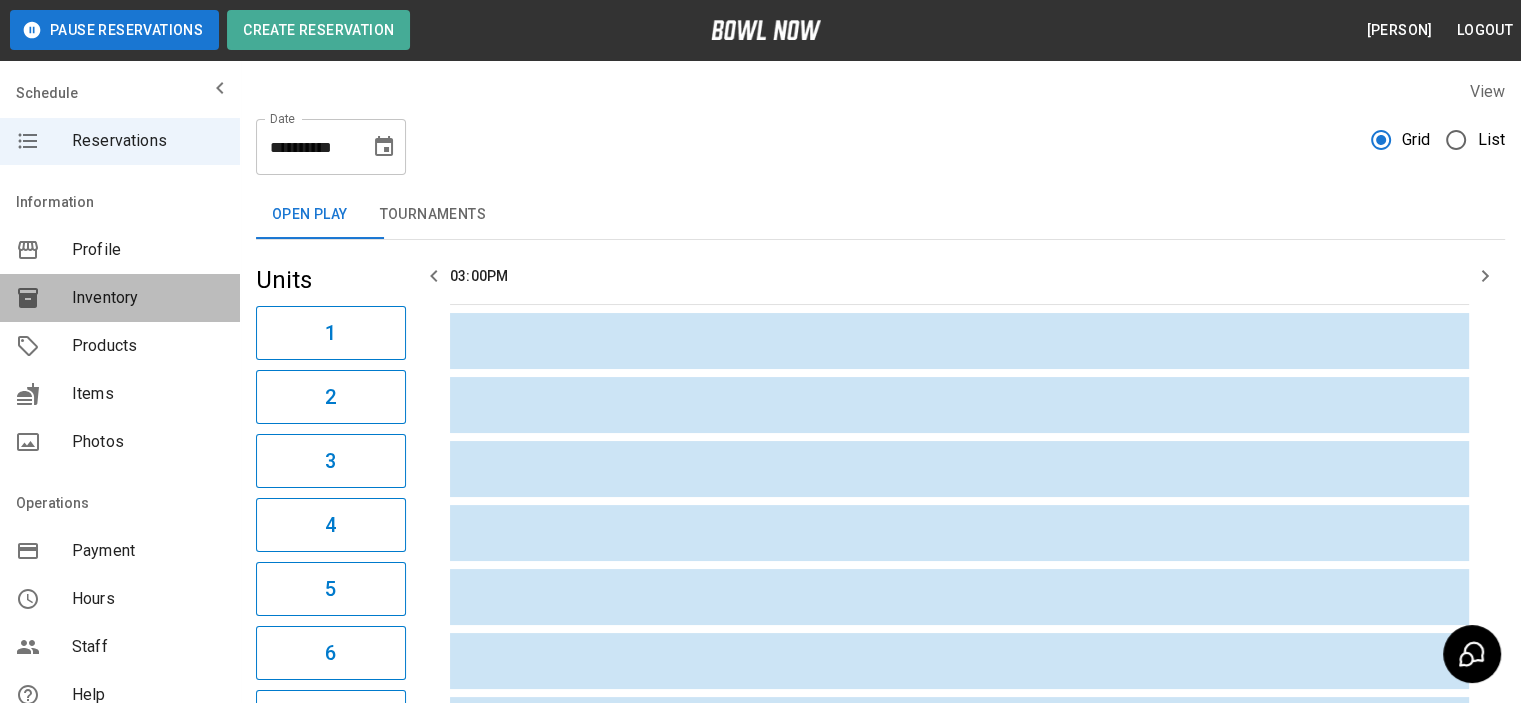 click on "Inventory" at bounding box center (148, 298) 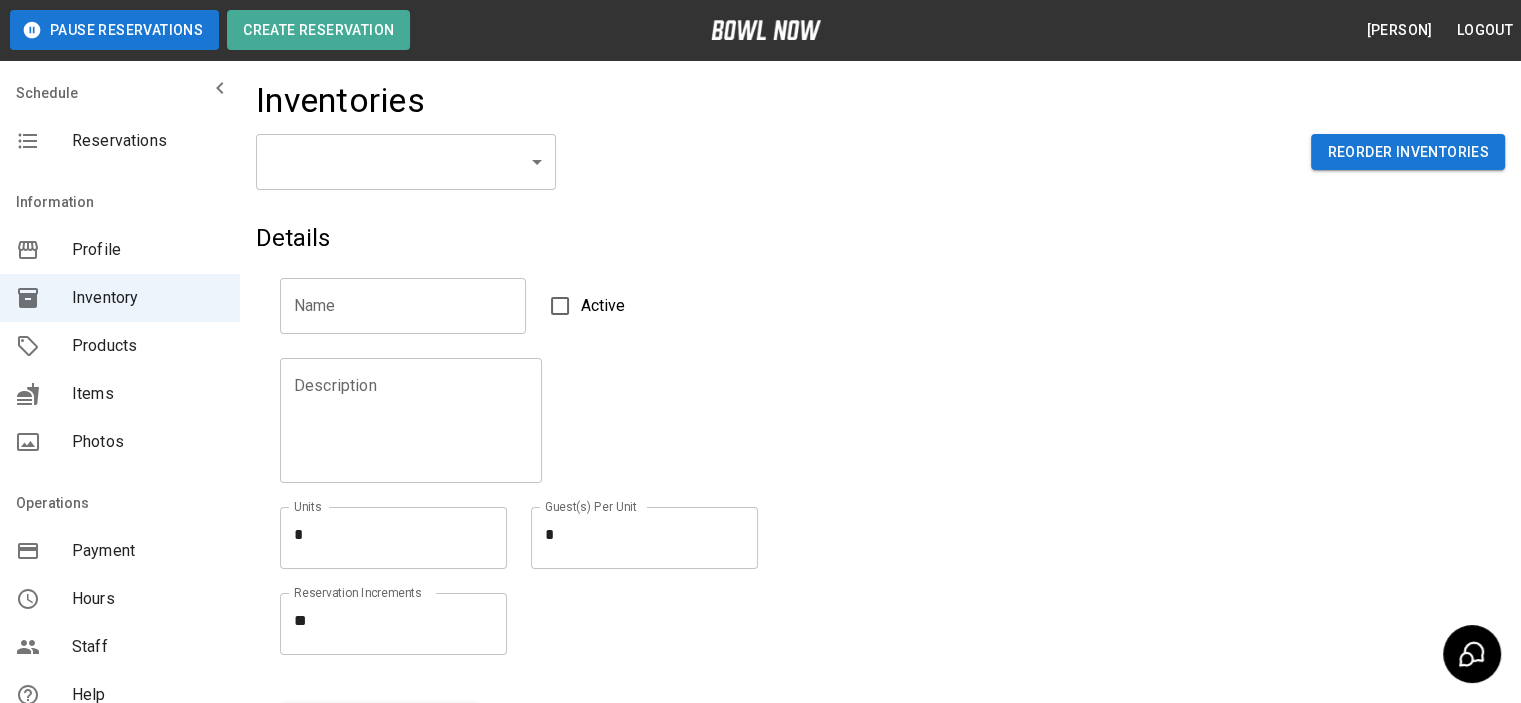 click on "Pause Reservations Create Reservation Megan McPherson Logout Schedule Reservations Information Profile Inventory Products Items Photos Operations Payment Hours Staff Help Reports Integrations Contacts User Account Inventories ​ ​ Reorder Inventories Details Name Name Active Description Description Units * * Units Guest(s) Per Unit * * Guest(s) Per Unit Reservation Increments ** * Reservation Increments Create © 2022 BowlNow, Inc. All Rights Reserved. Privacy Policy   |   Terms and Conditions /businesses/YhDl2GsuOth6y0FVapDI/inventories Megan McPherson Logout Reservations Profile Inventory Products Items Photos Payment Hours Staff Help Reports Integrations Contacts Account" at bounding box center (760, 446) 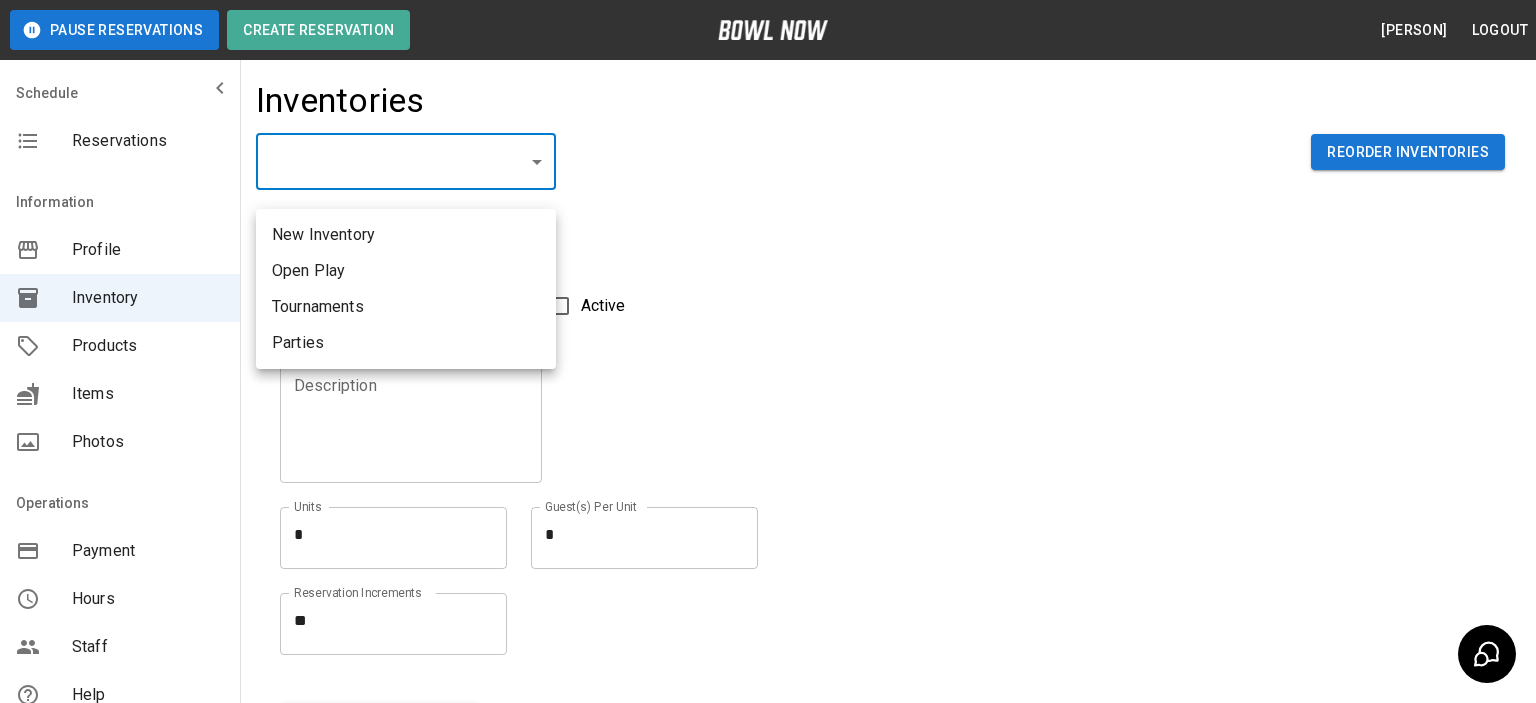 click on "Open Play" at bounding box center (406, 271) 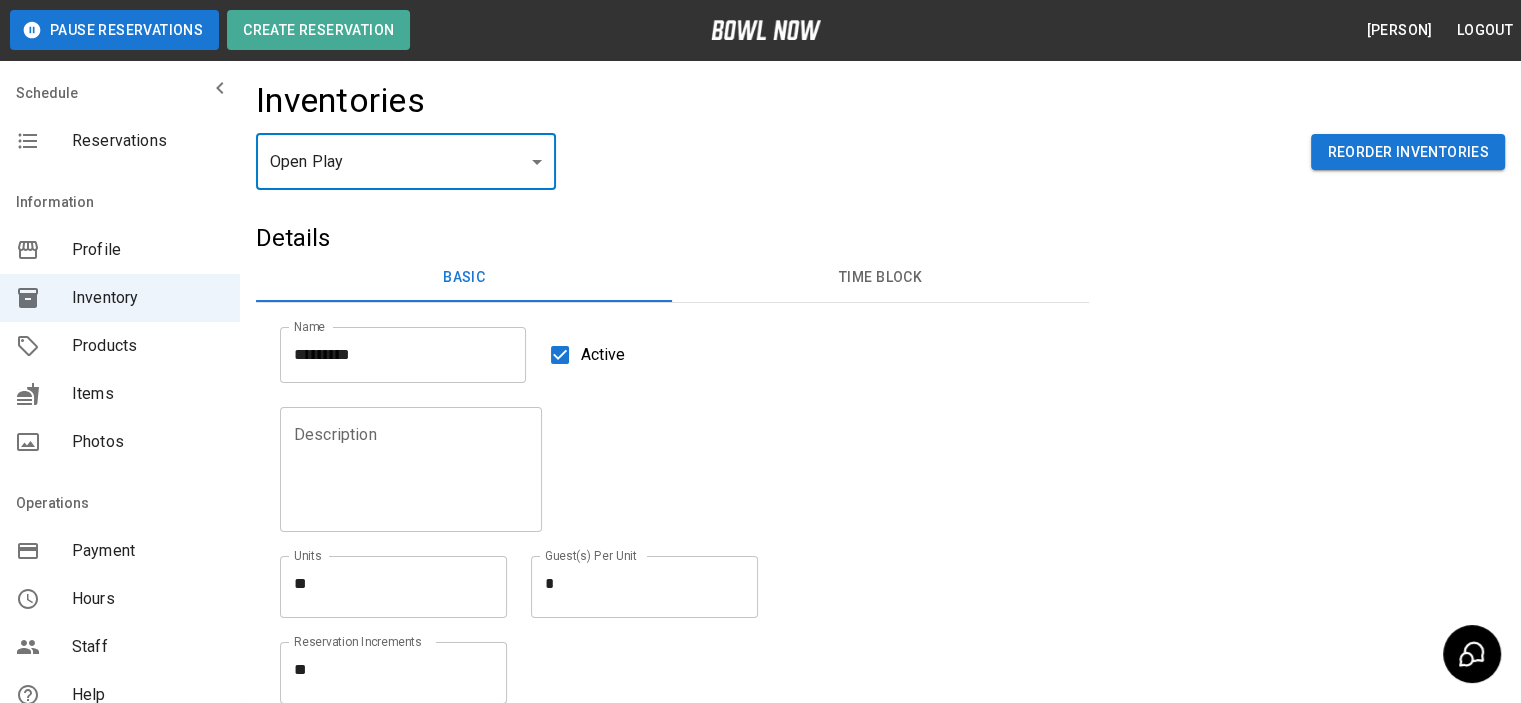 click on "Time Block" at bounding box center (880, 278) 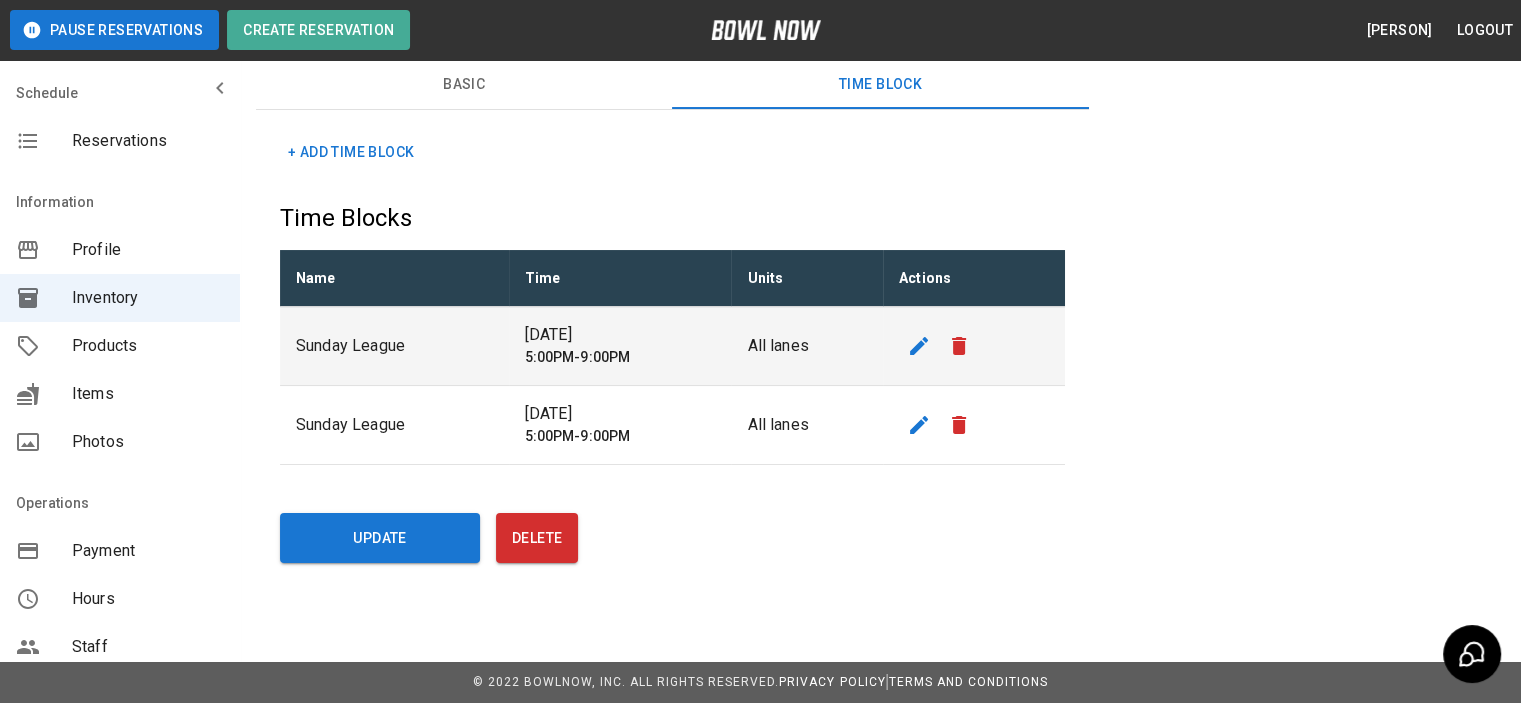scroll, scrollTop: 200, scrollLeft: 0, axis: vertical 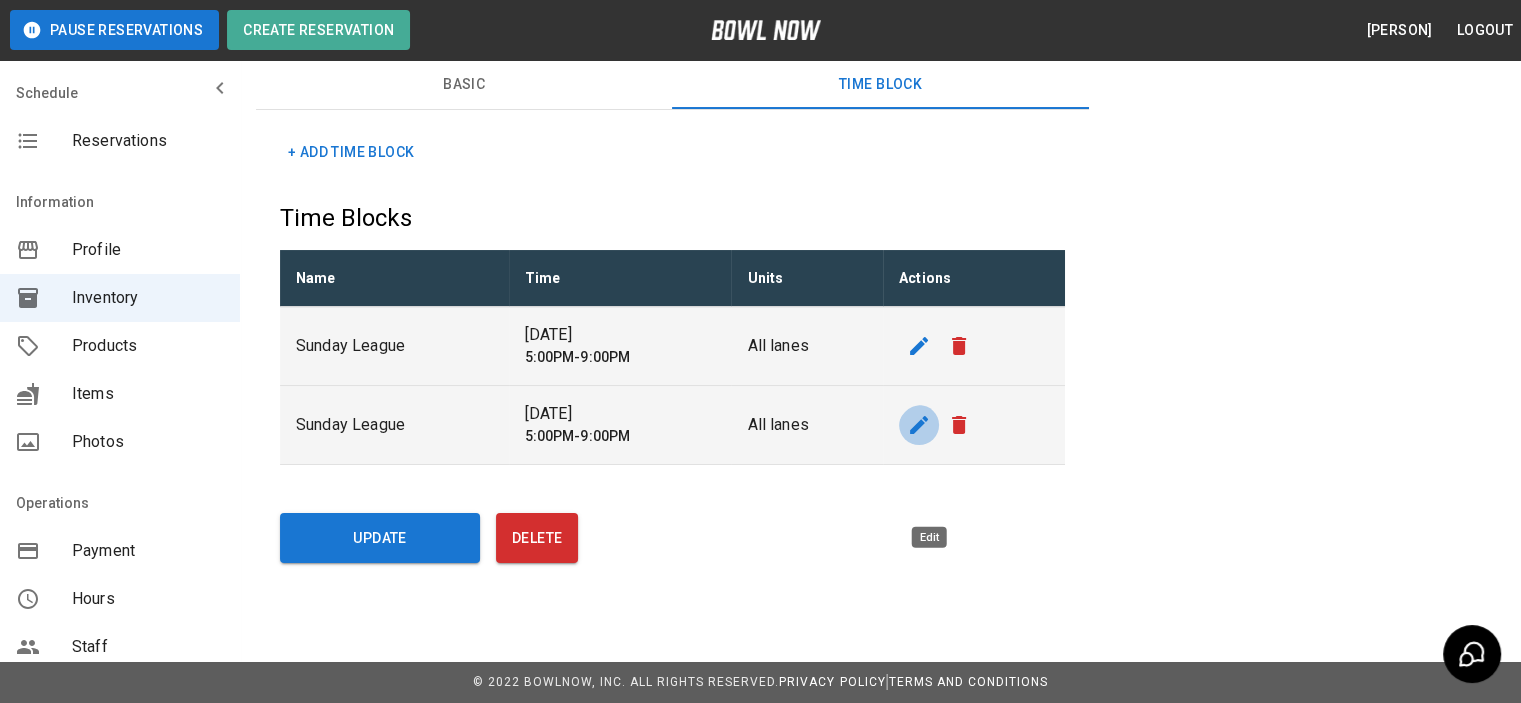 click 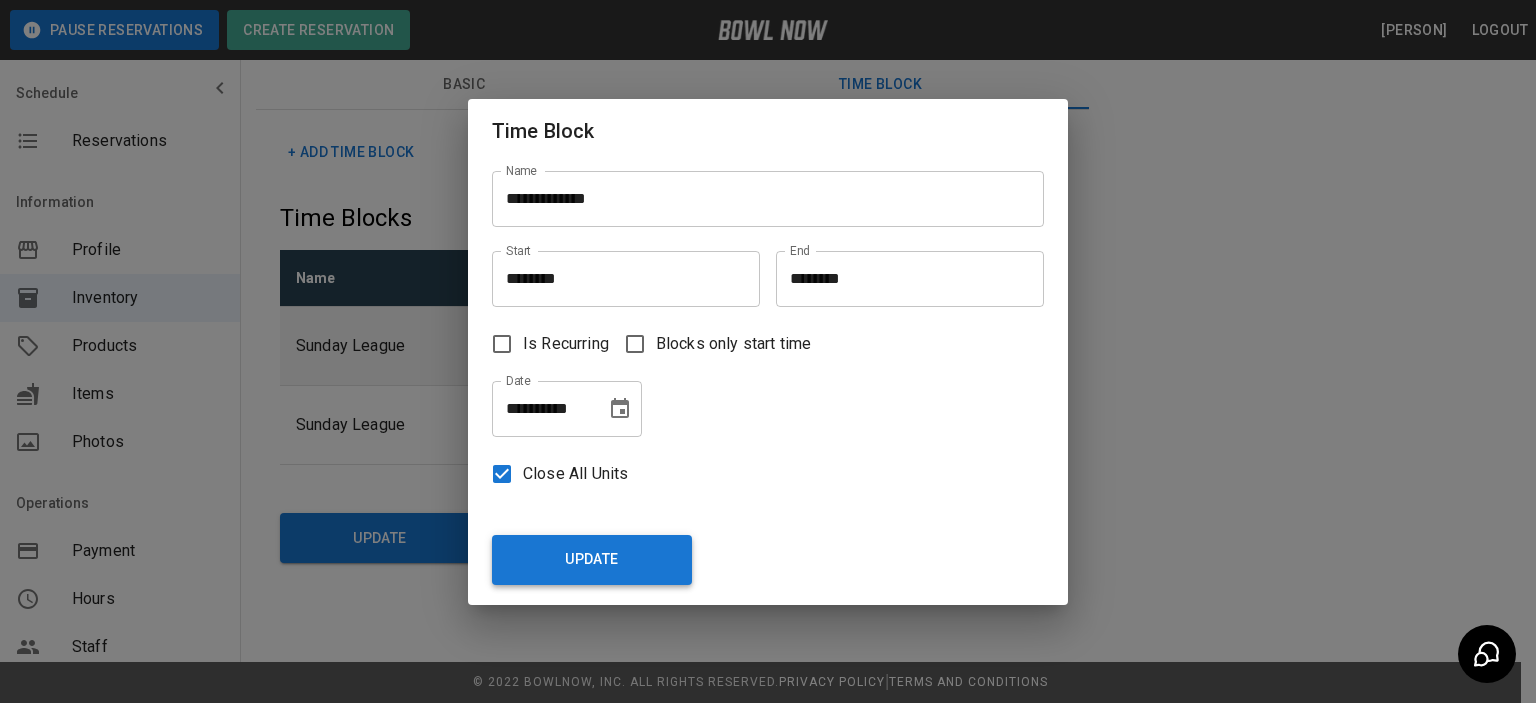 click on "Update" at bounding box center [592, 560] 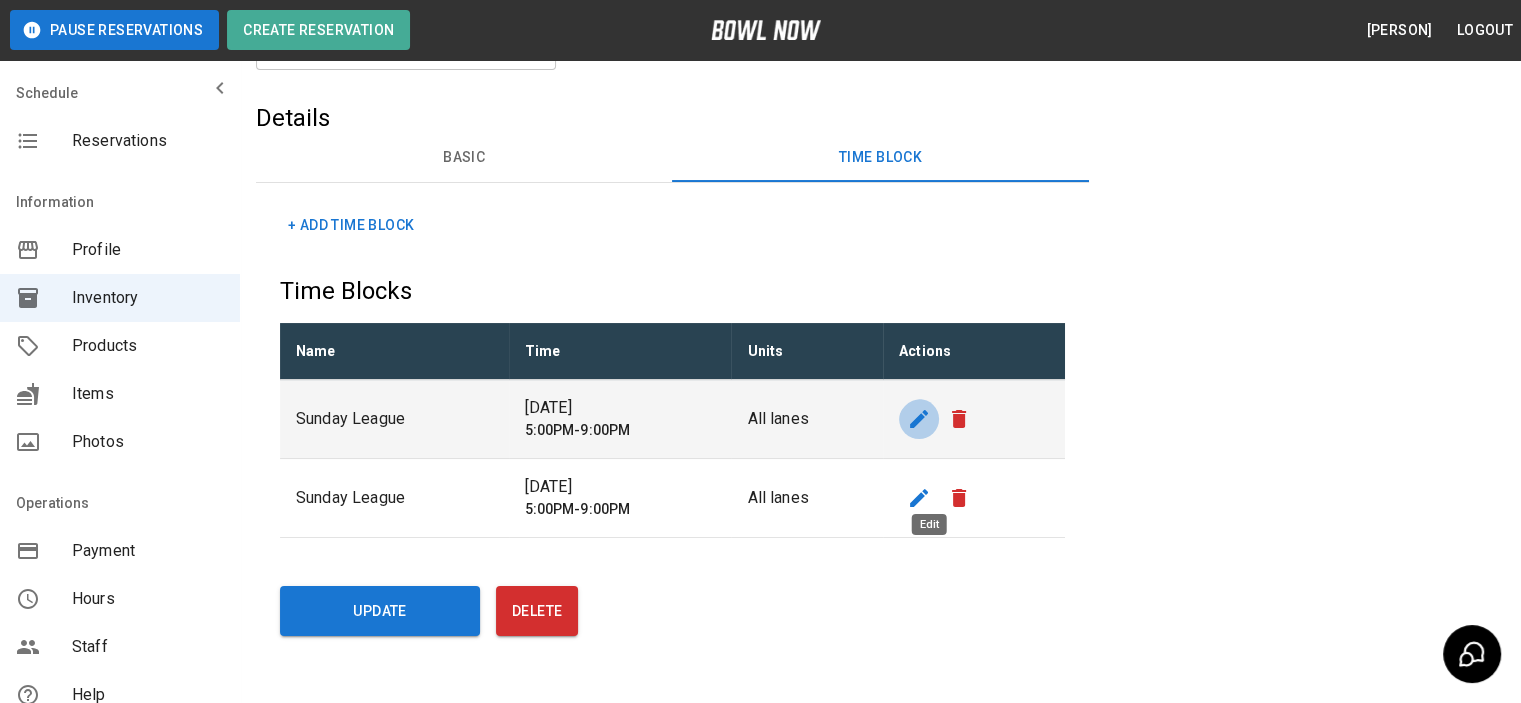 click 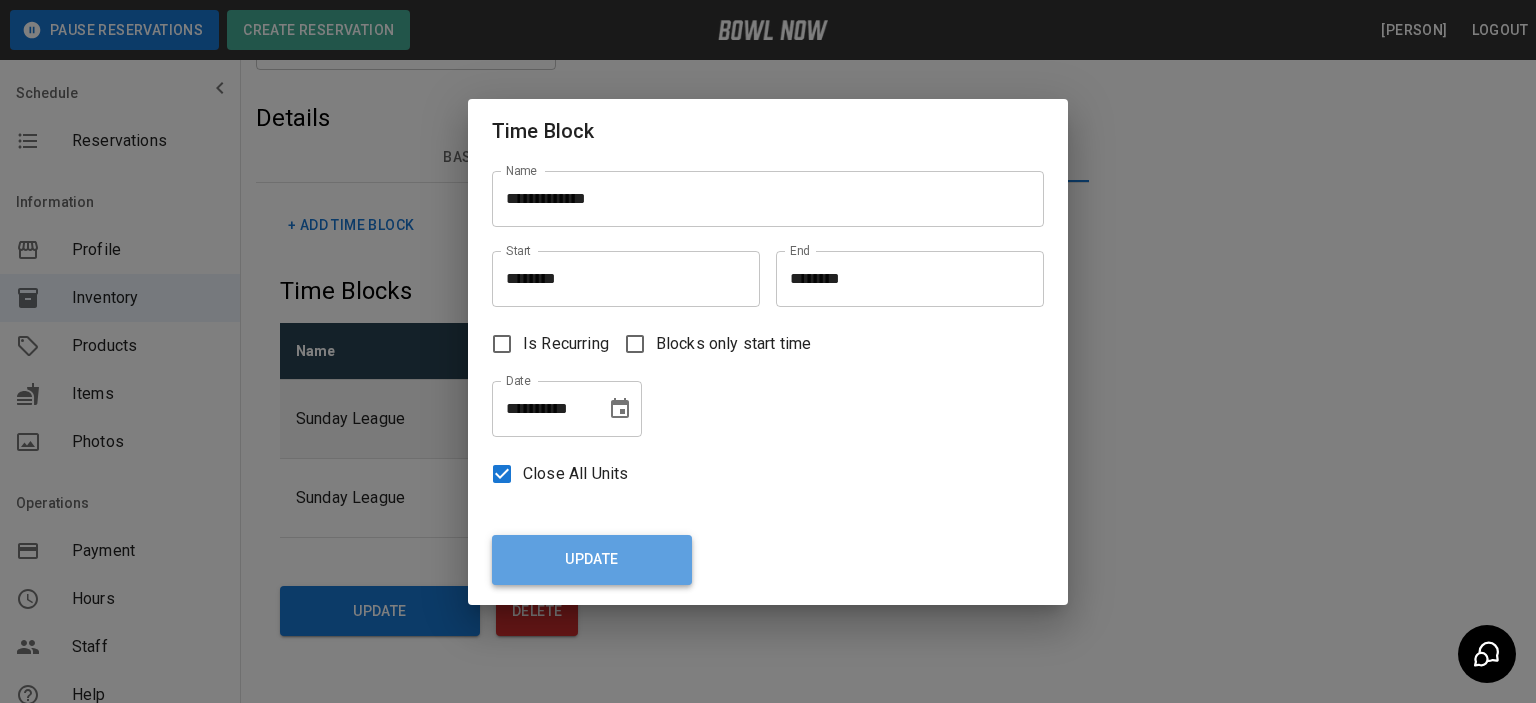 click on "Update" at bounding box center [592, 560] 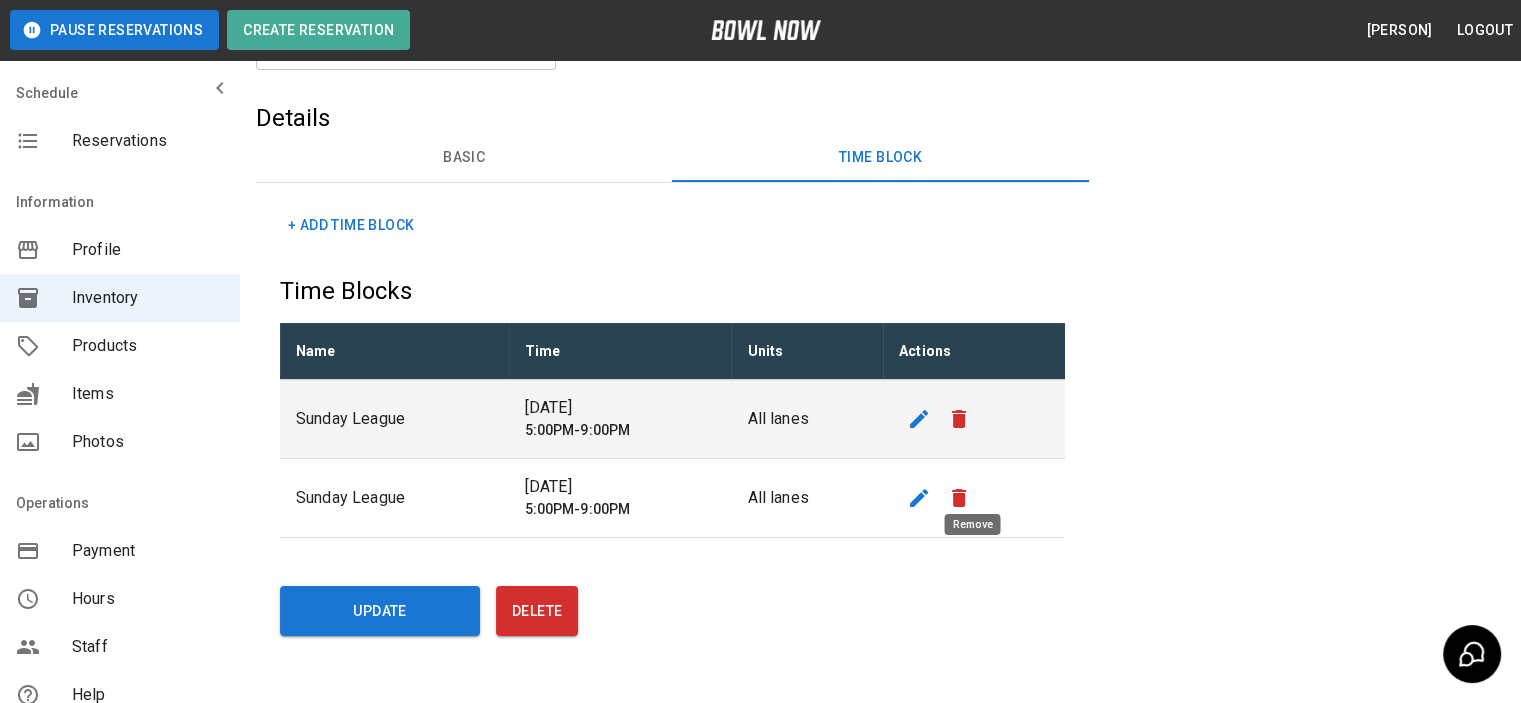 click 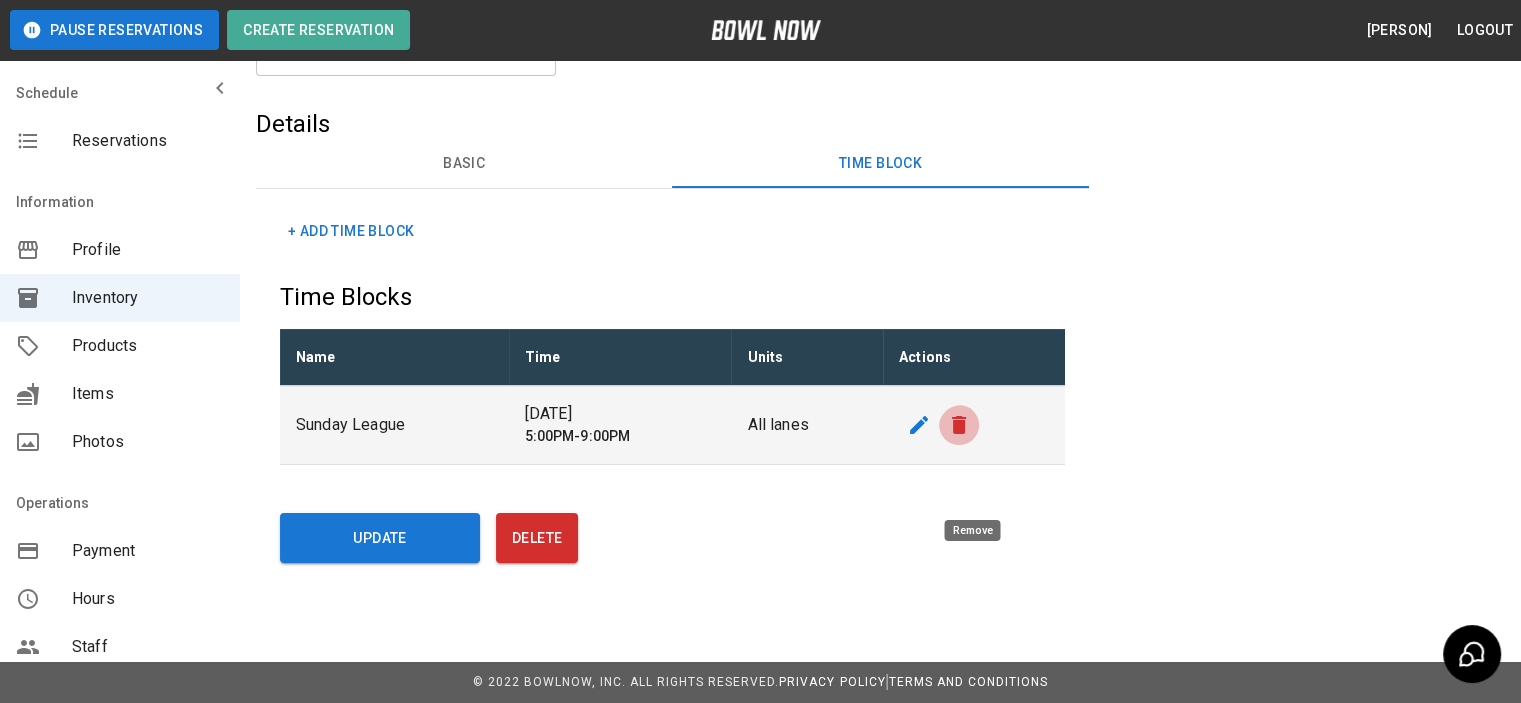 click 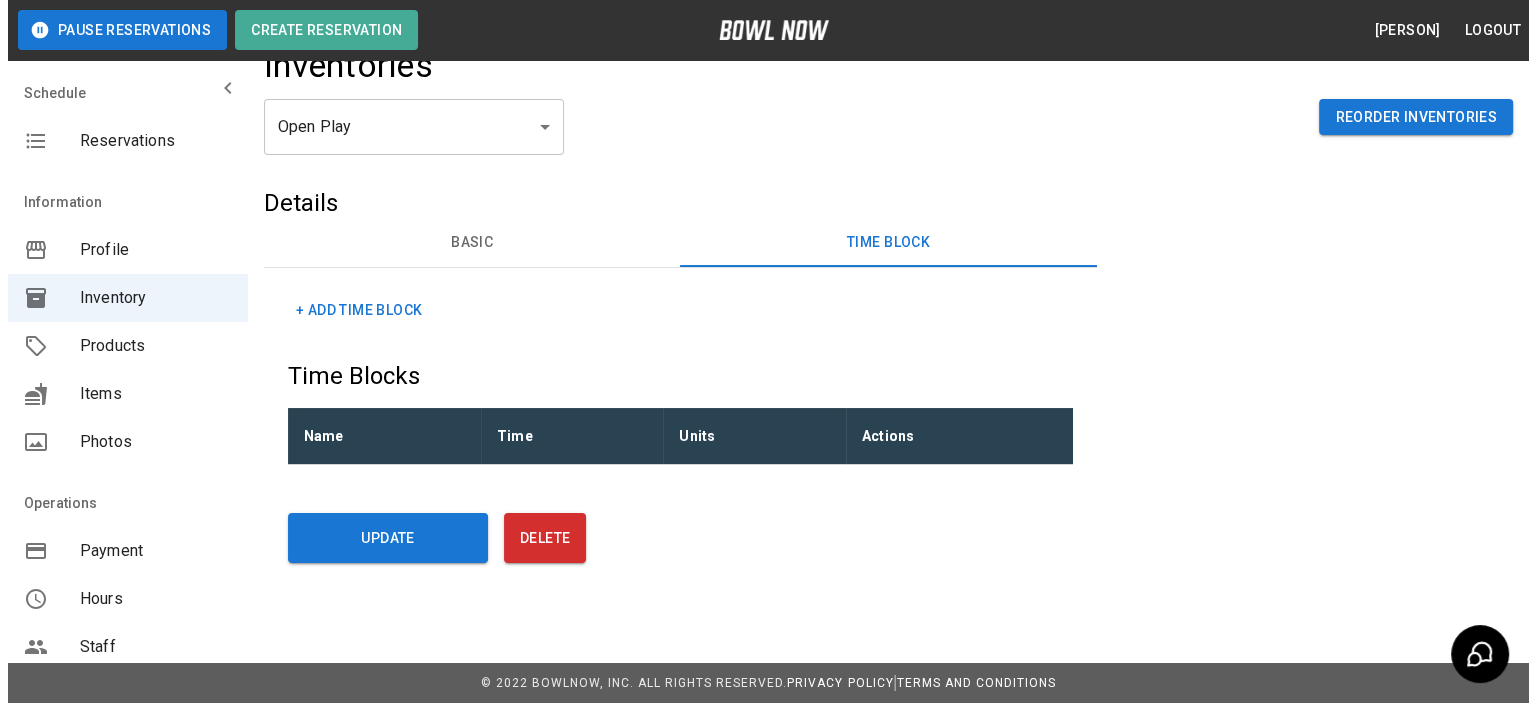 scroll, scrollTop: 82, scrollLeft: 0, axis: vertical 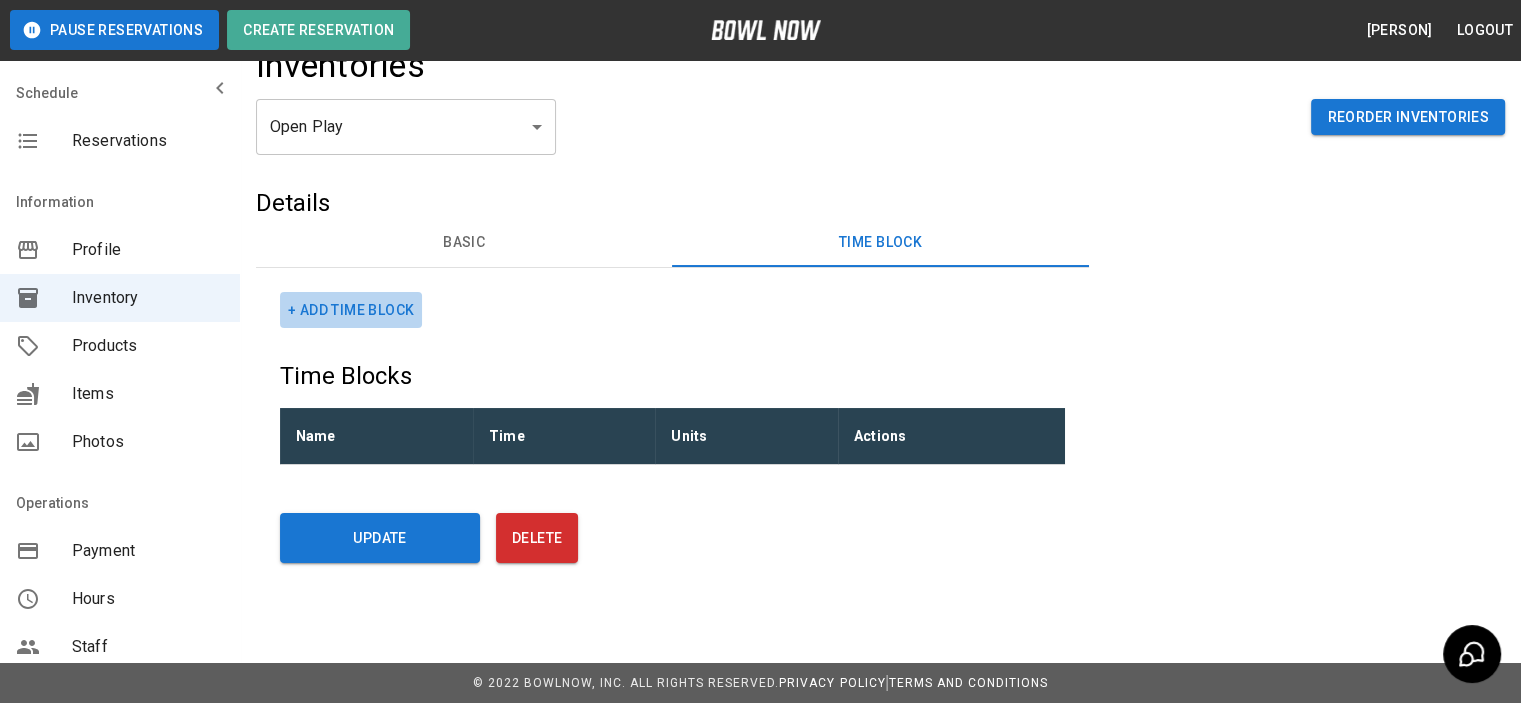 click on "+ Add Time Block" at bounding box center [351, 310] 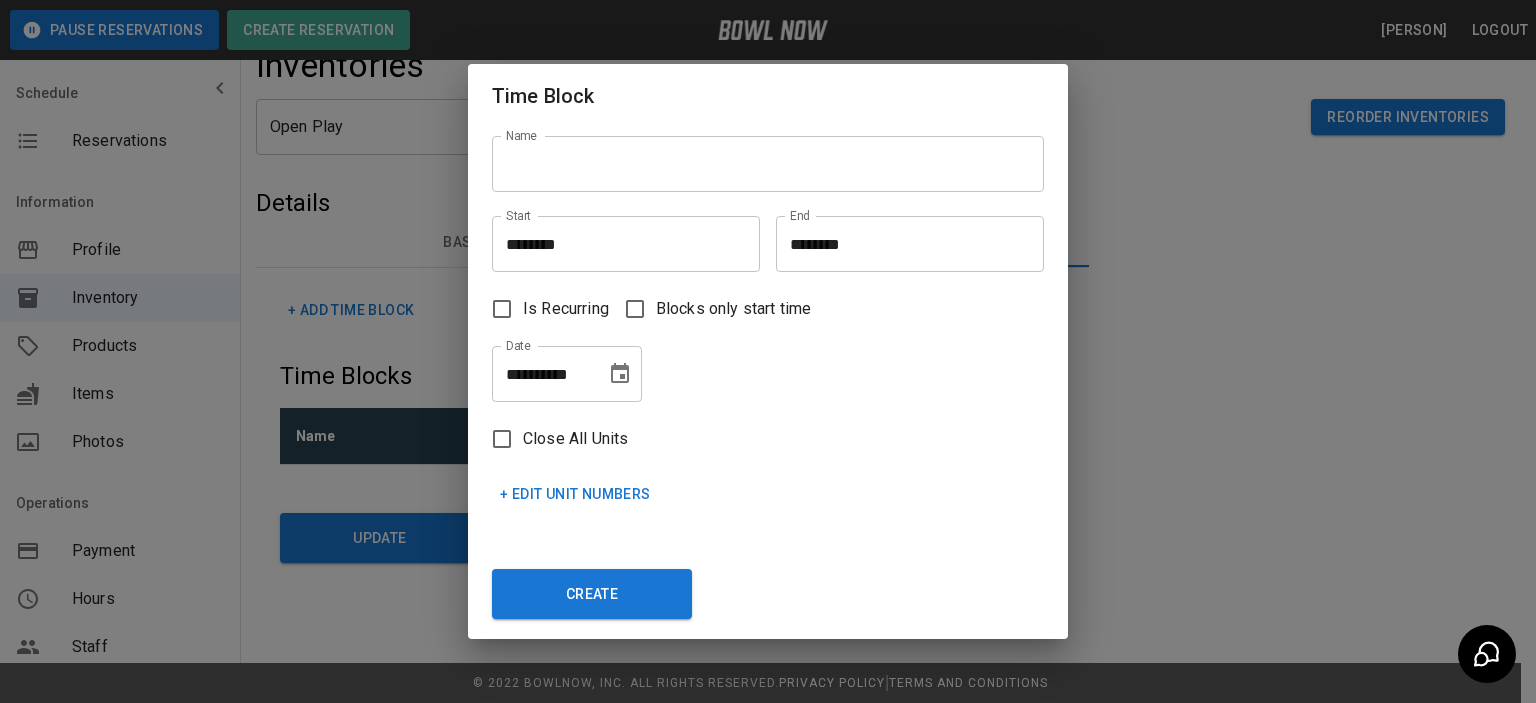 click on "Name" at bounding box center [768, 164] 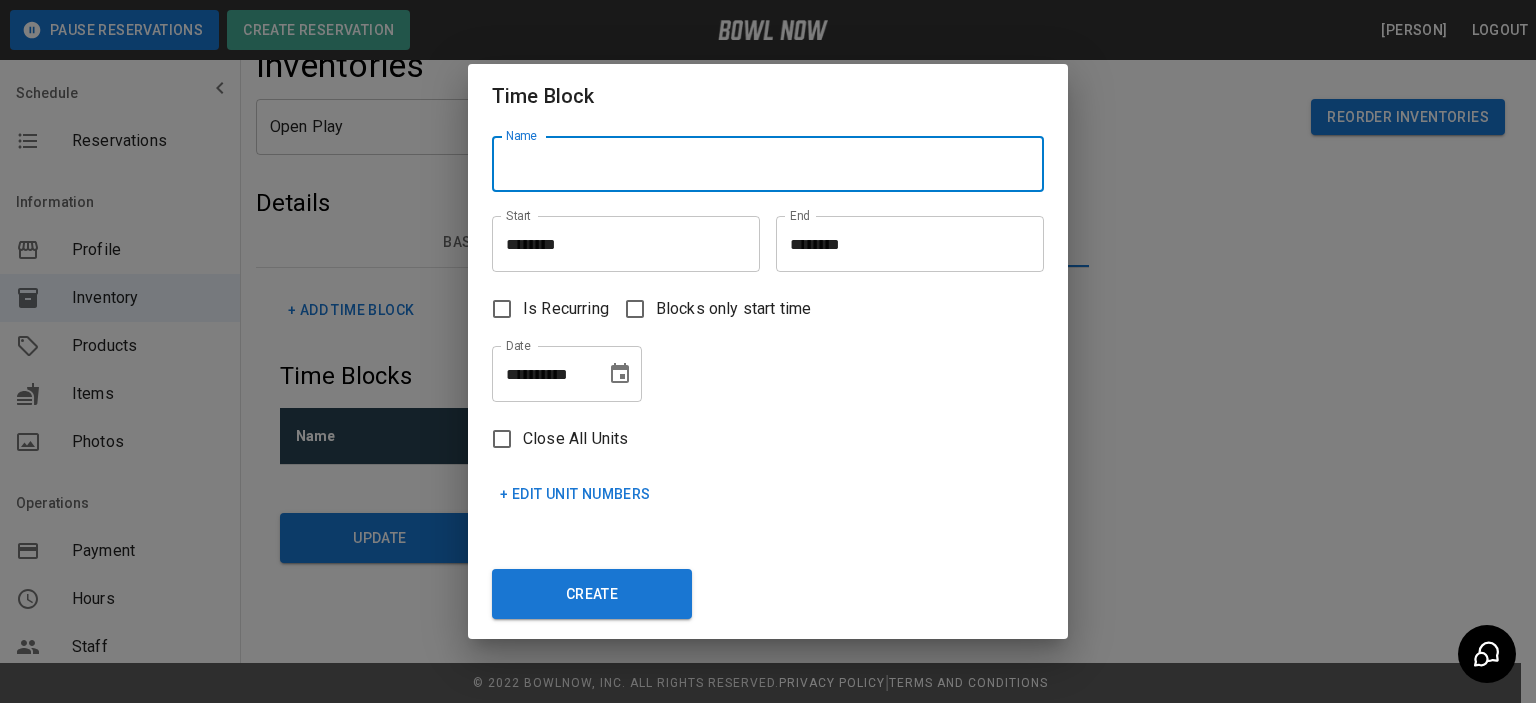 type on "**********" 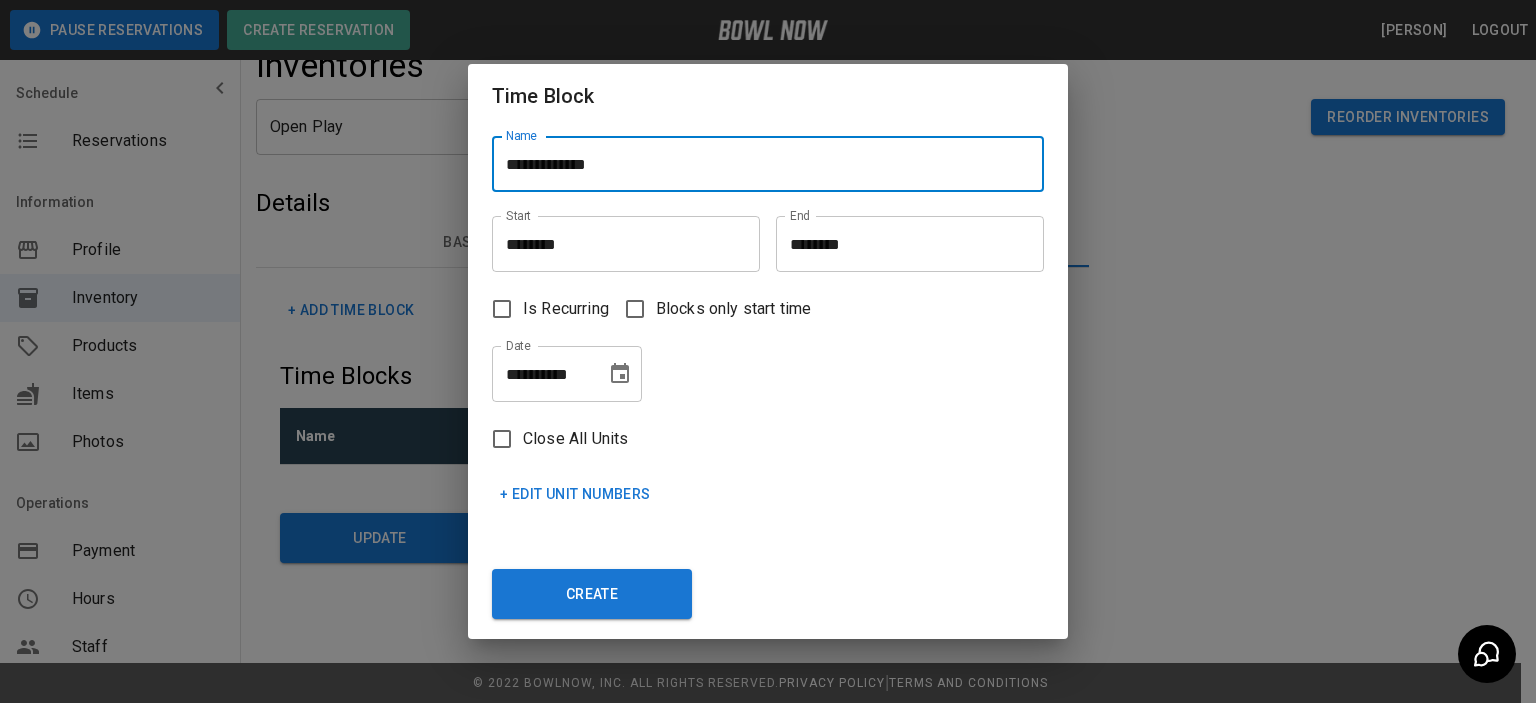click on "********" at bounding box center [619, 244] 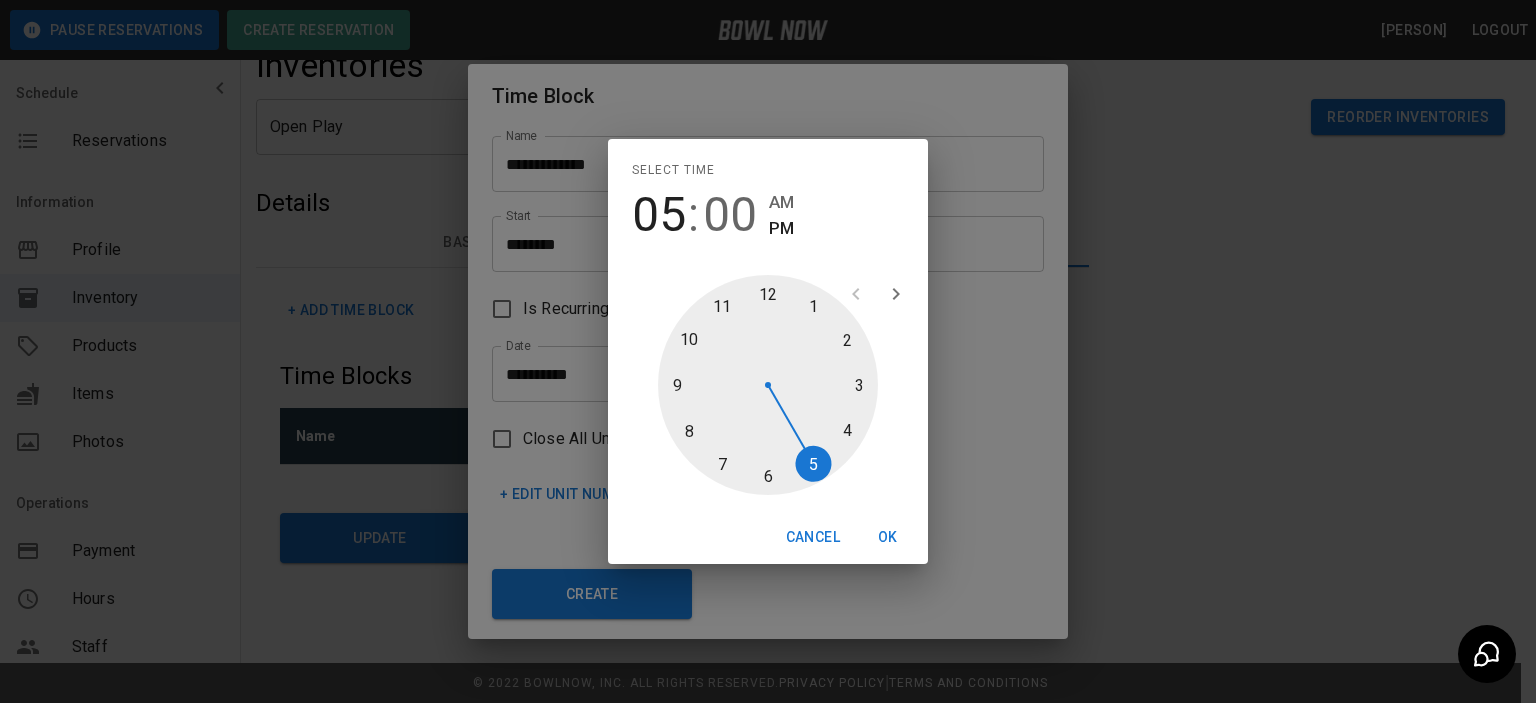 type on "********" 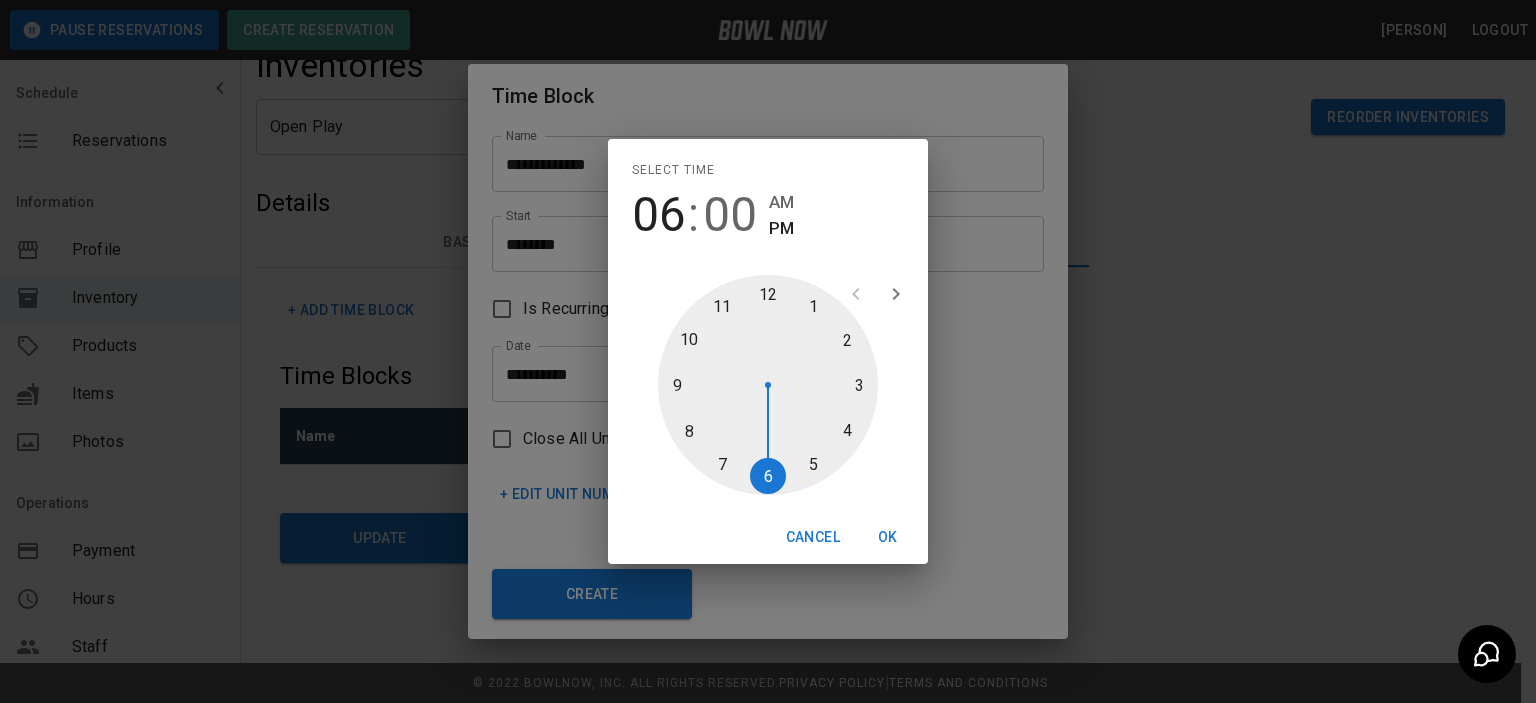 drag, startPoint x: 767, startPoint y: 299, endPoint x: 770, endPoint y: 456, distance: 157.02866 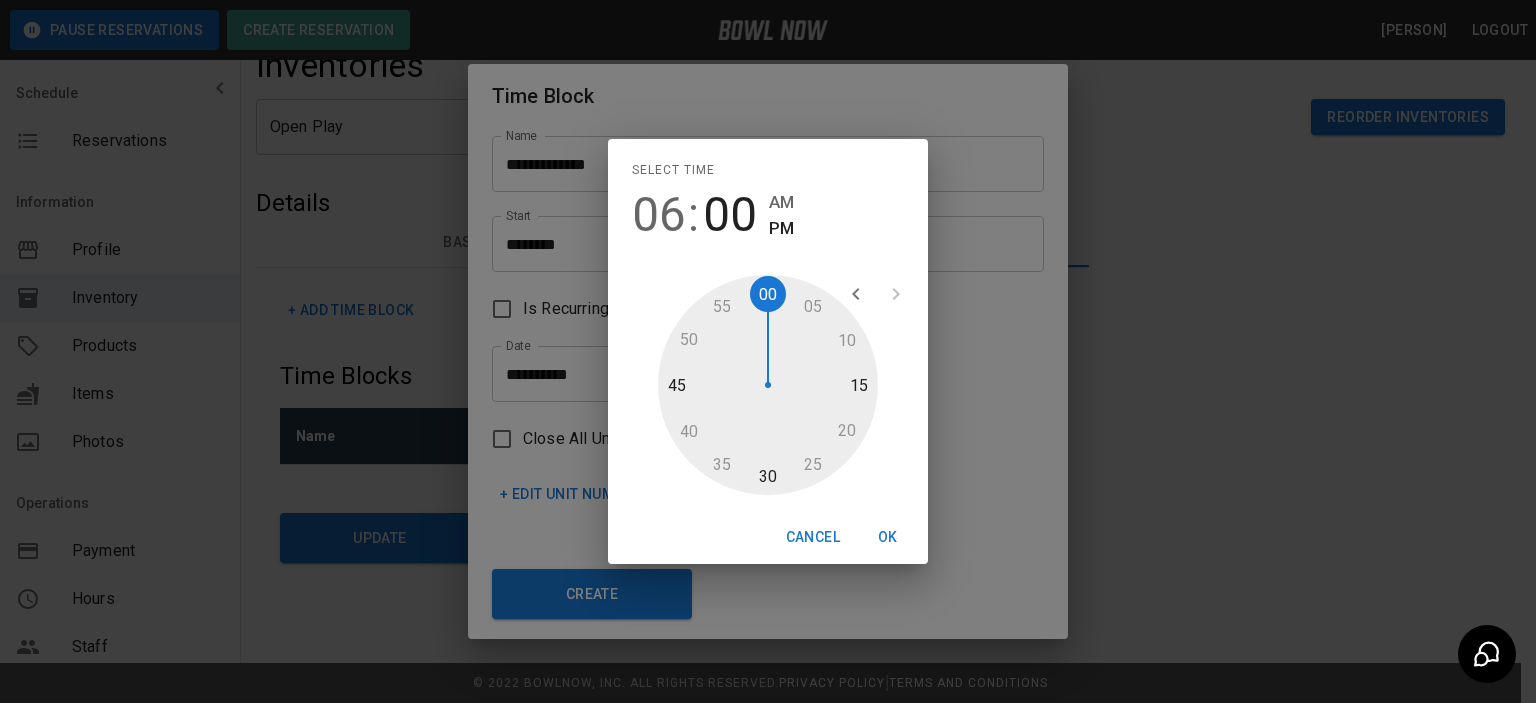click on "PM" at bounding box center (781, 228) 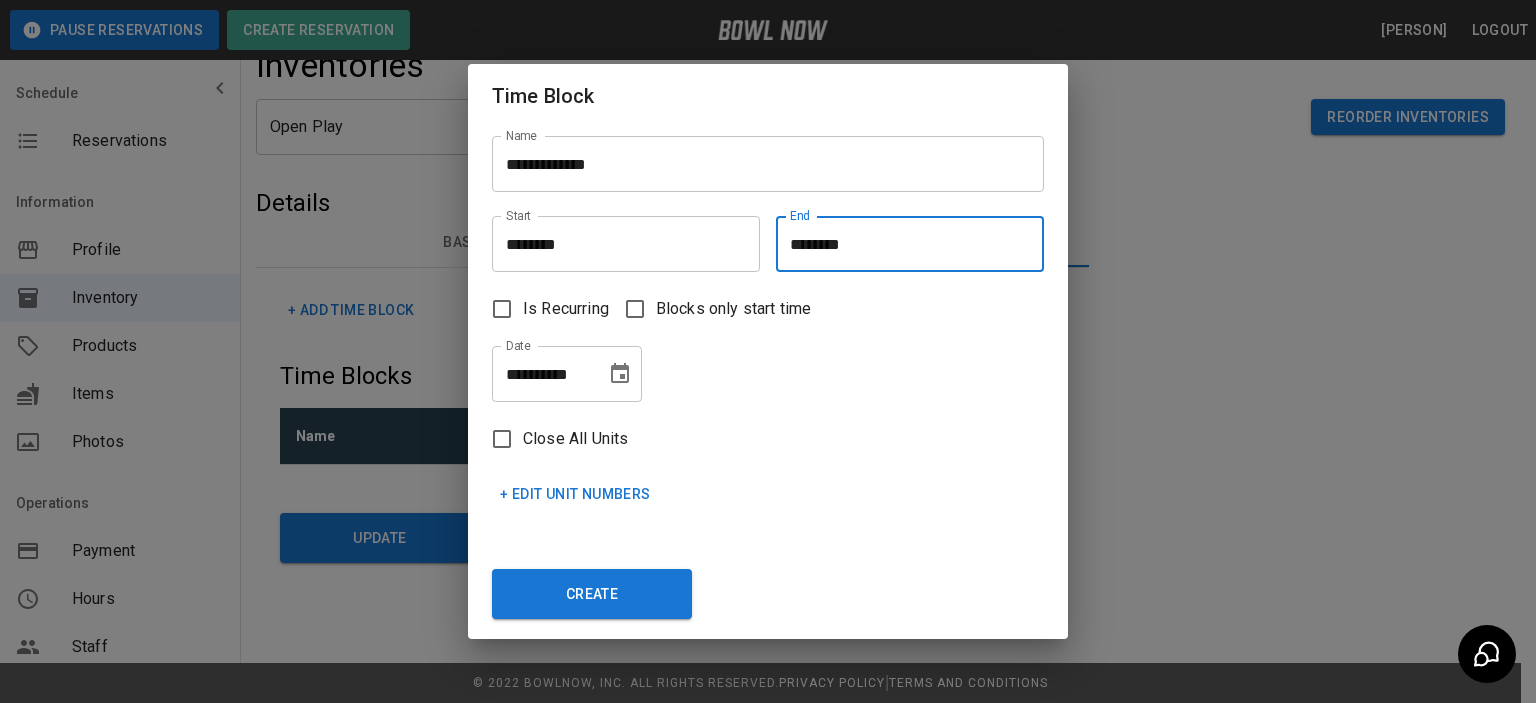 click on "********" at bounding box center (903, 244) 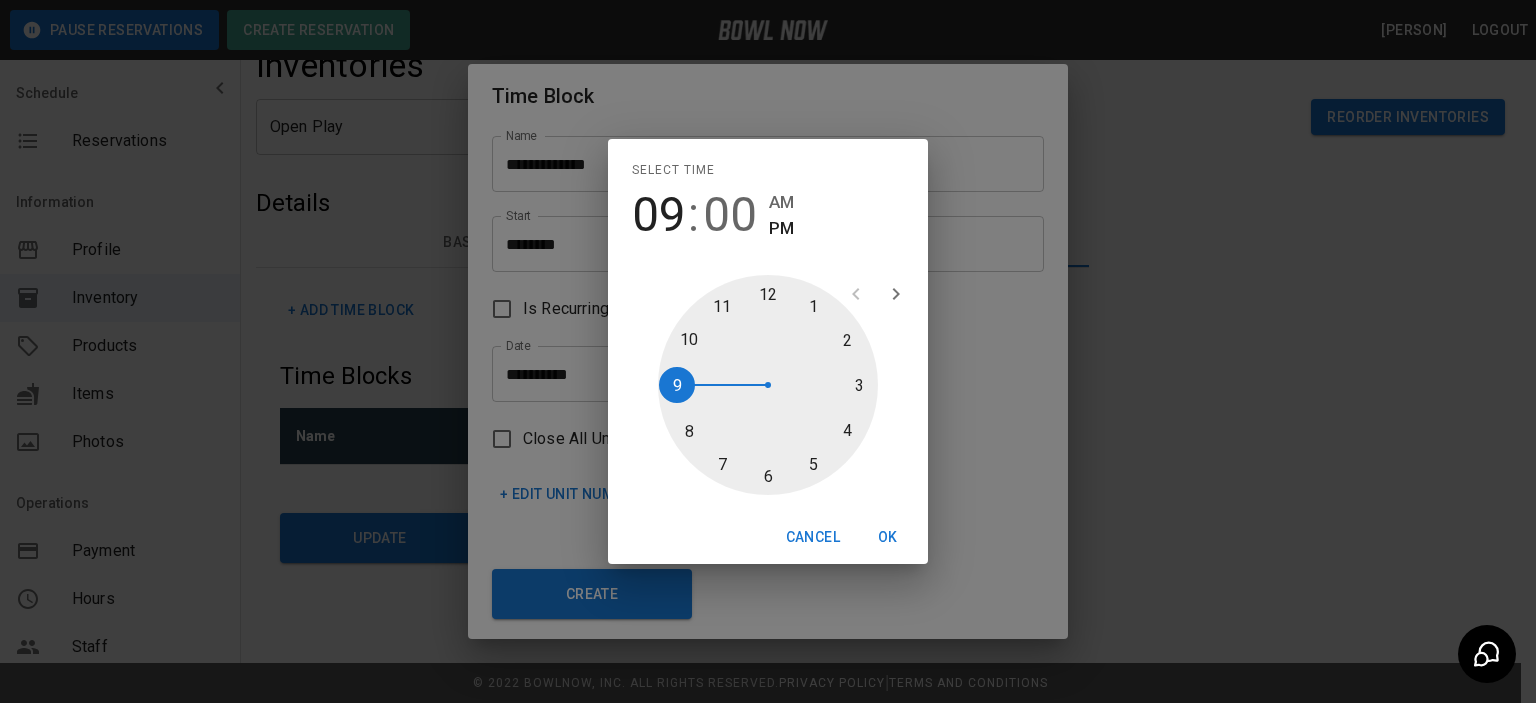 drag, startPoint x: 768, startPoint y: 304, endPoint x: 711, endPoint y: 374, distance: 90.27181 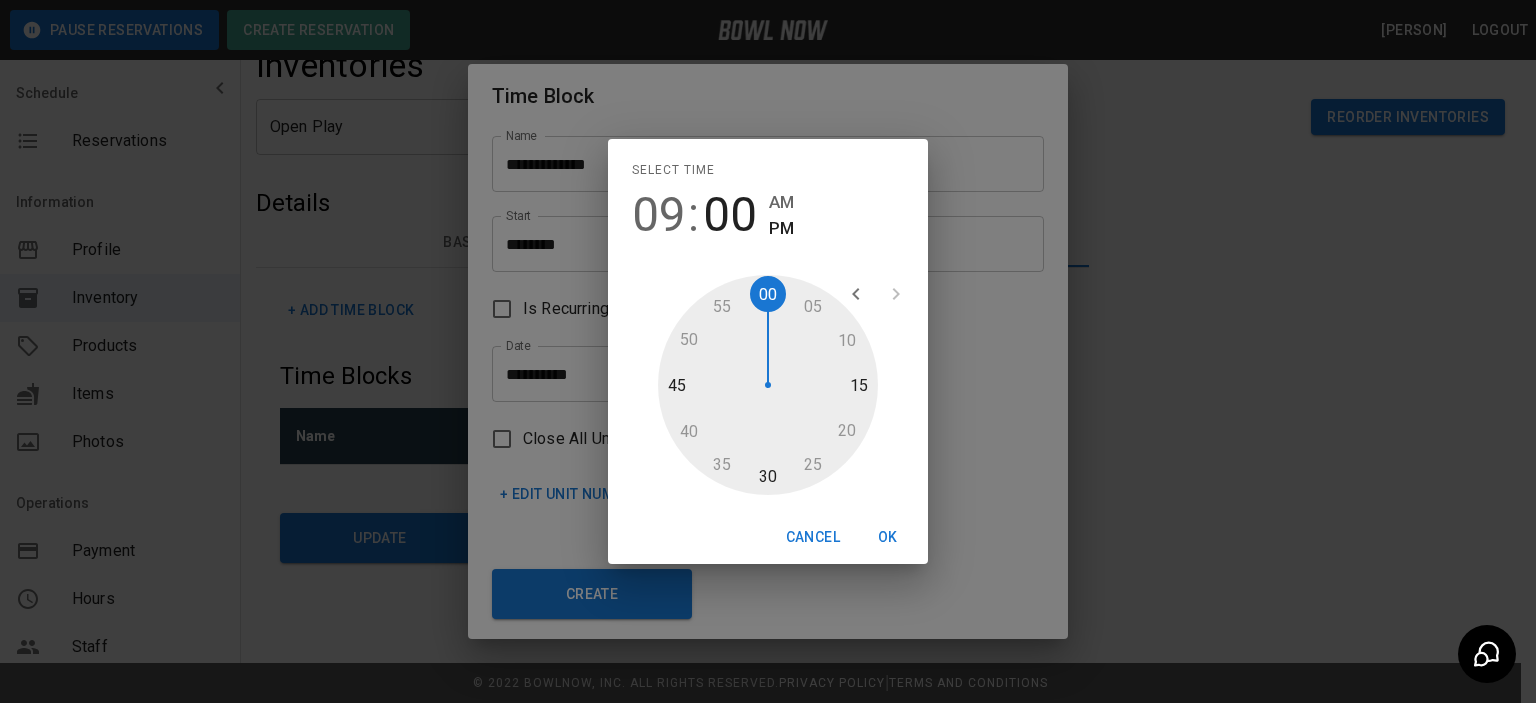 type on "********" 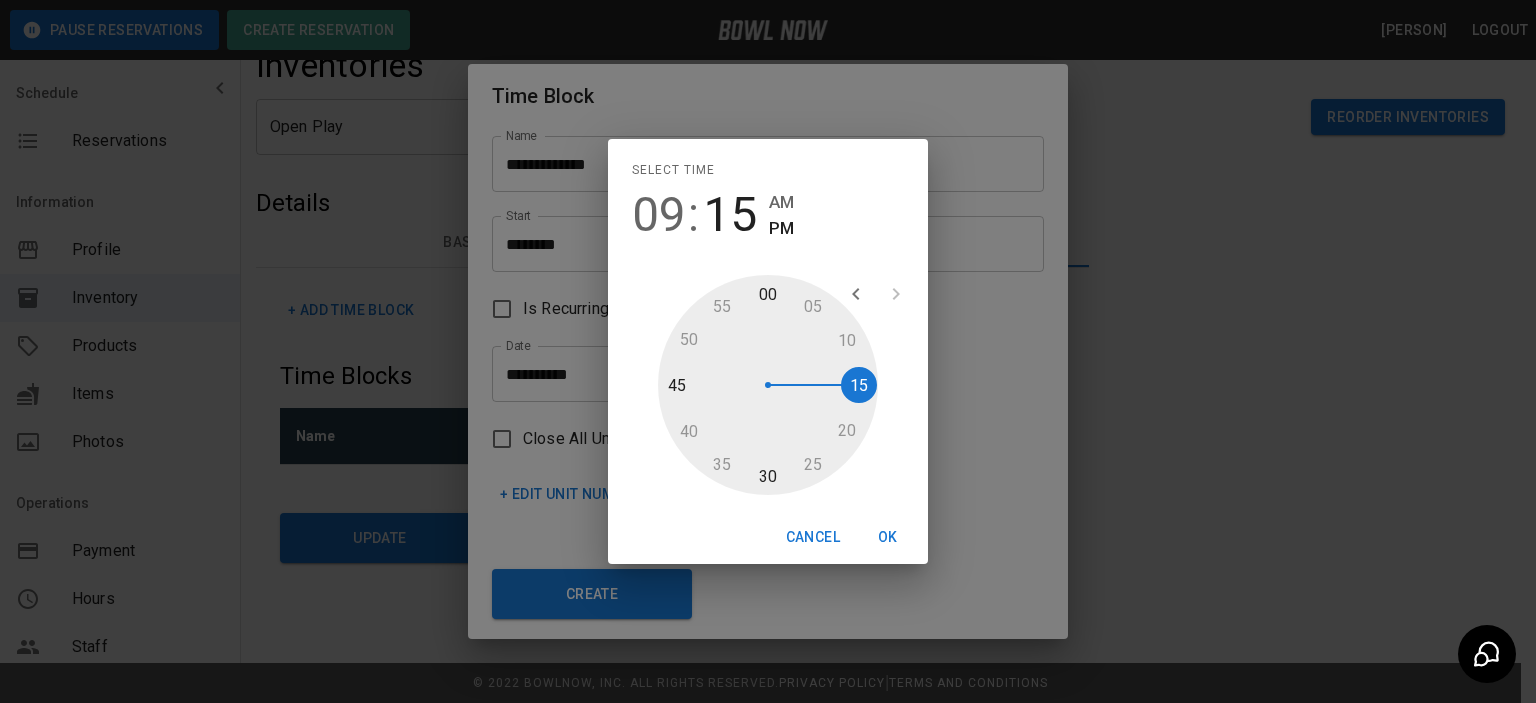 drag, startPoint x: 772, startPoint y: 299, endPoint x: 858, endPoint y: 375, distance: 114.76933 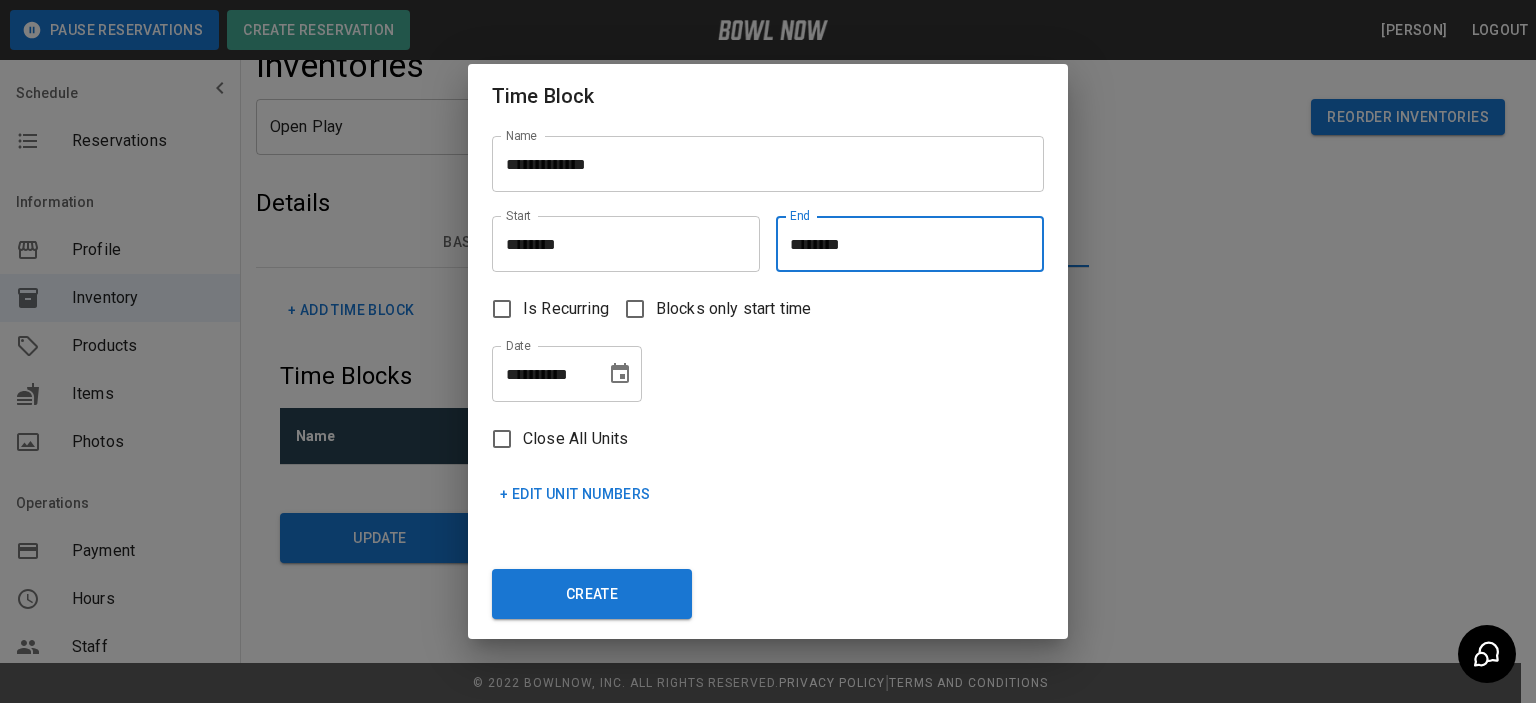 click 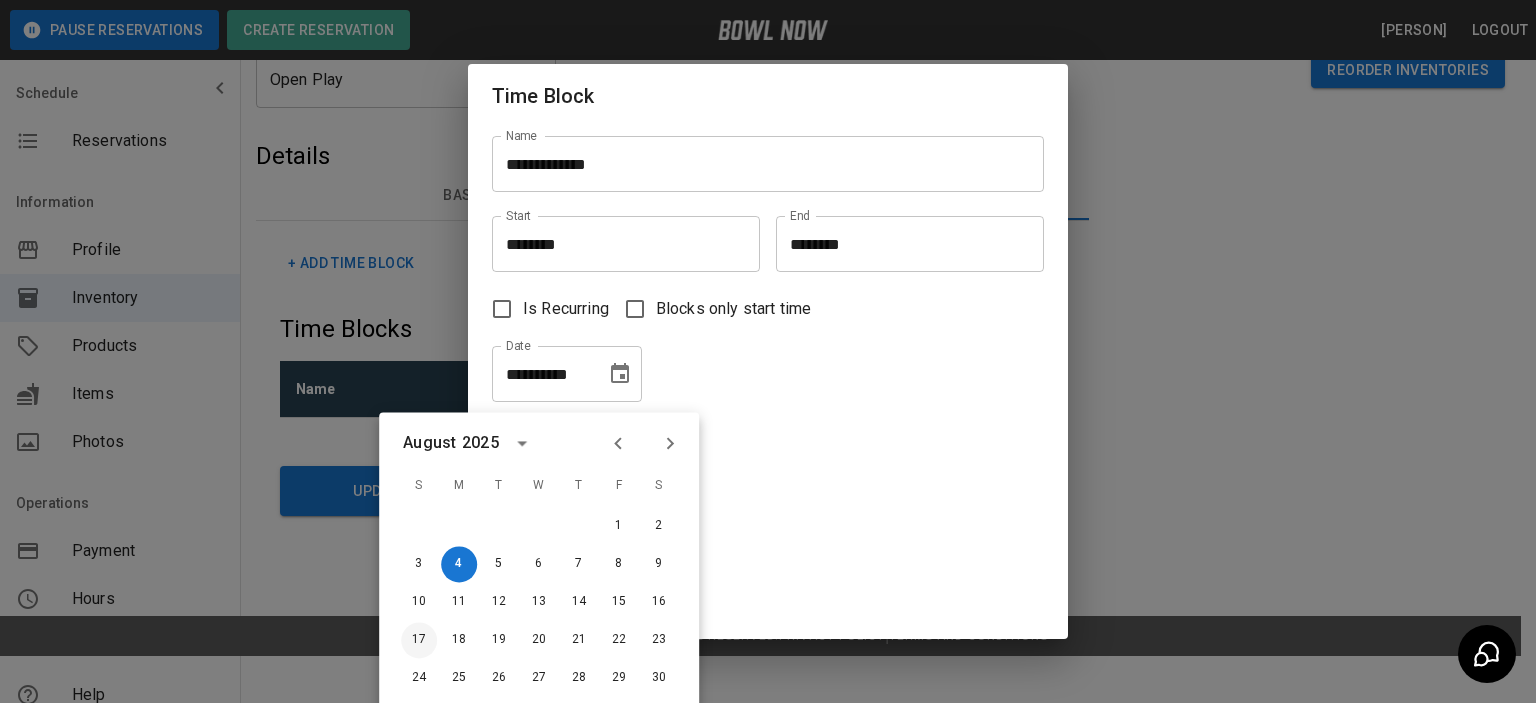 click on "17" at bounding box center (419, 640) 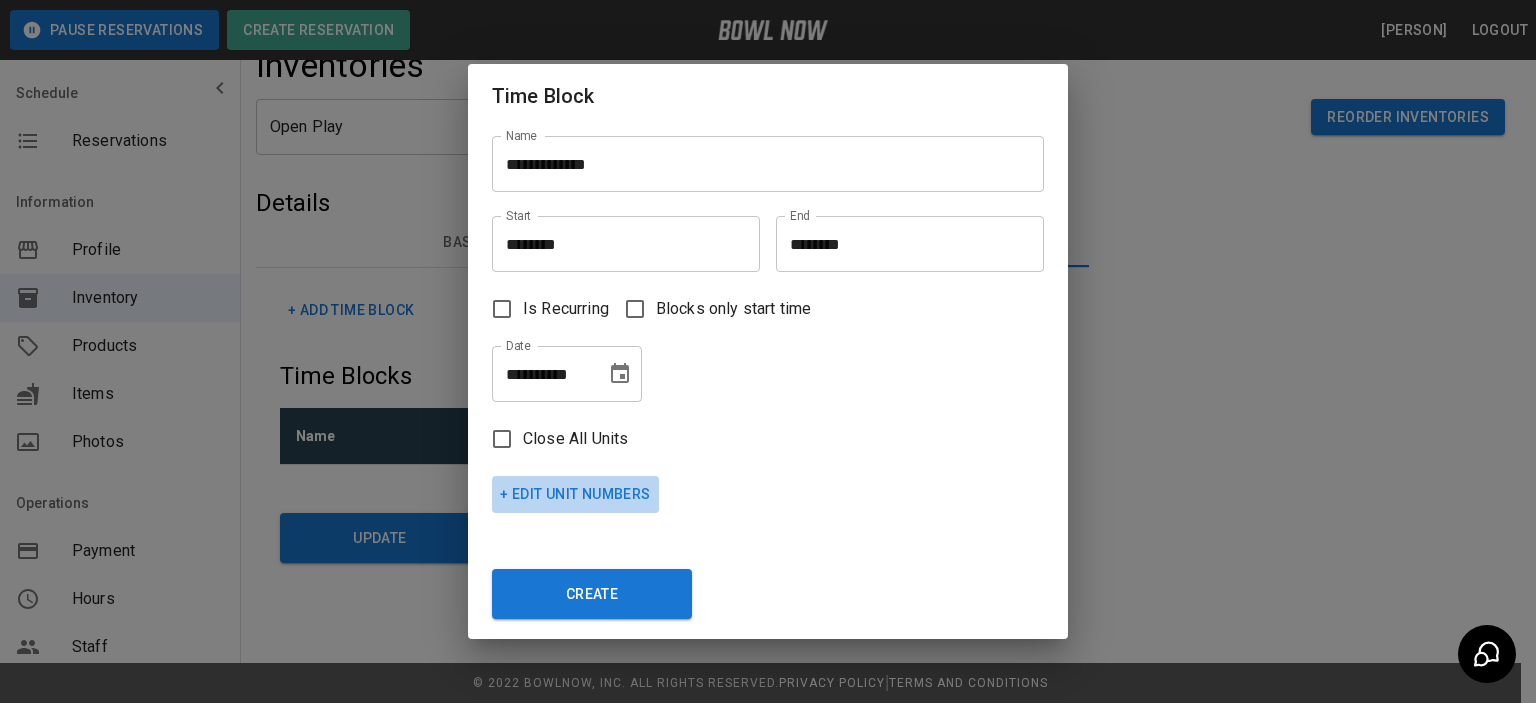click on "+ Edit Unit Numbers" at bounding box center (575, 494) 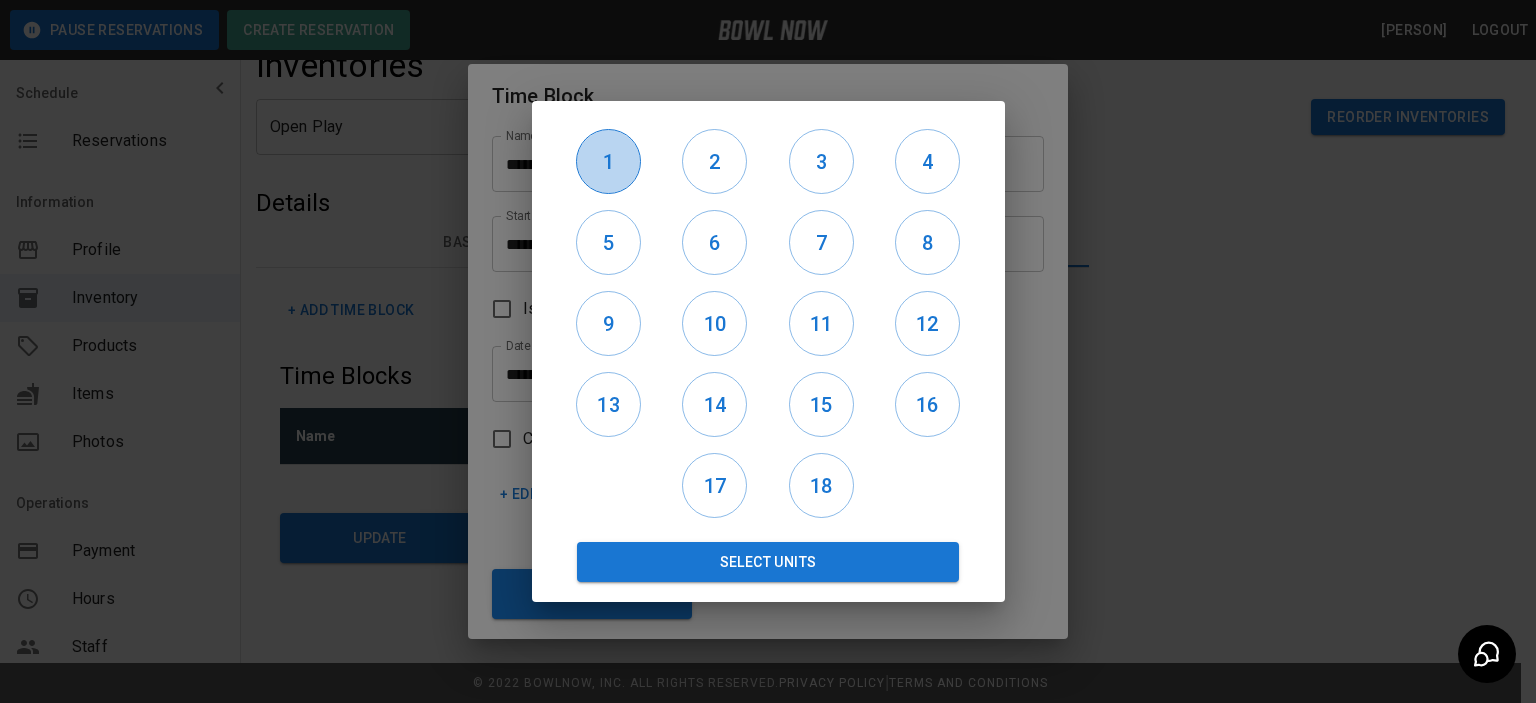 click on "1" at bounding box center (608, 162) 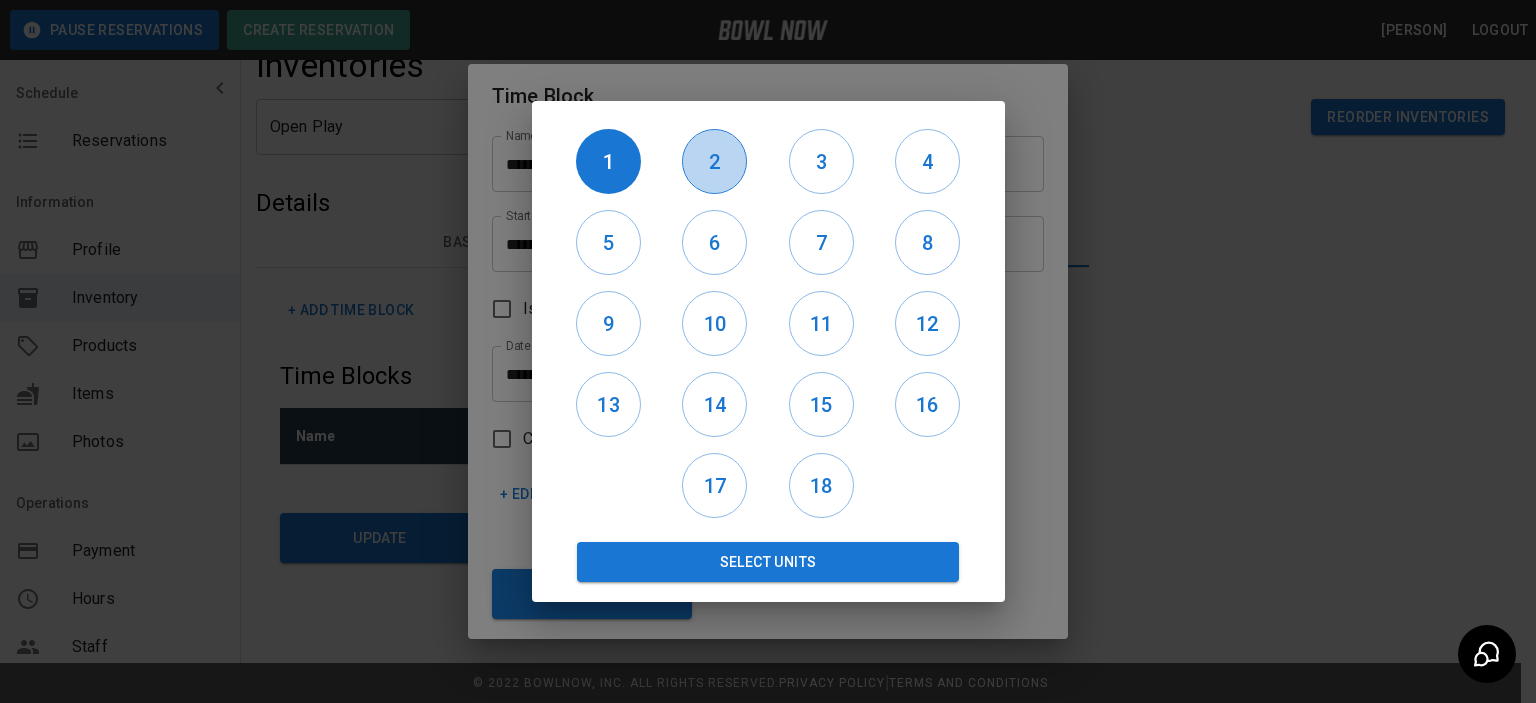 click on "2" at bounding box center (714, 162) 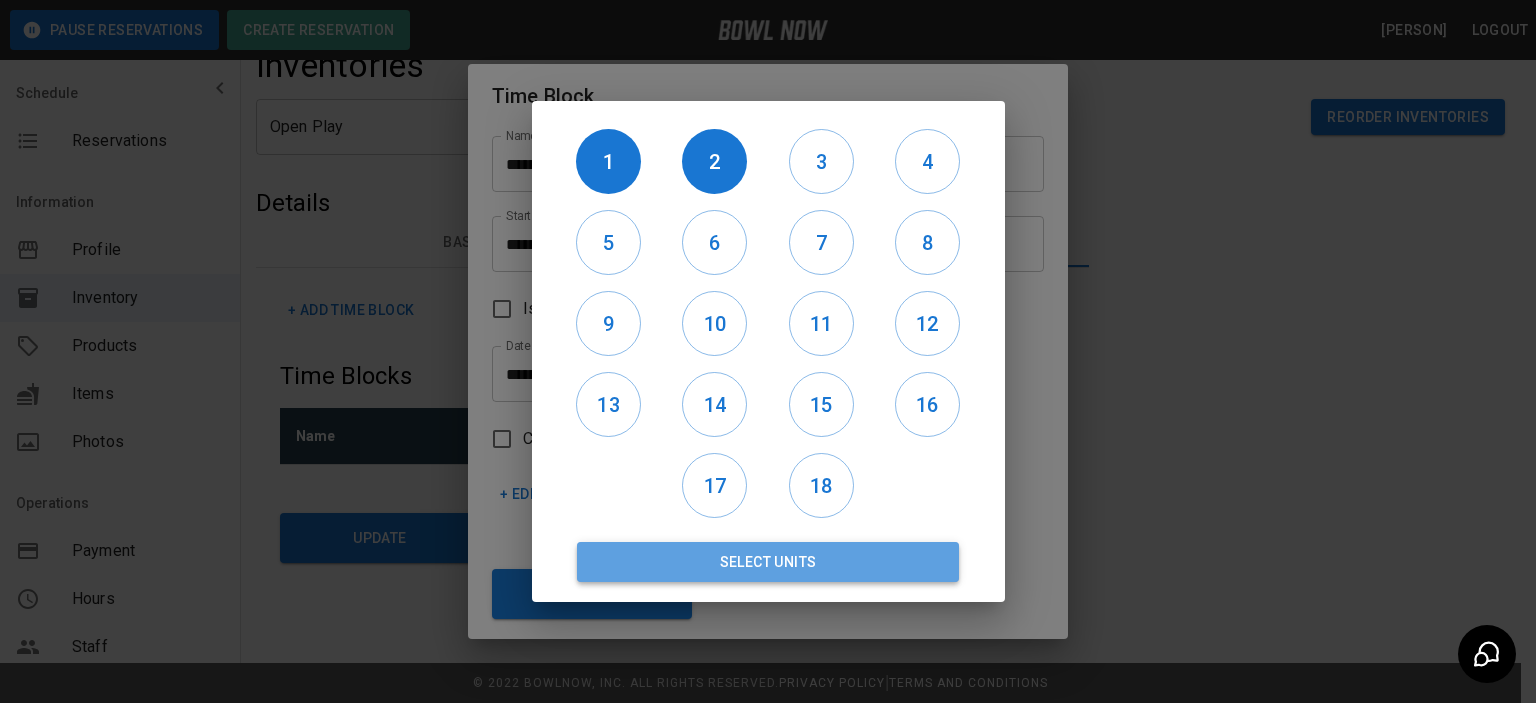 click on "Select Units" at bounding box center (768, 562) 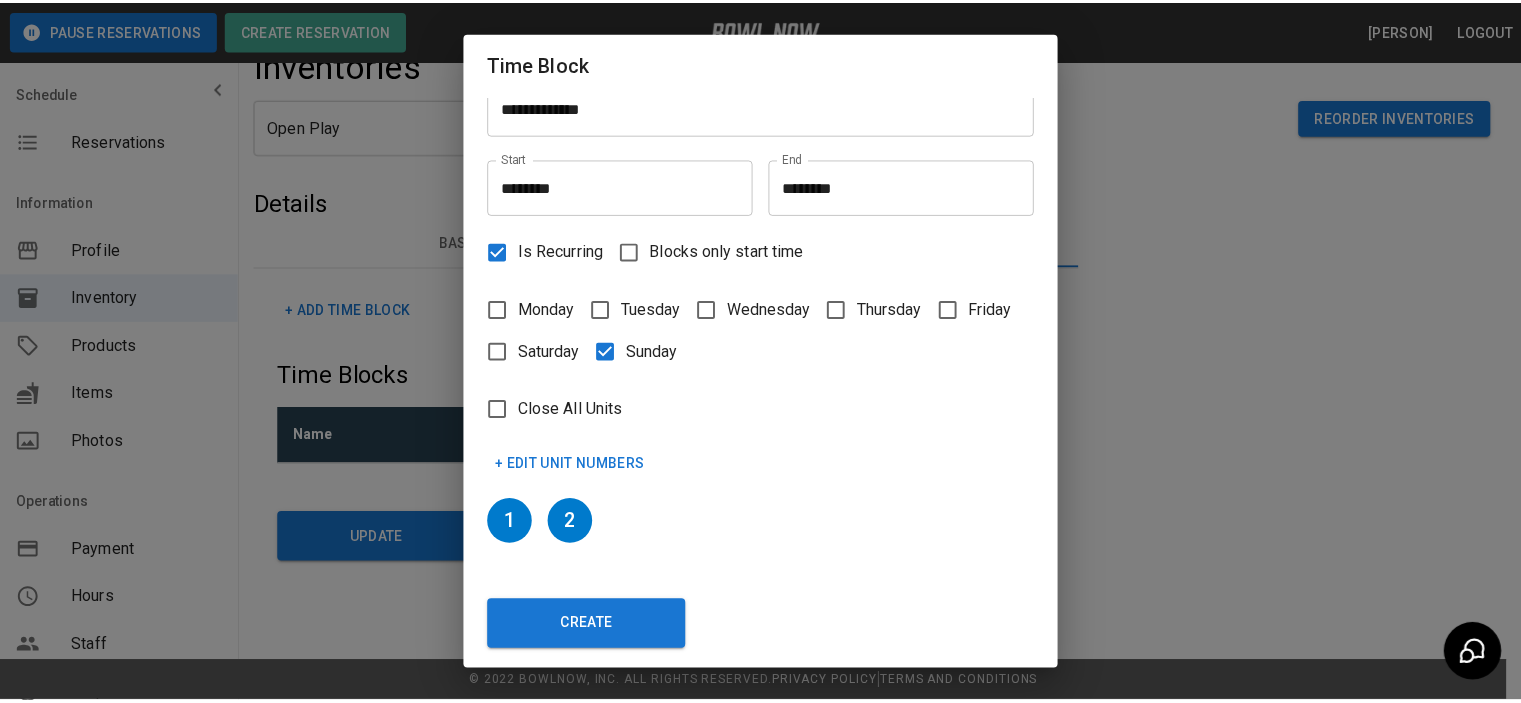 scroll, scrollTop: 73, scrollLeft: 0, axis: vertical 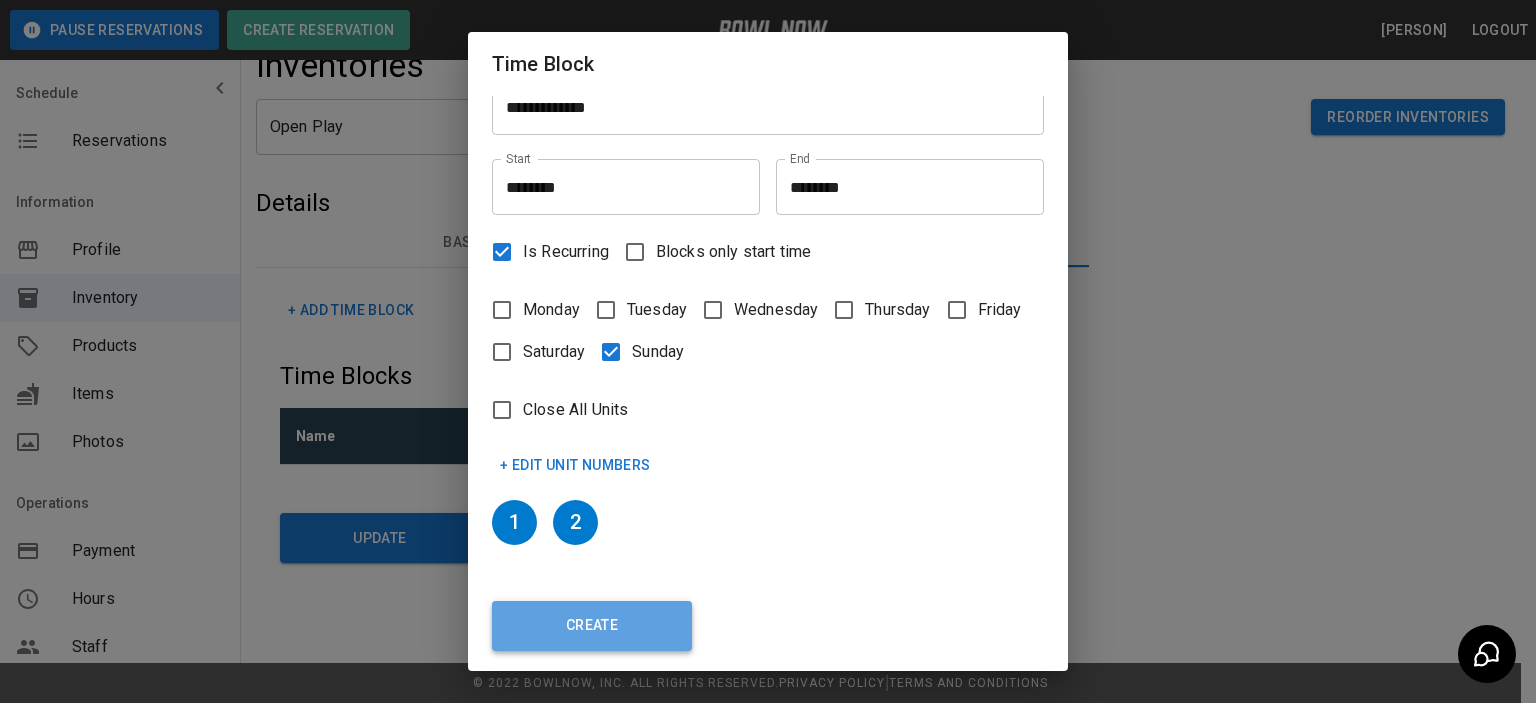 click on "Create" at bounding box center (592, 626) 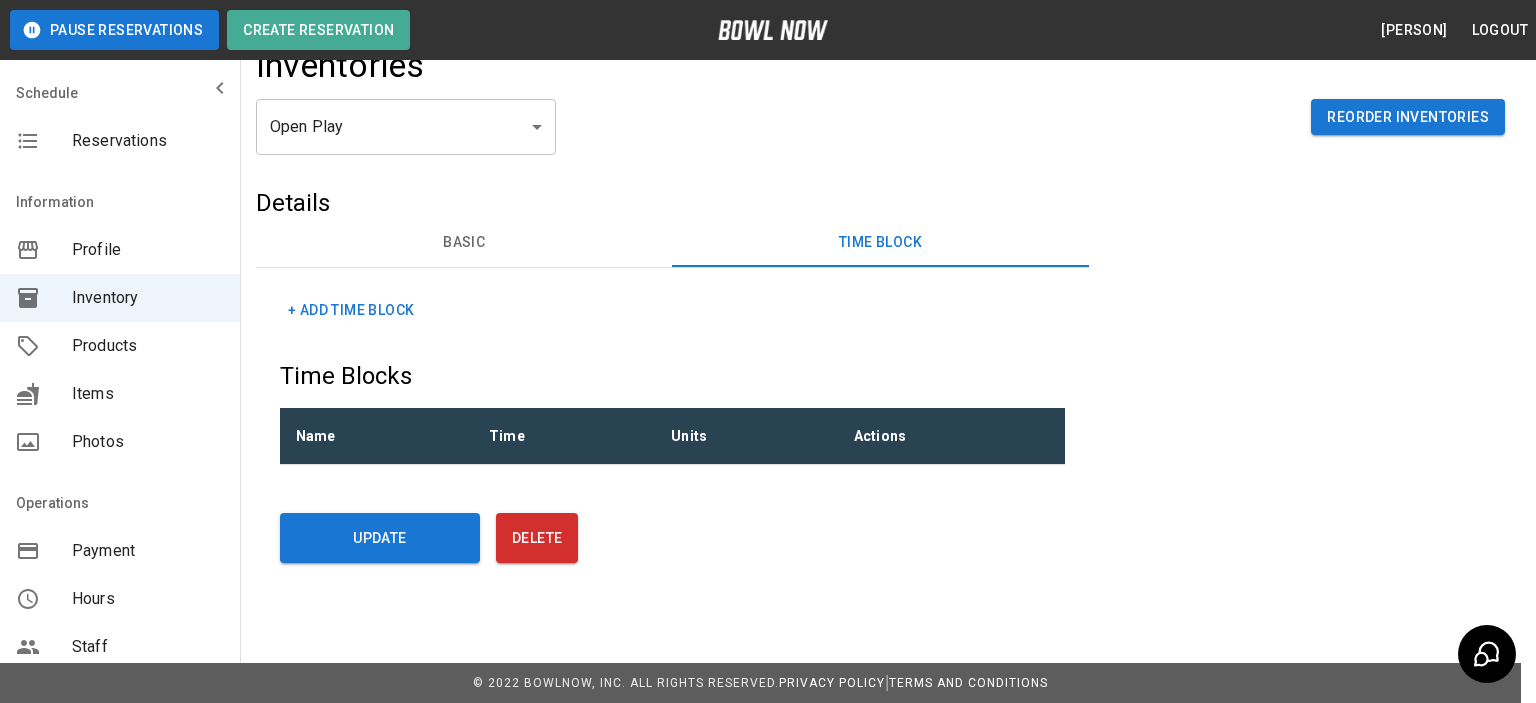 scroll, scrollTop: 0, scrollLeft: 0, axis: both 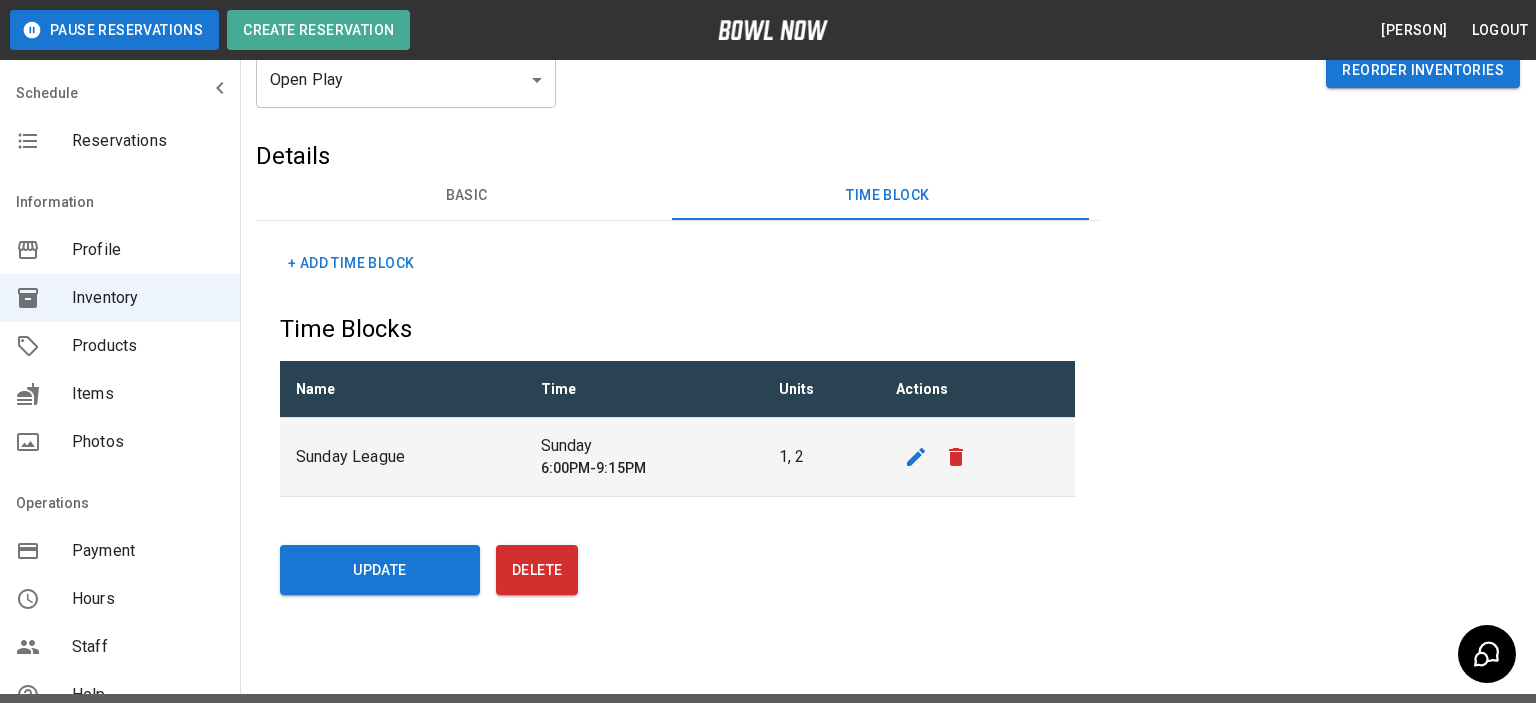 click on "**********" at bounding box center (768, 326) 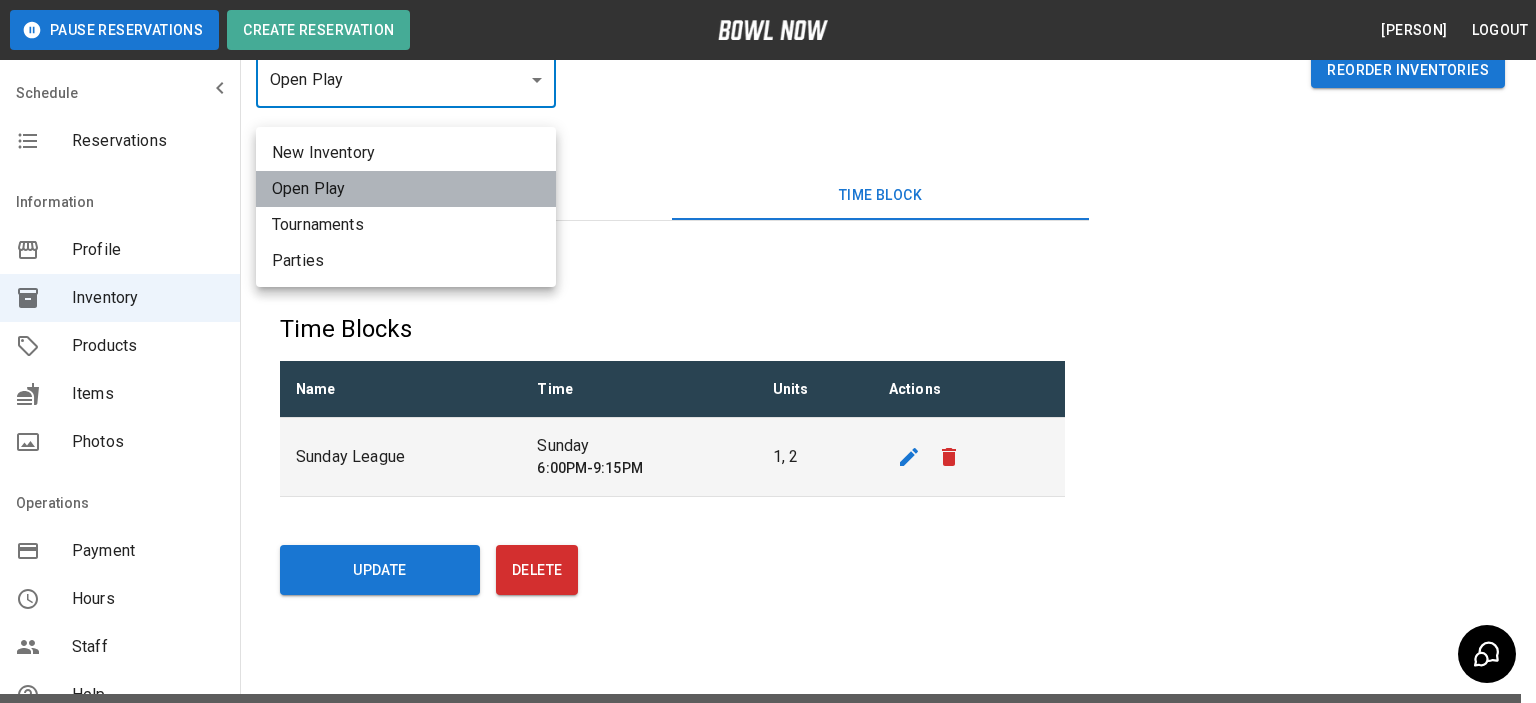 click on "Open Play" at bounding box center [406, 189] 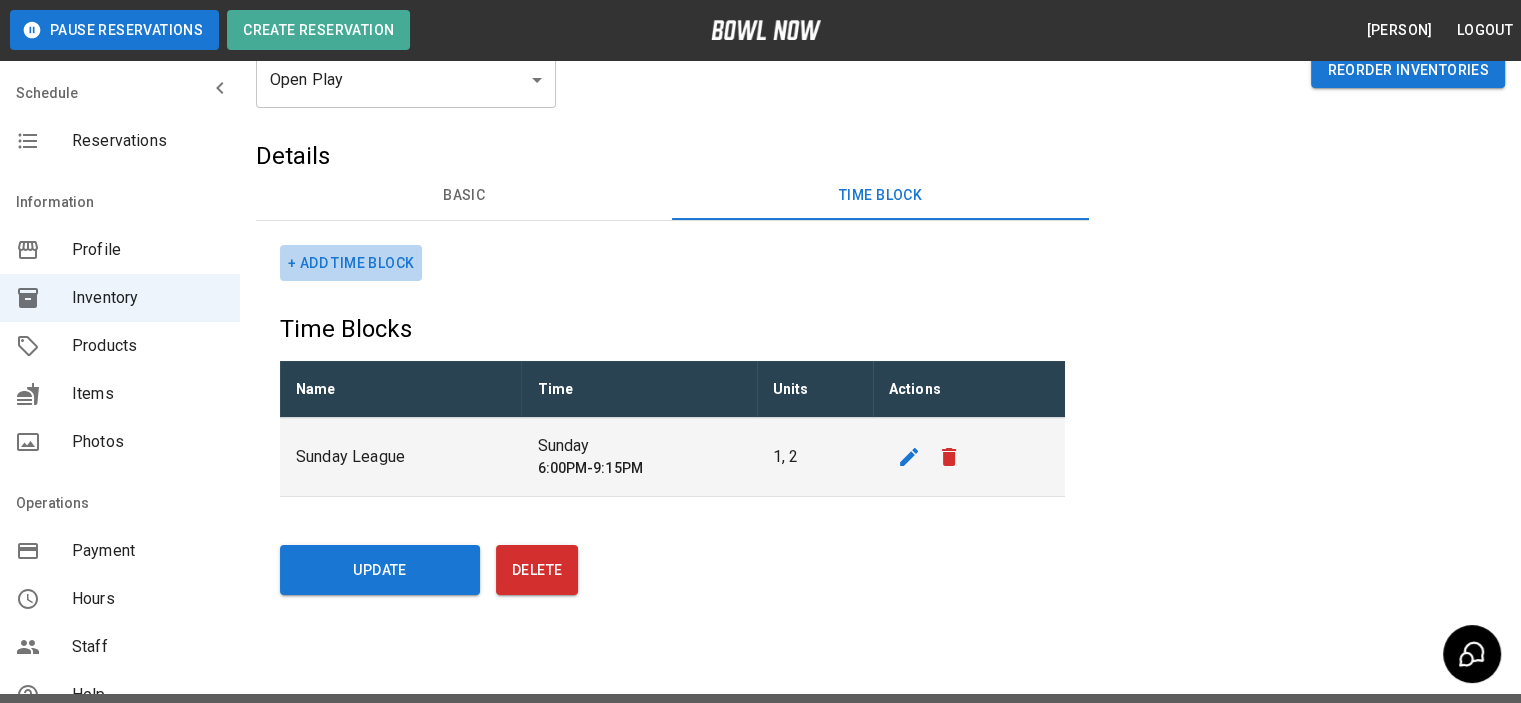 click on "+ Add Time Block" at bounding box center (351, 263) 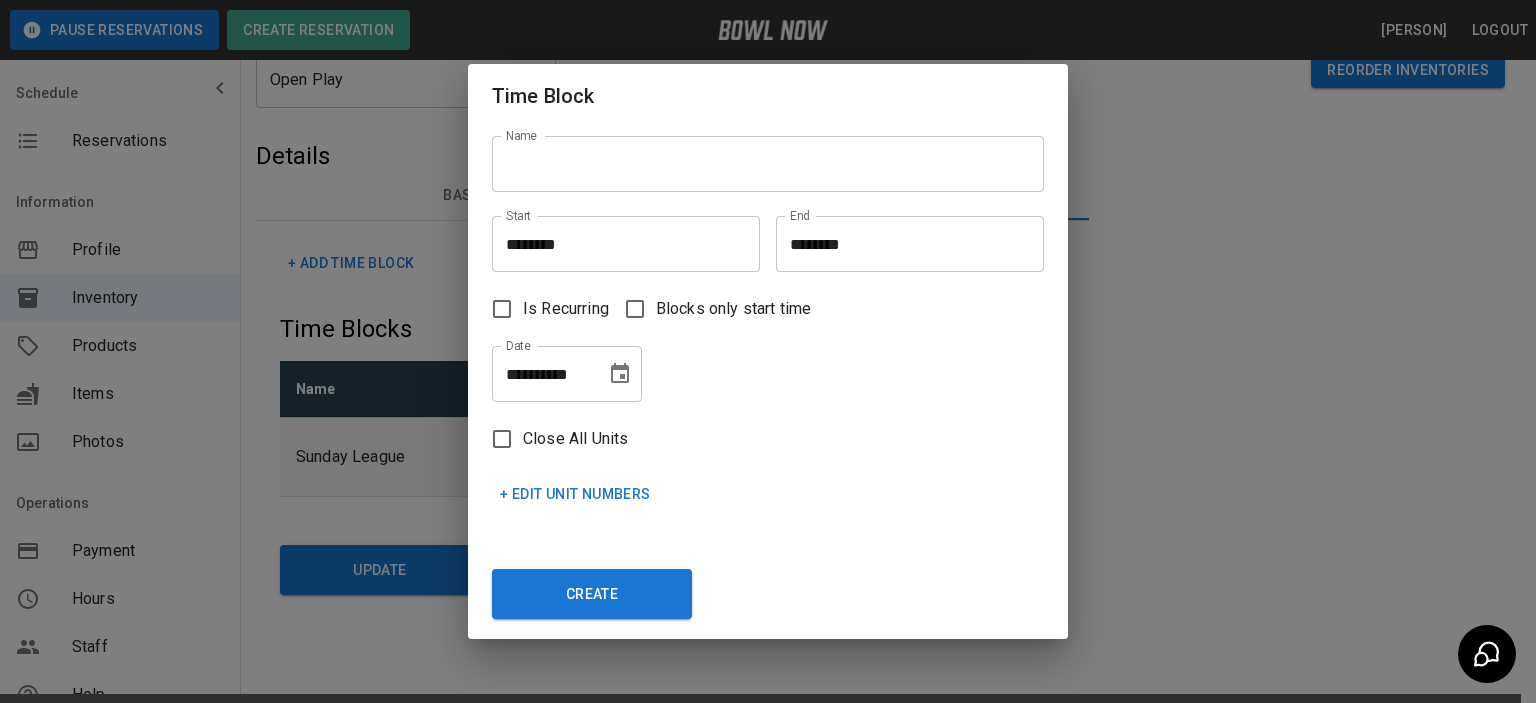 click on "Name" at bounding box center (768, 164) 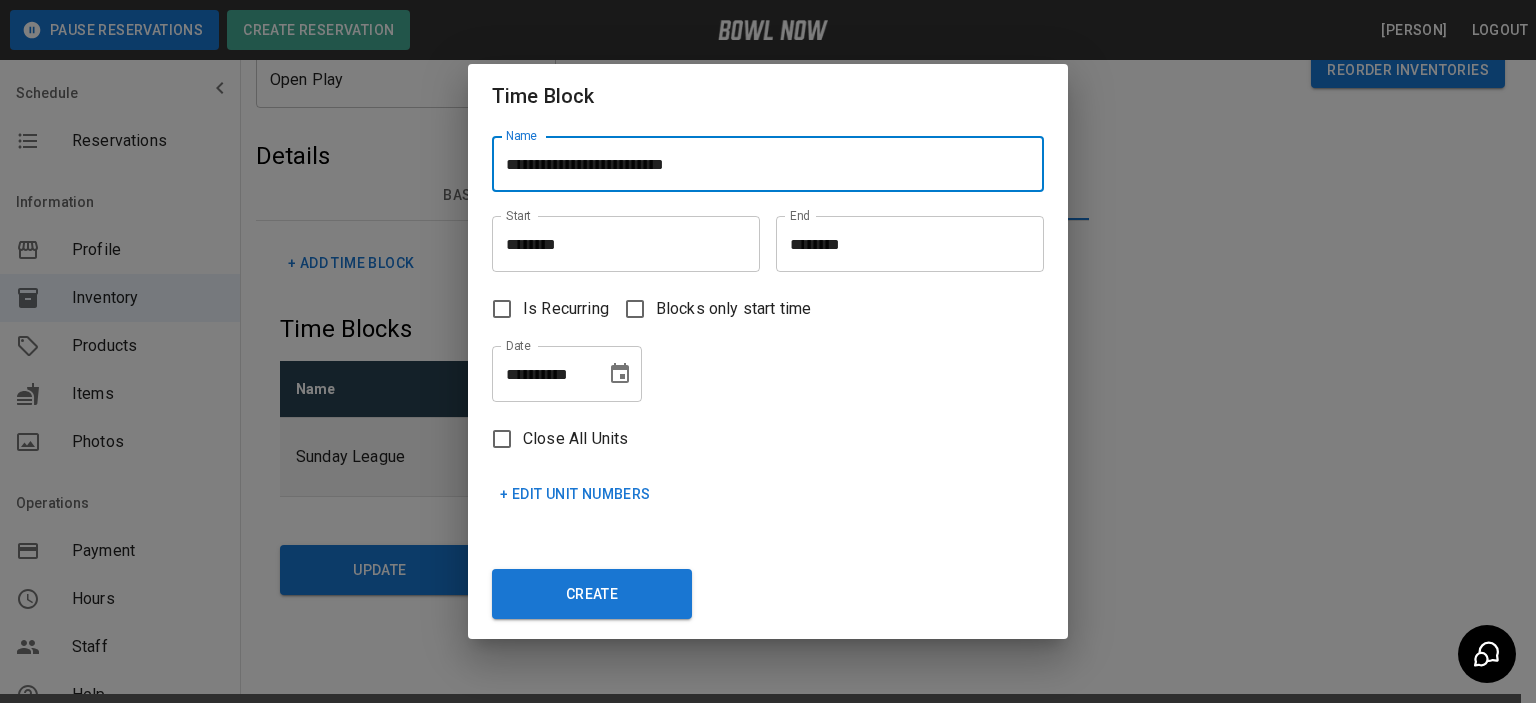 type on "**********" 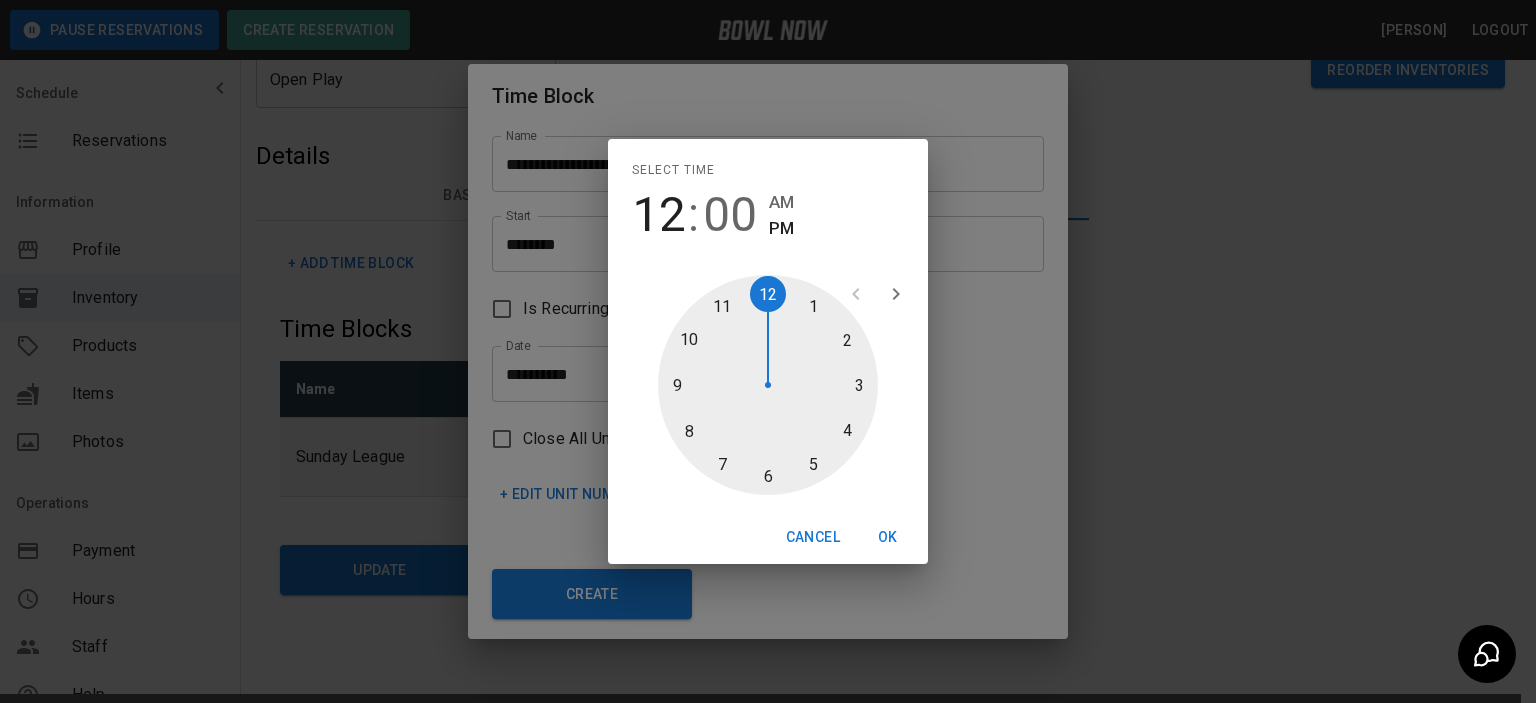 click on "OK" at bounding box center [888, 537] 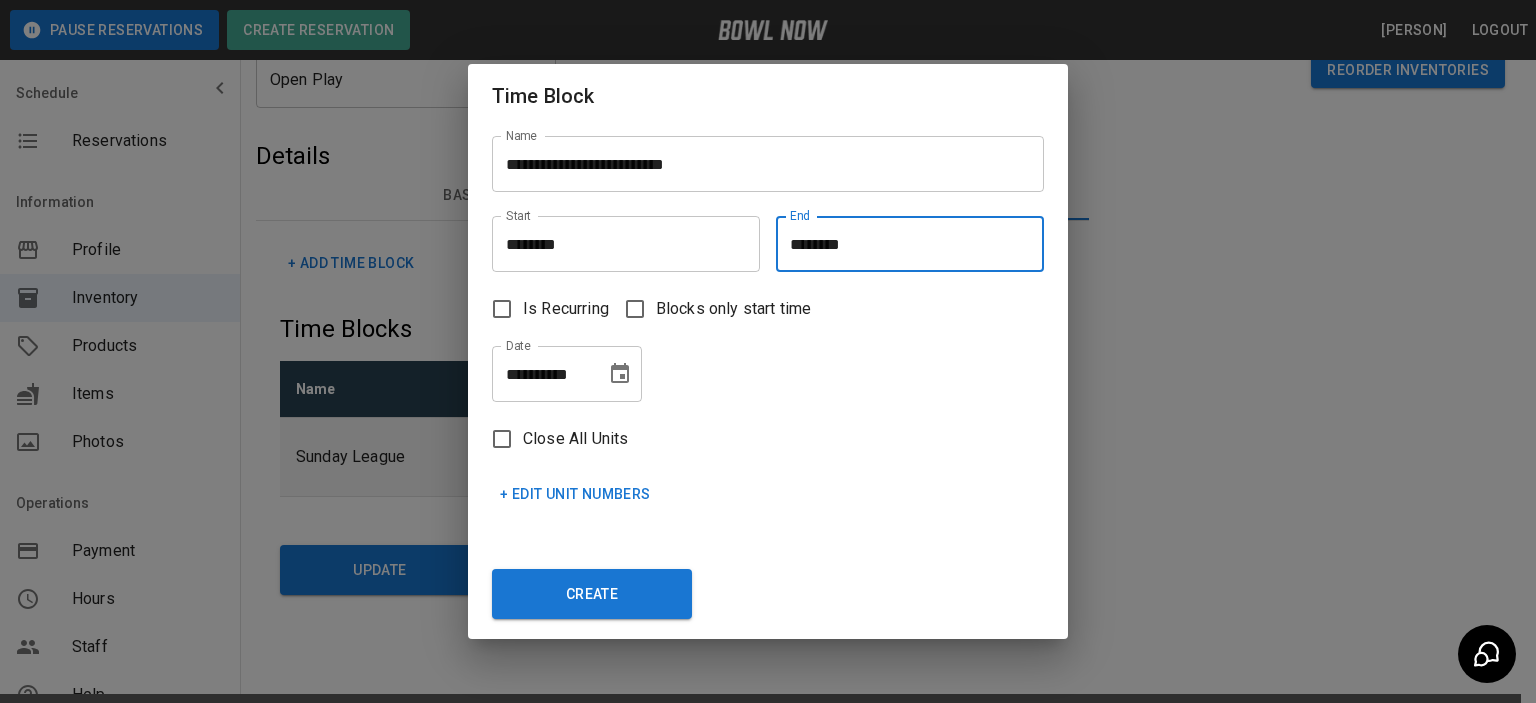 click on "********" at bounding box center (903, 244) 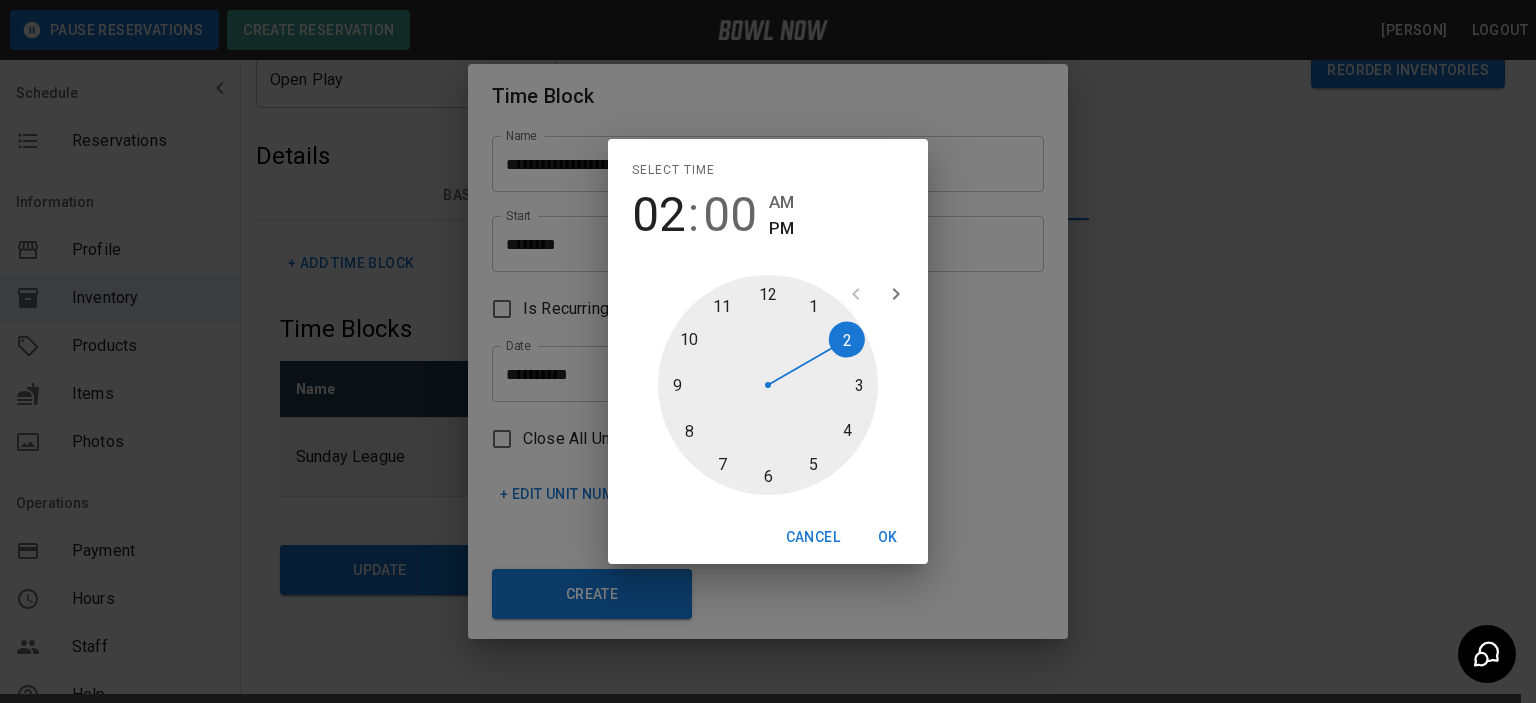 type on "********" 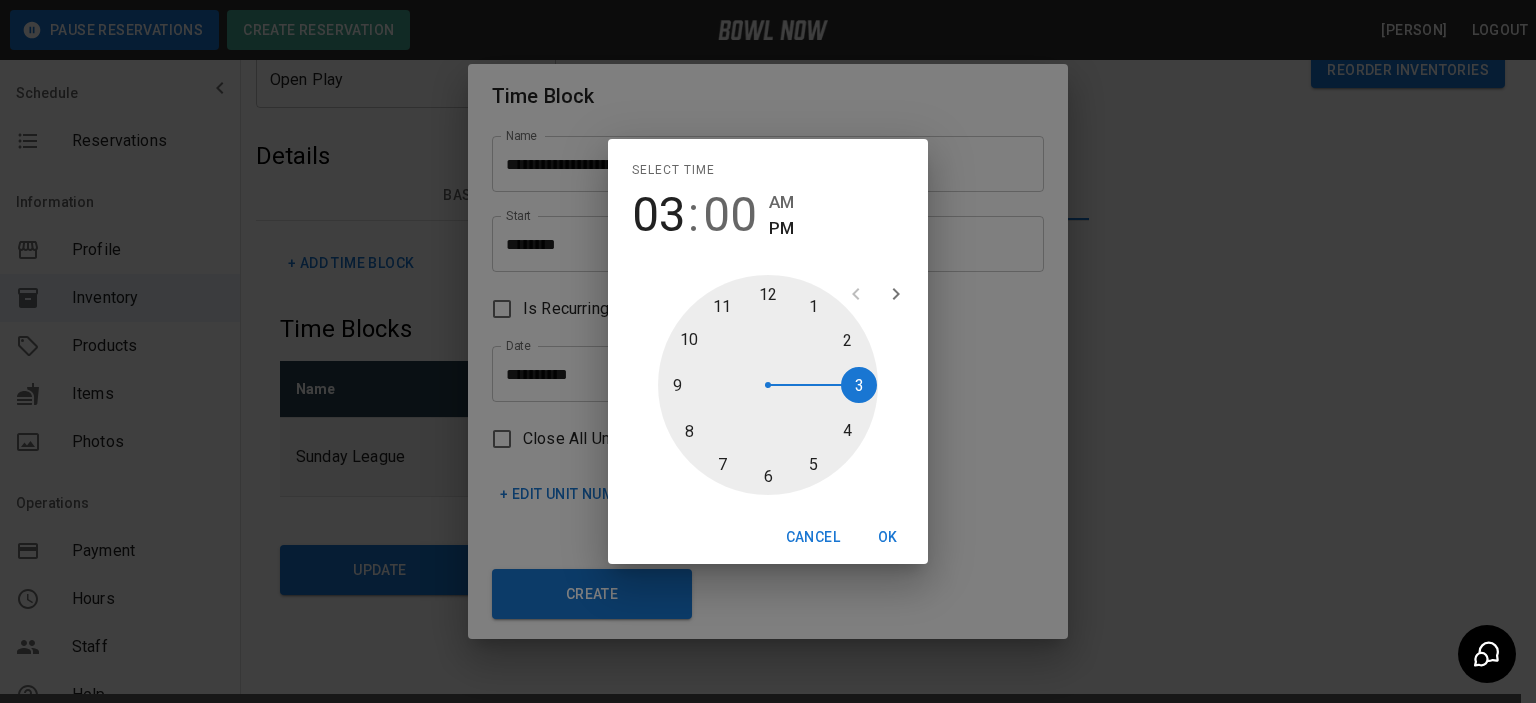 drag, startPoint x: 764, startPoint y: 303, endPoint x: 832, endPoint y: 386, distance: 107.298645 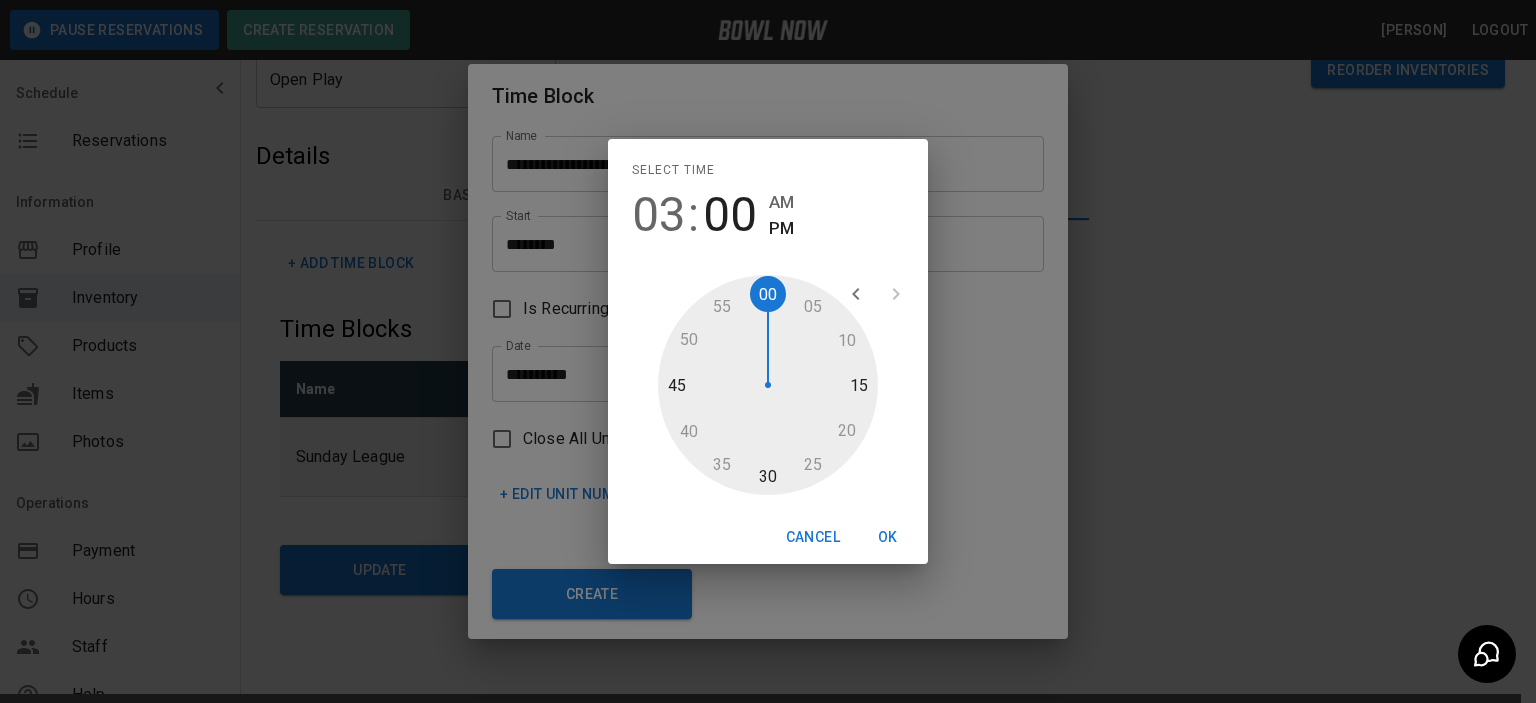 click on "OK" at bounding box center [888, 537] 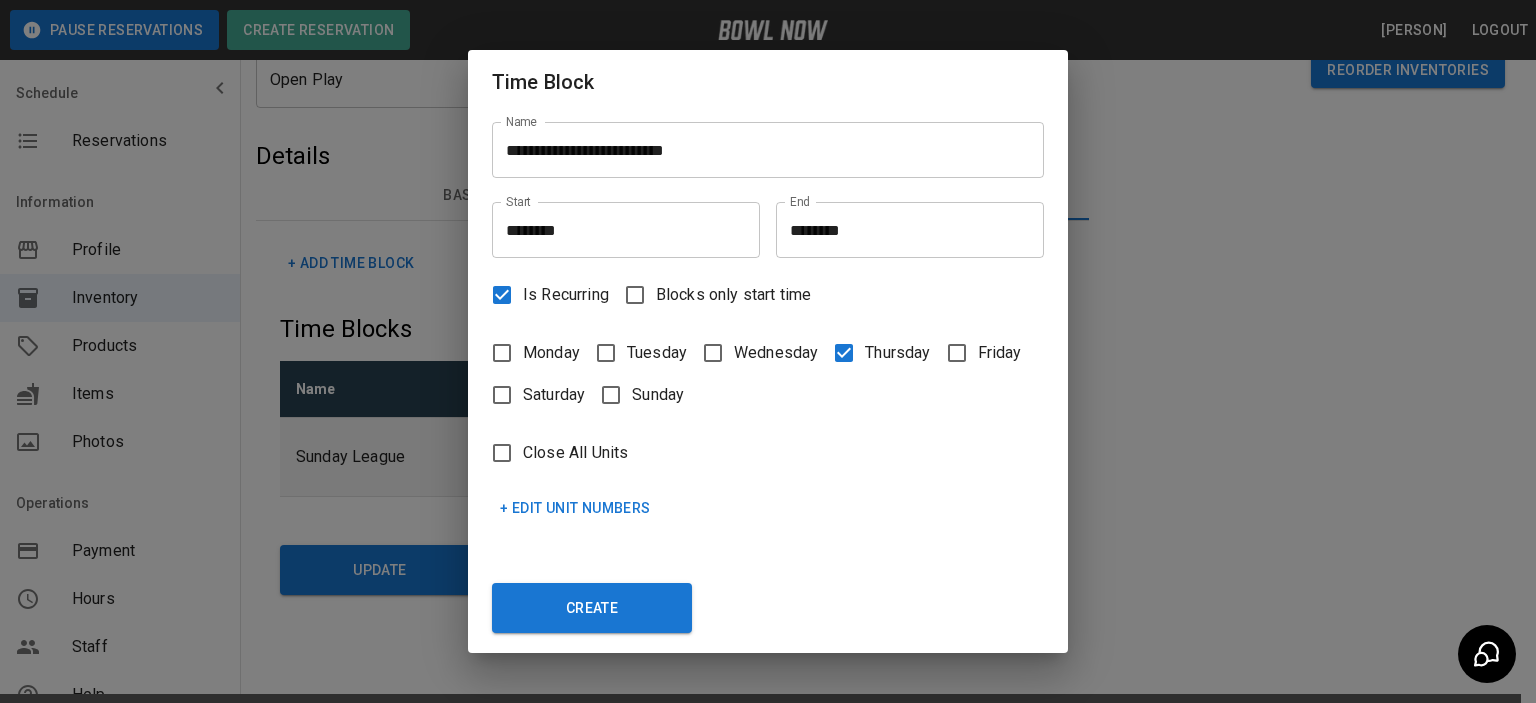 click on "+ Edit Unit Numbers" at bounding box center (575, 508) 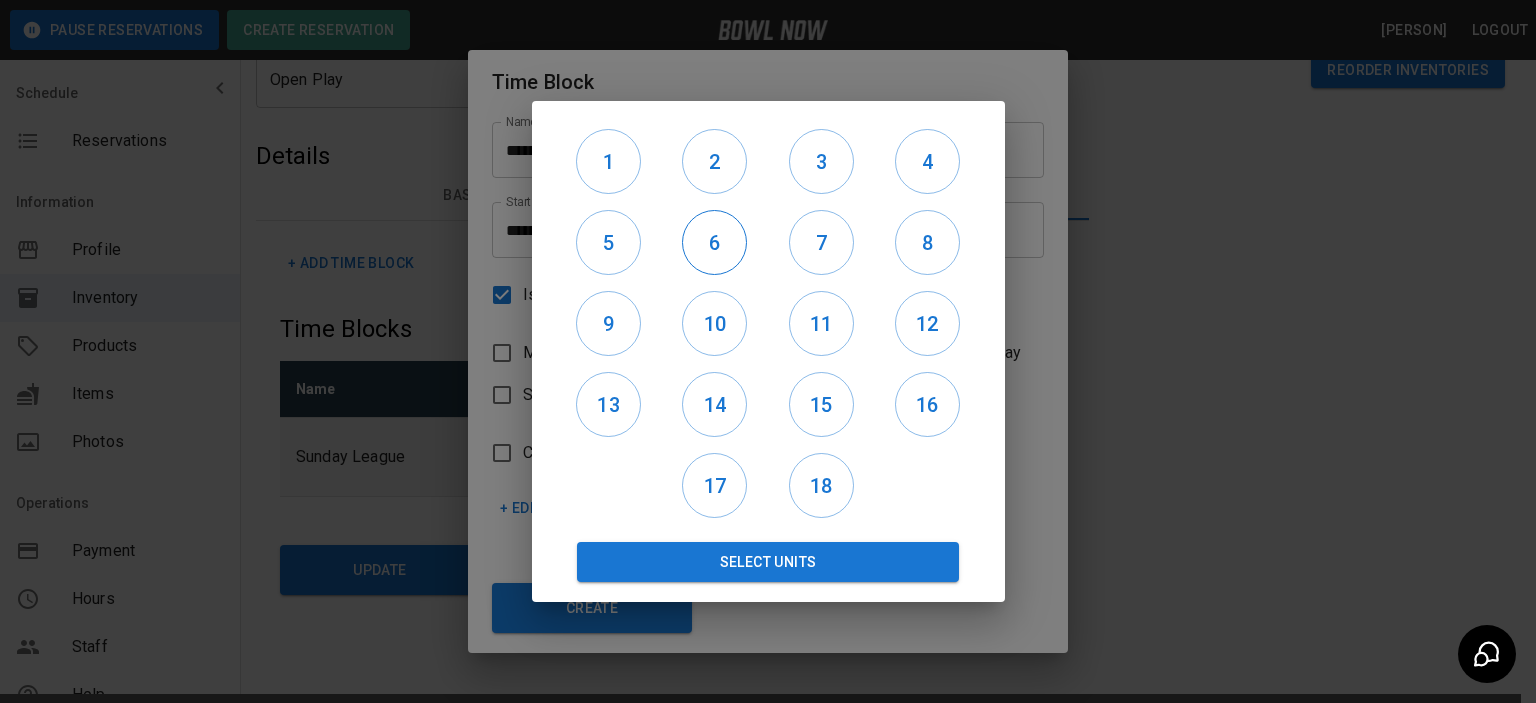 drag, startPoint x: 609, startPoint y: 247, endPoint x: 739, endPoint y: 247, distance: 130 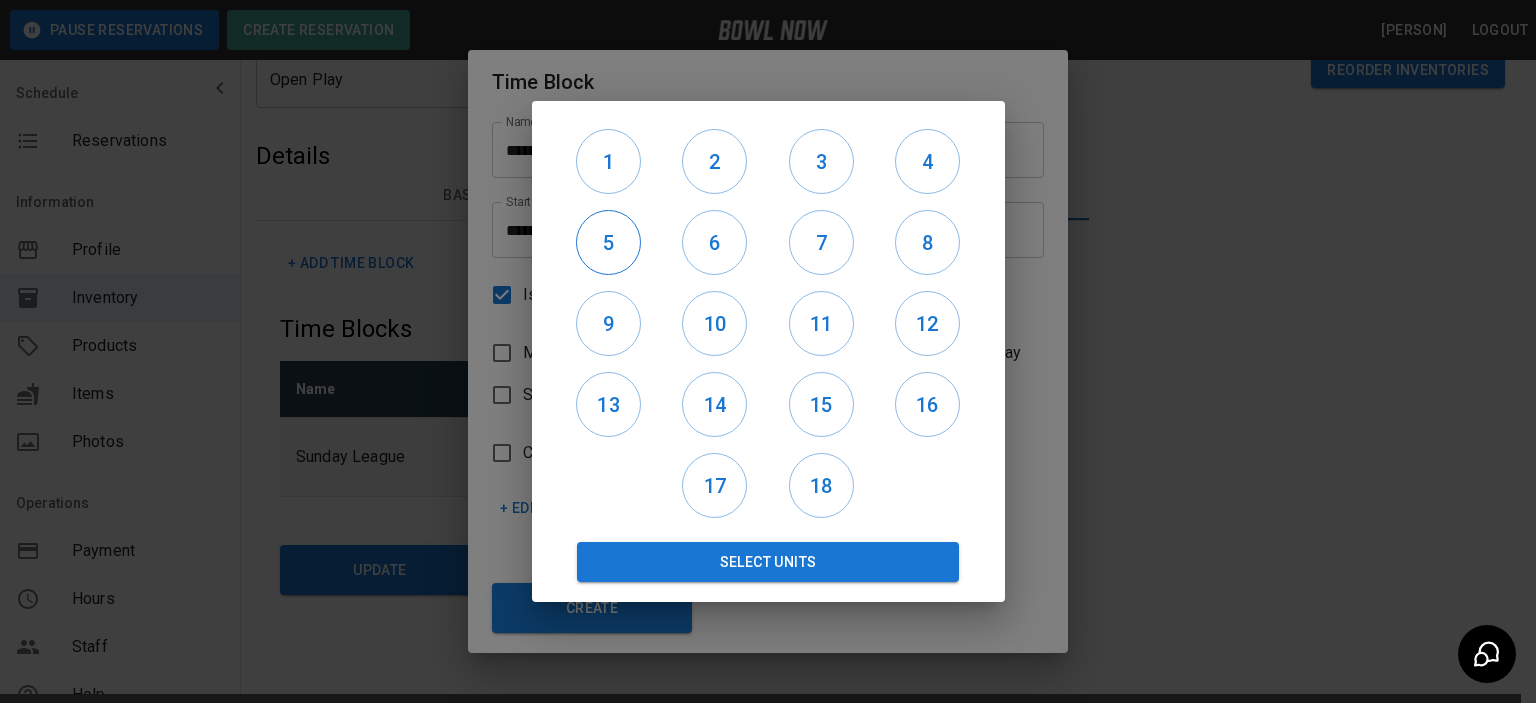 click on "5" at bounding box center (608, 243) 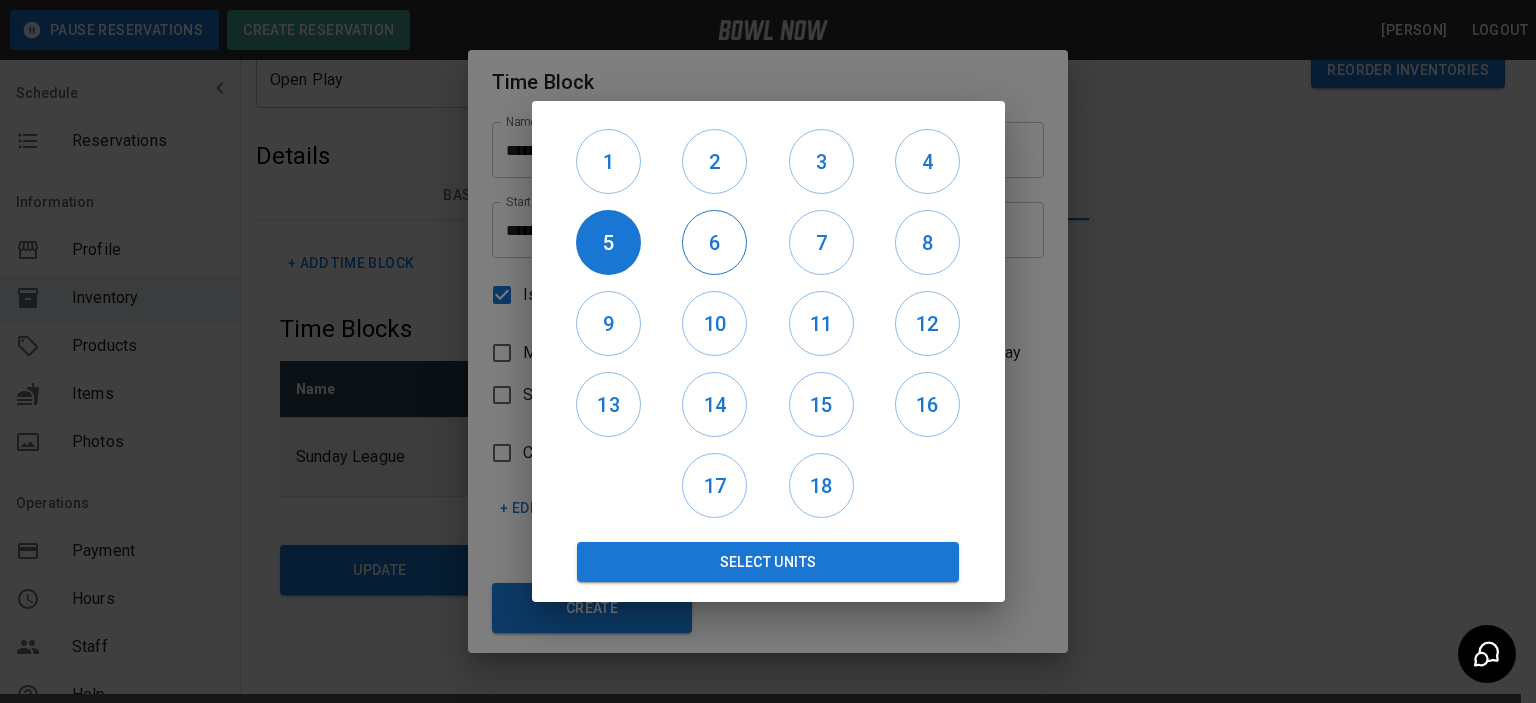 click on "6" at bounding box center [714, 243] 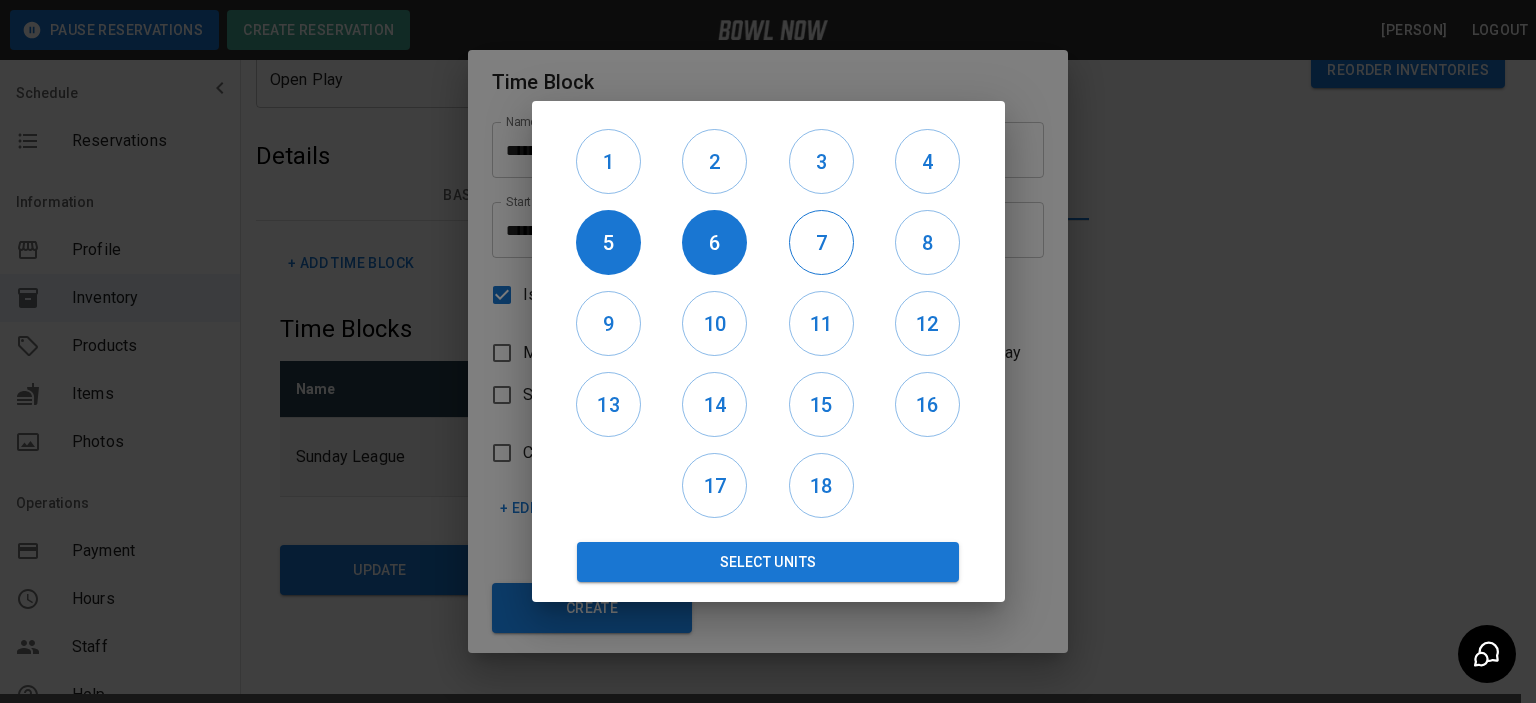 click on "7" at bounding box center (821, 243) 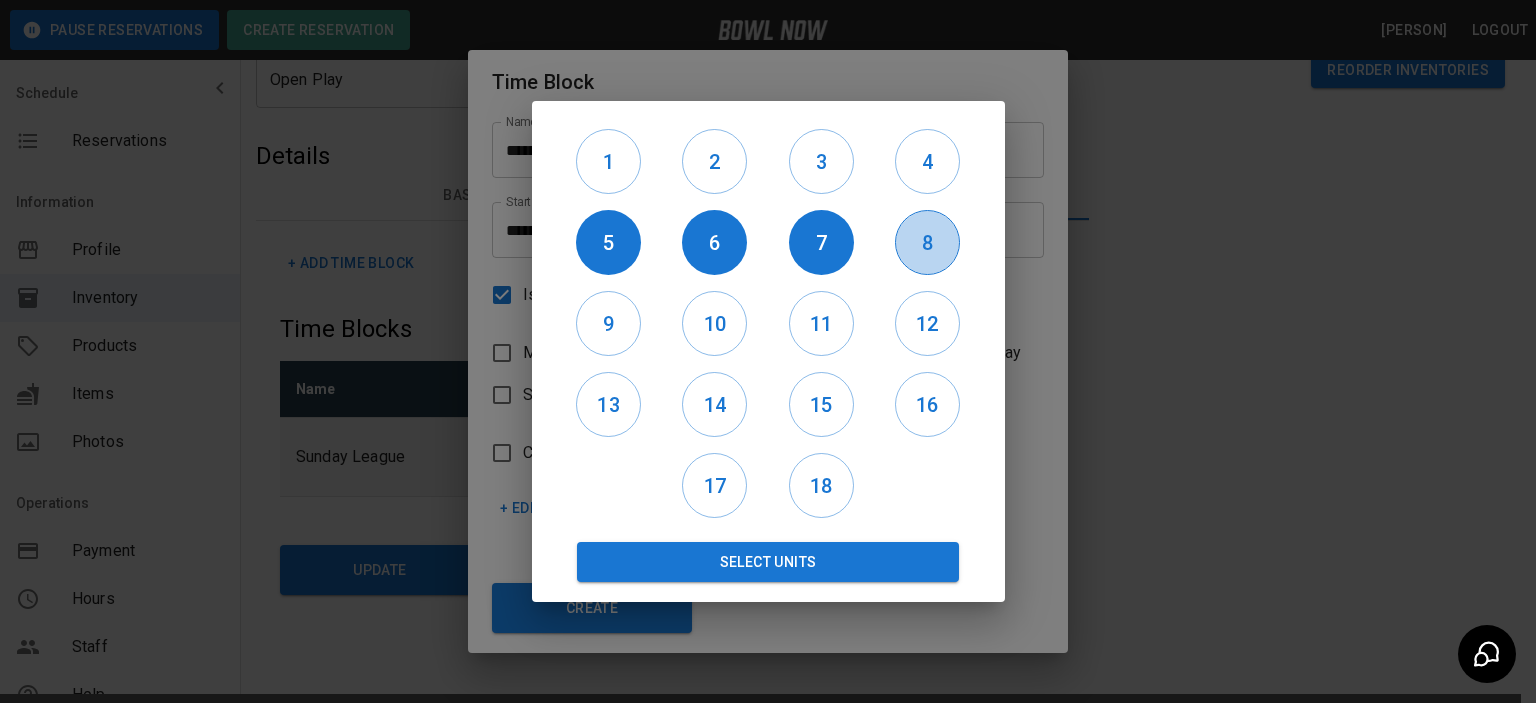 click on "8" at bounding box center [927, 243] 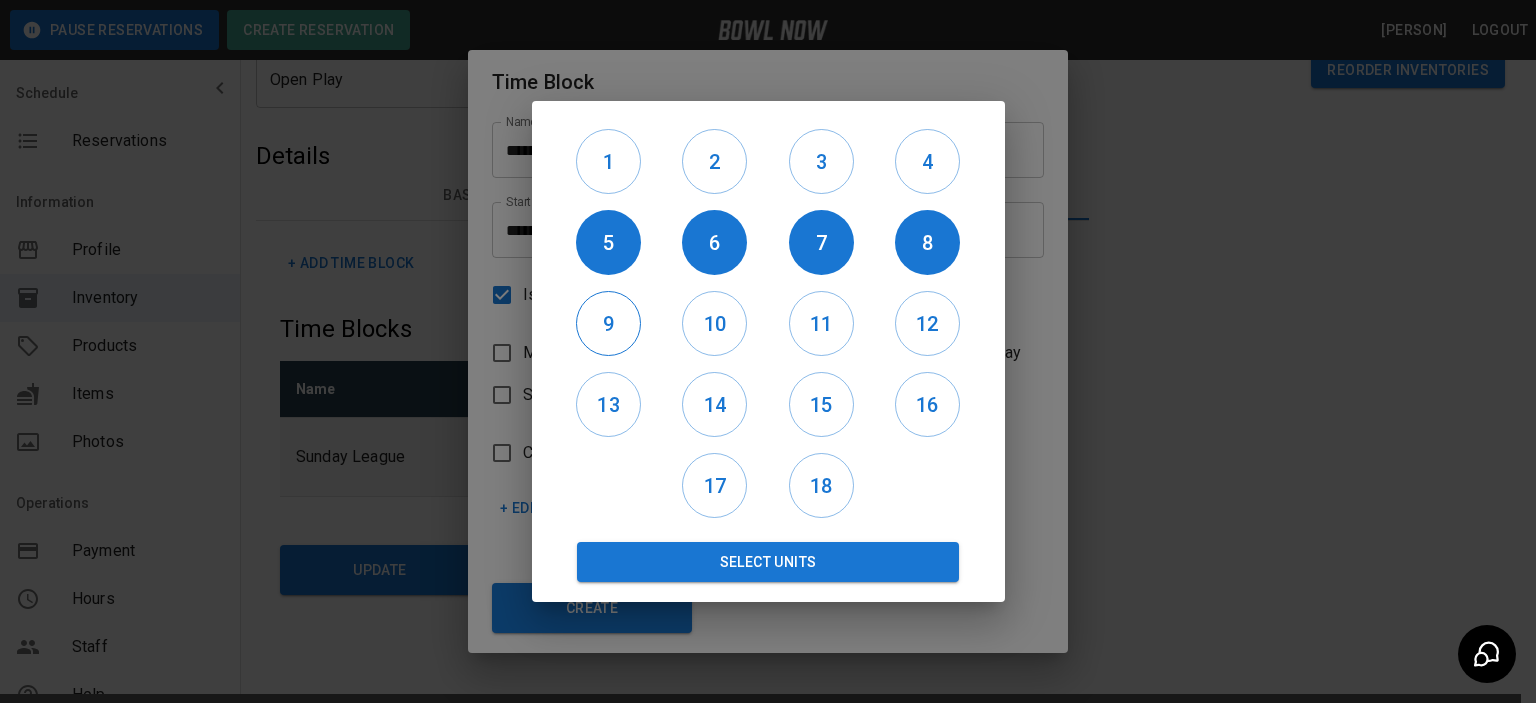 click on "9" at bounding box center [608, 323] 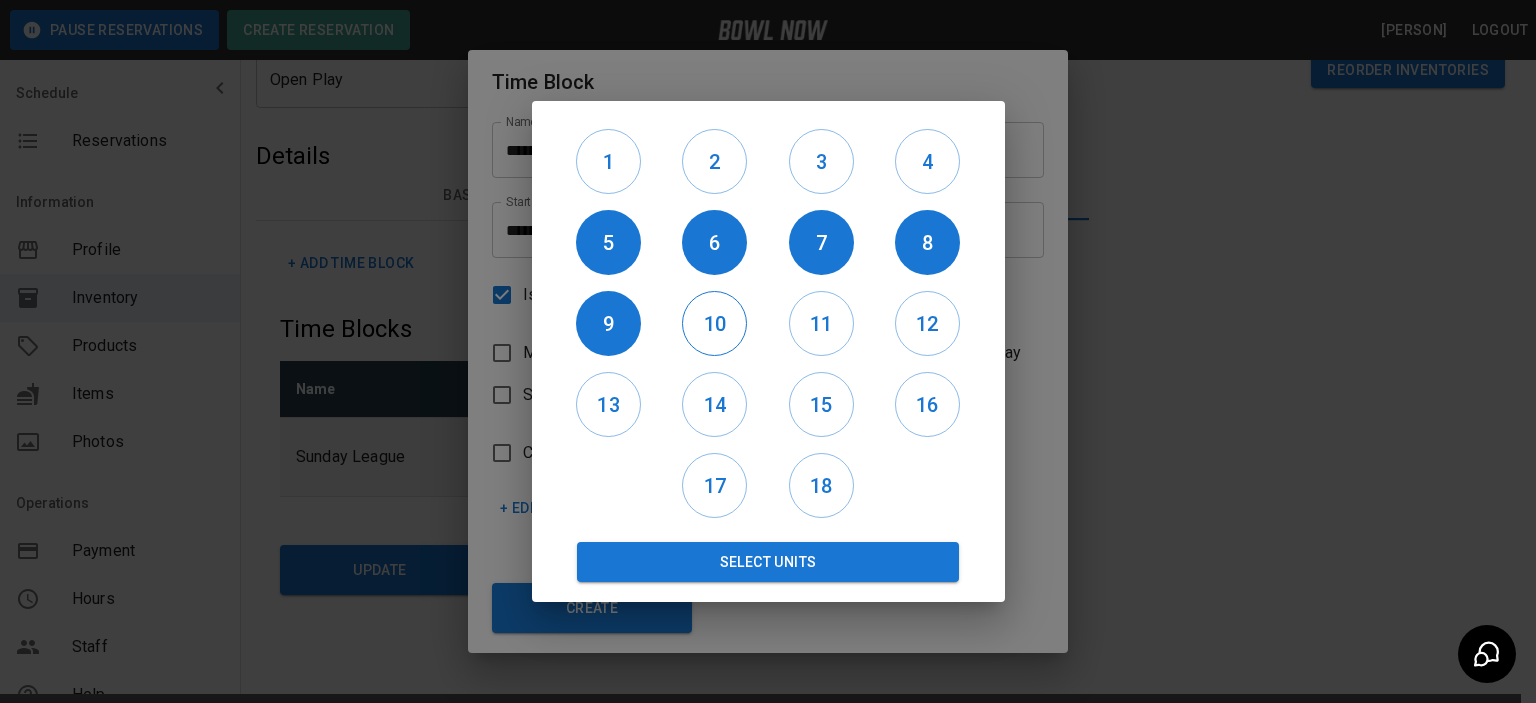 click on "10" at bounding box center [714, 324] 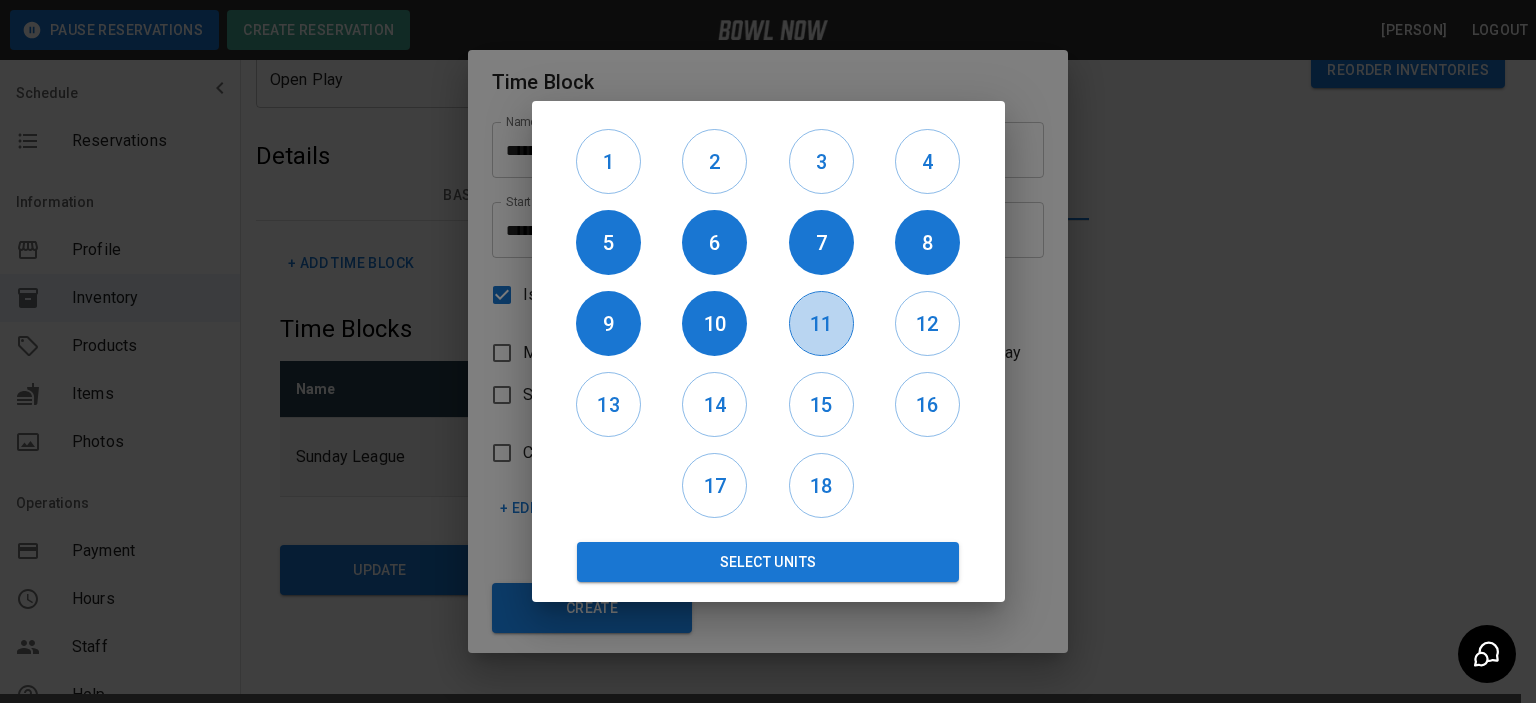 click on "11" at bounding box center (821, 324) 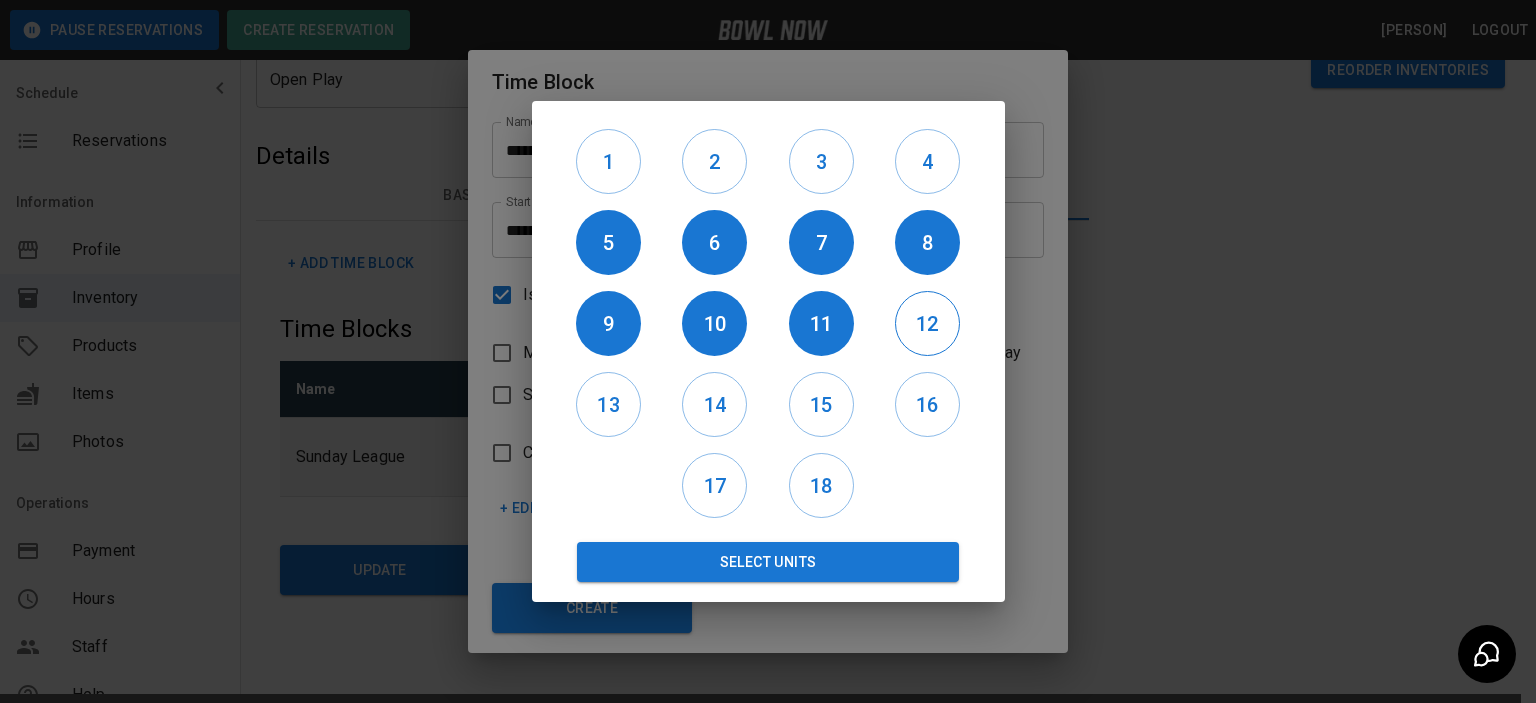 click on "12" at bounding box center (927, 324) 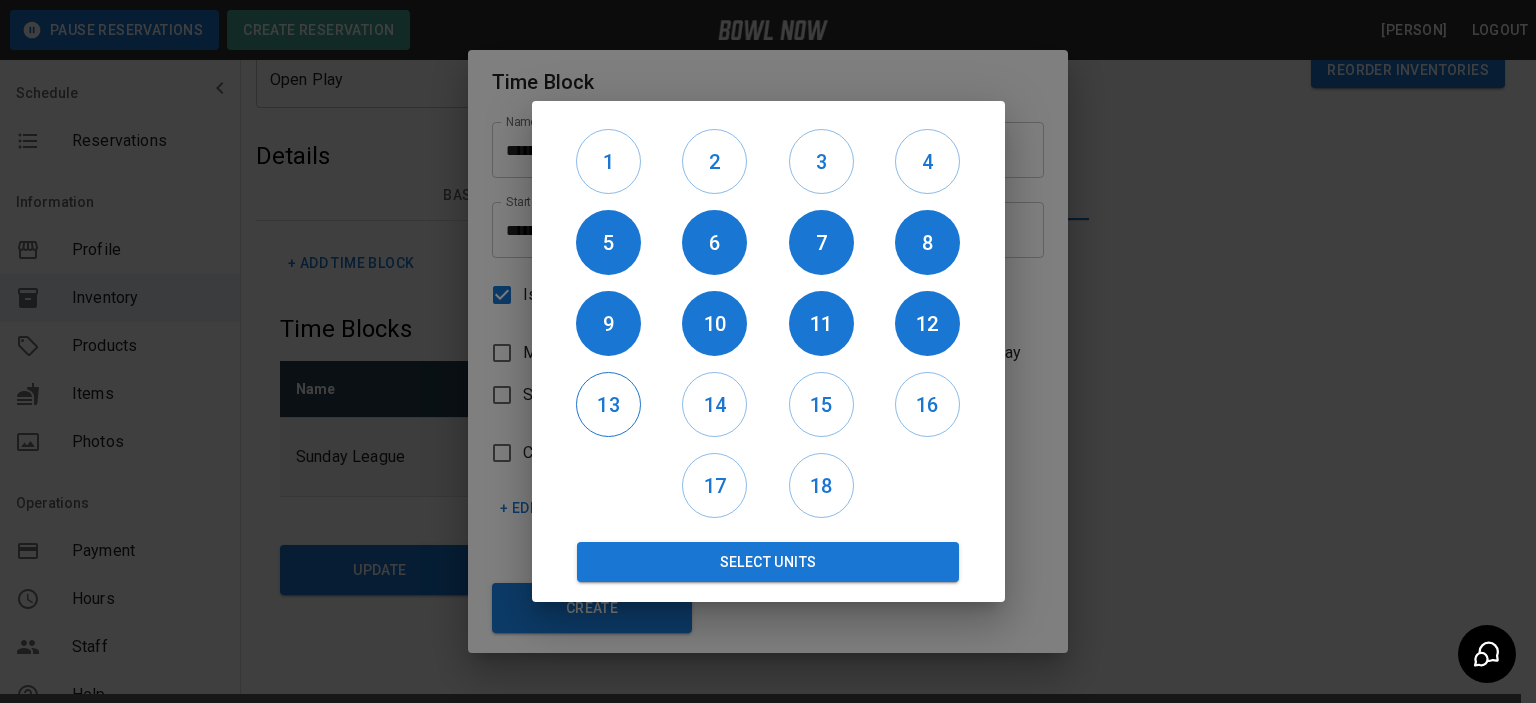 click on "13" at bounding box center (608, 405) 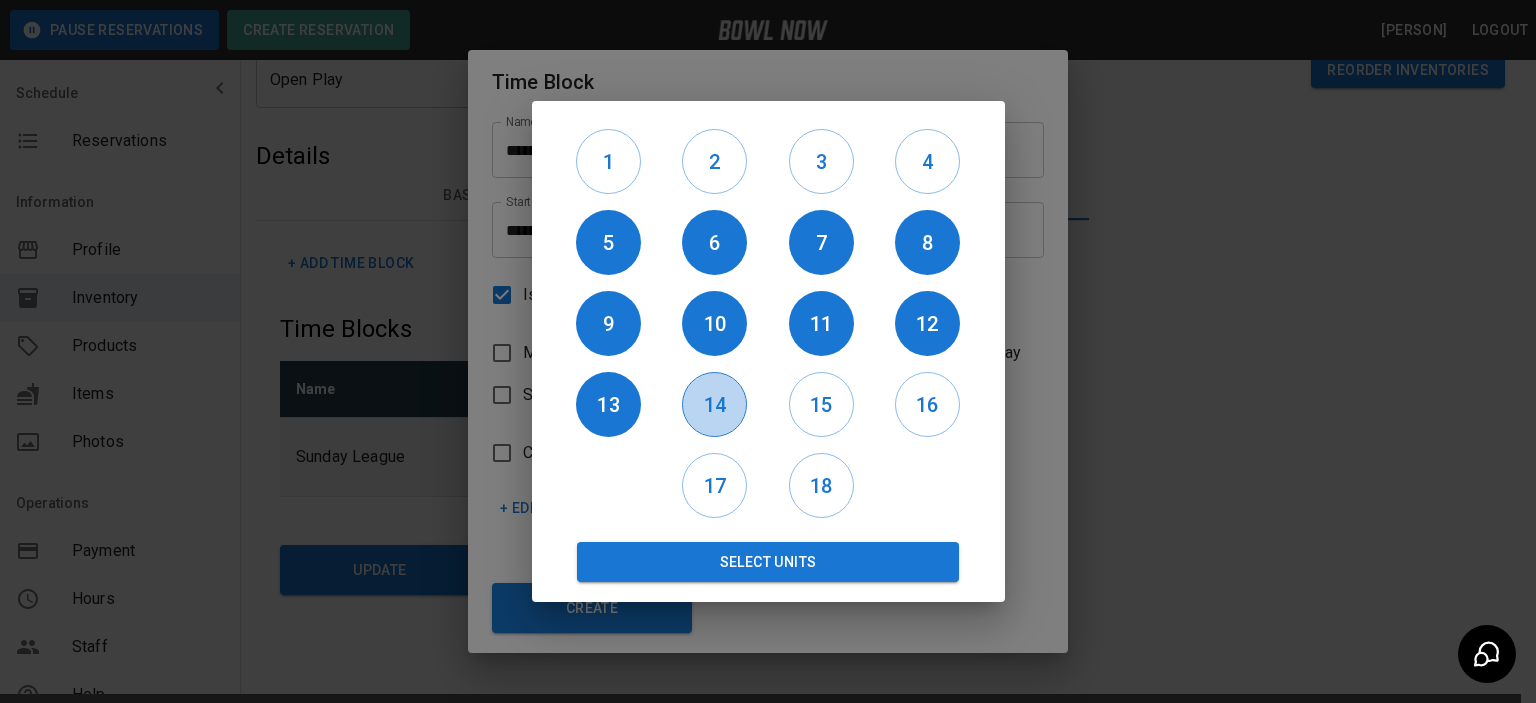 click on "14" at bounding box center (714, 405) 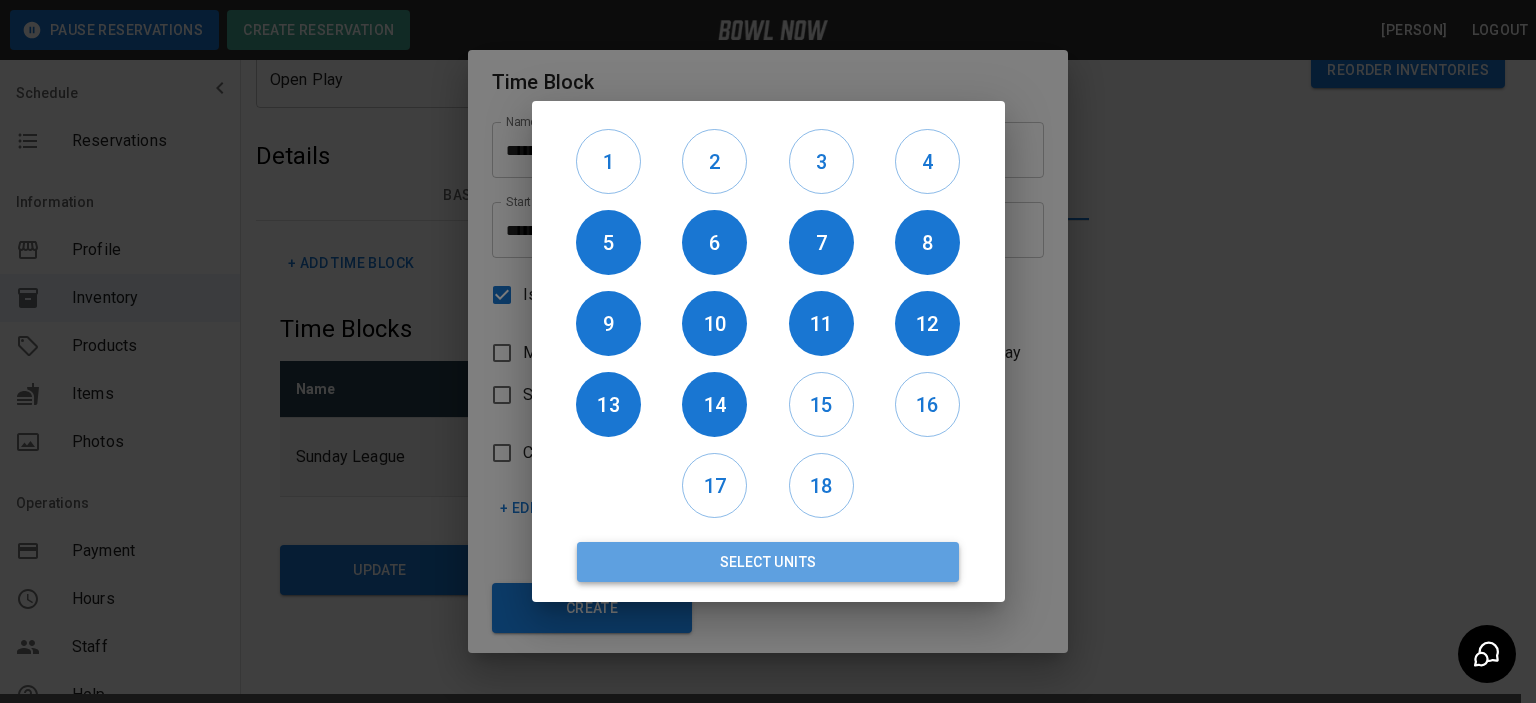 click on "Select Units" at bounding box center [768, 562] 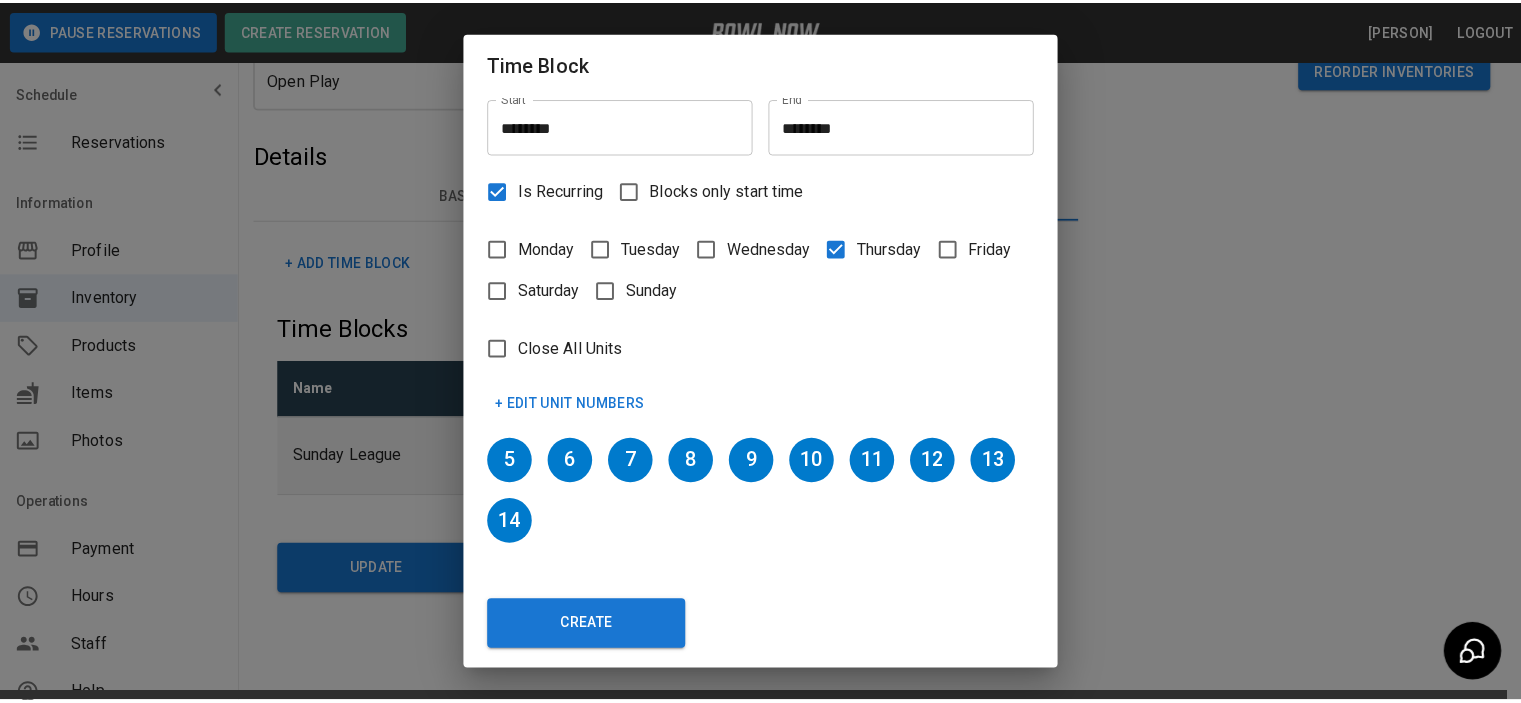 scroll, scrollTop: 135, scrollLeft: 0, axis: vertical 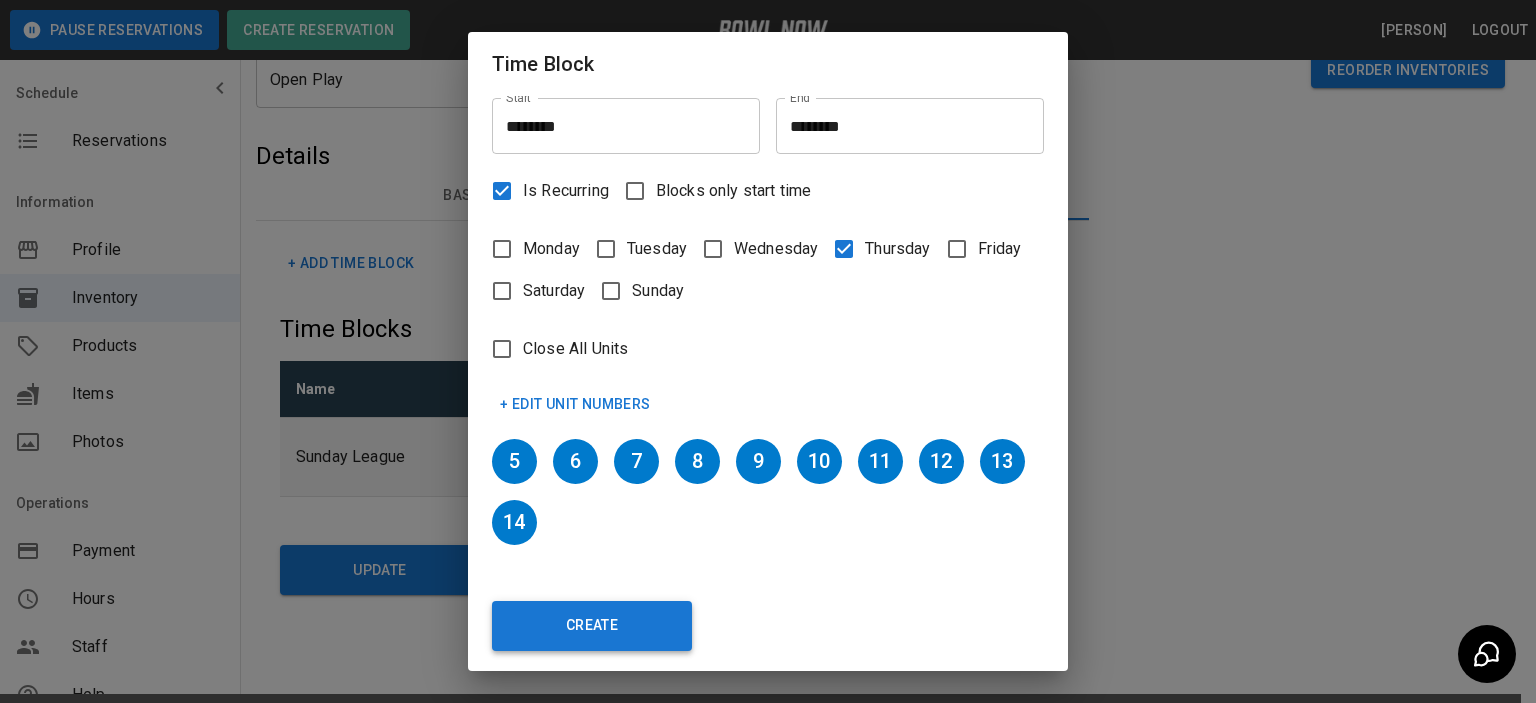 click on "Create" at bounding box center (592, 626) 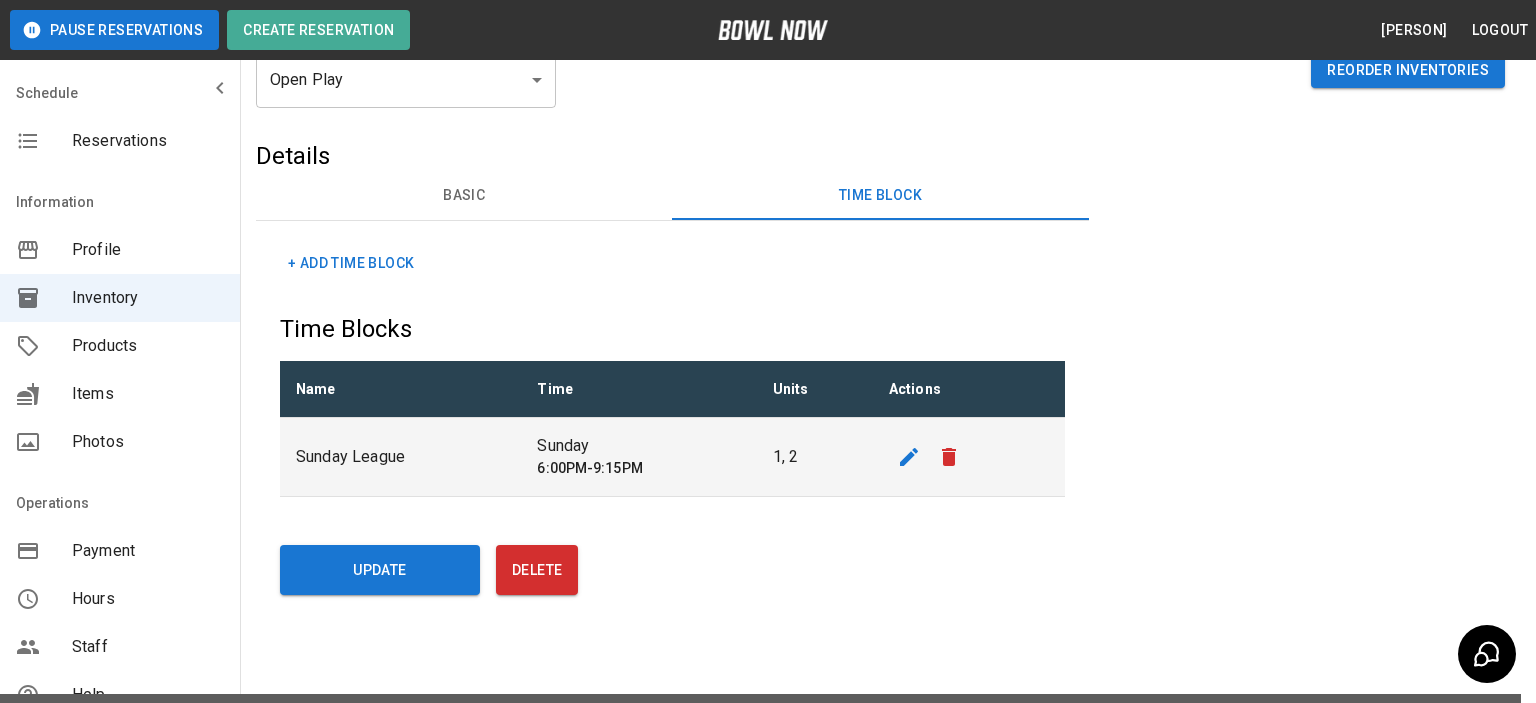 scroll, scrollTop: 0, scrollLeft: 0, axis: both 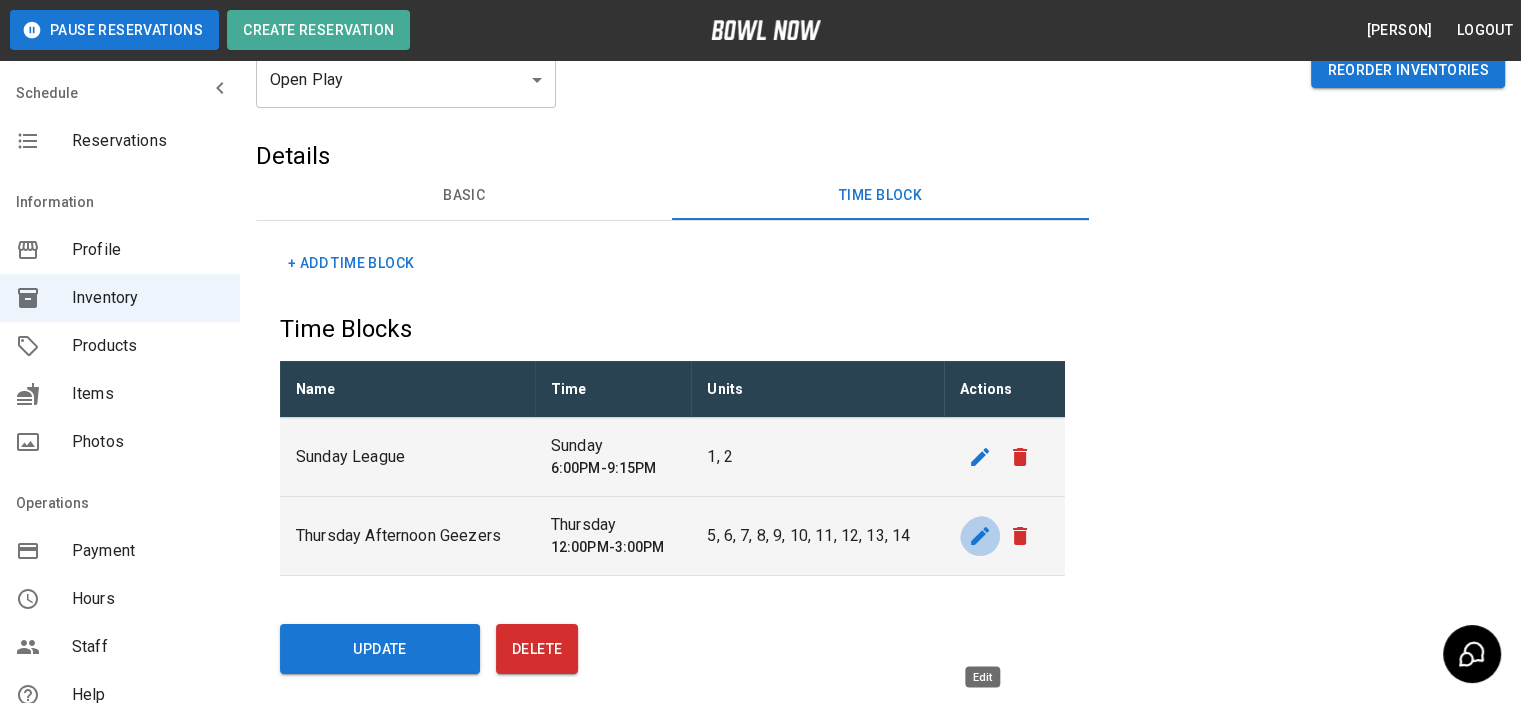 click 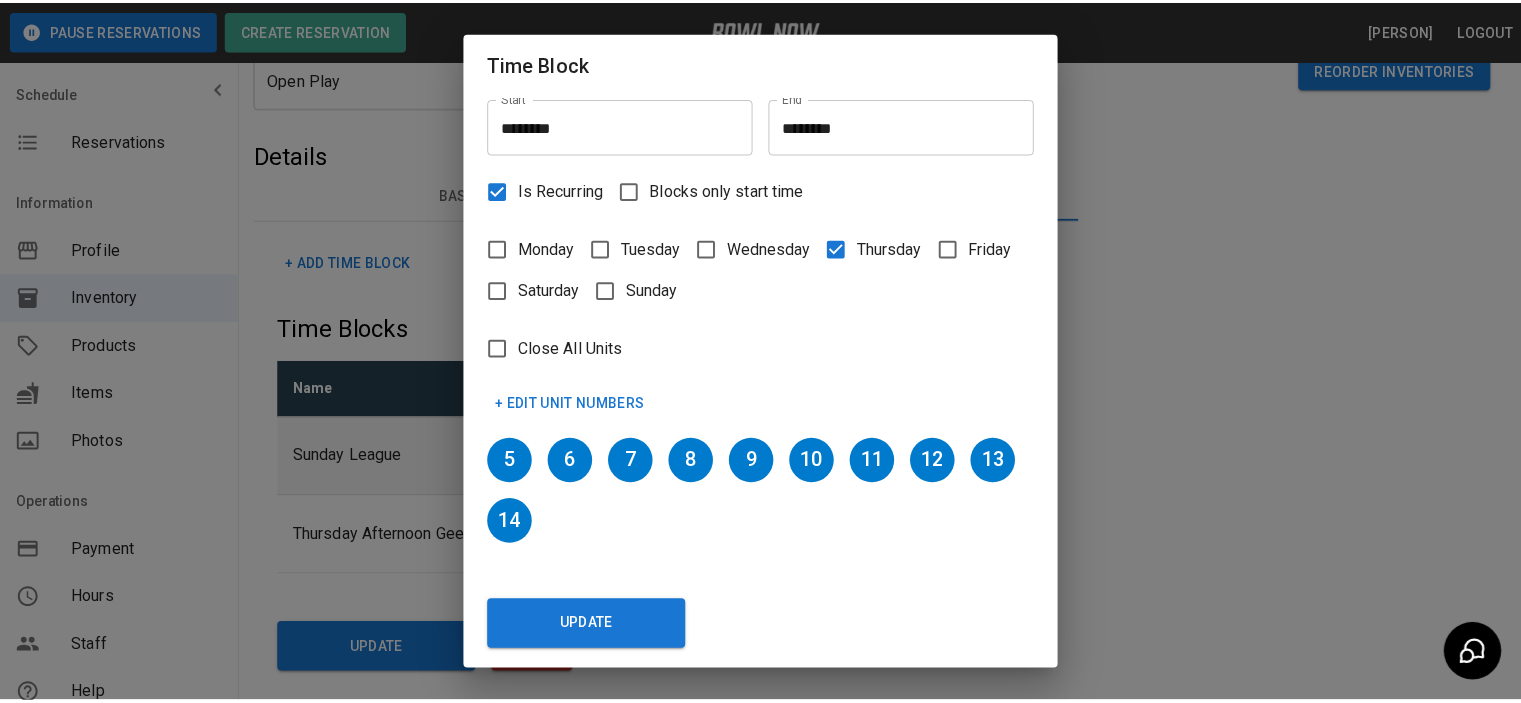 scroll, scrollTop: 135, scrollLeft: 0, axis: vertical 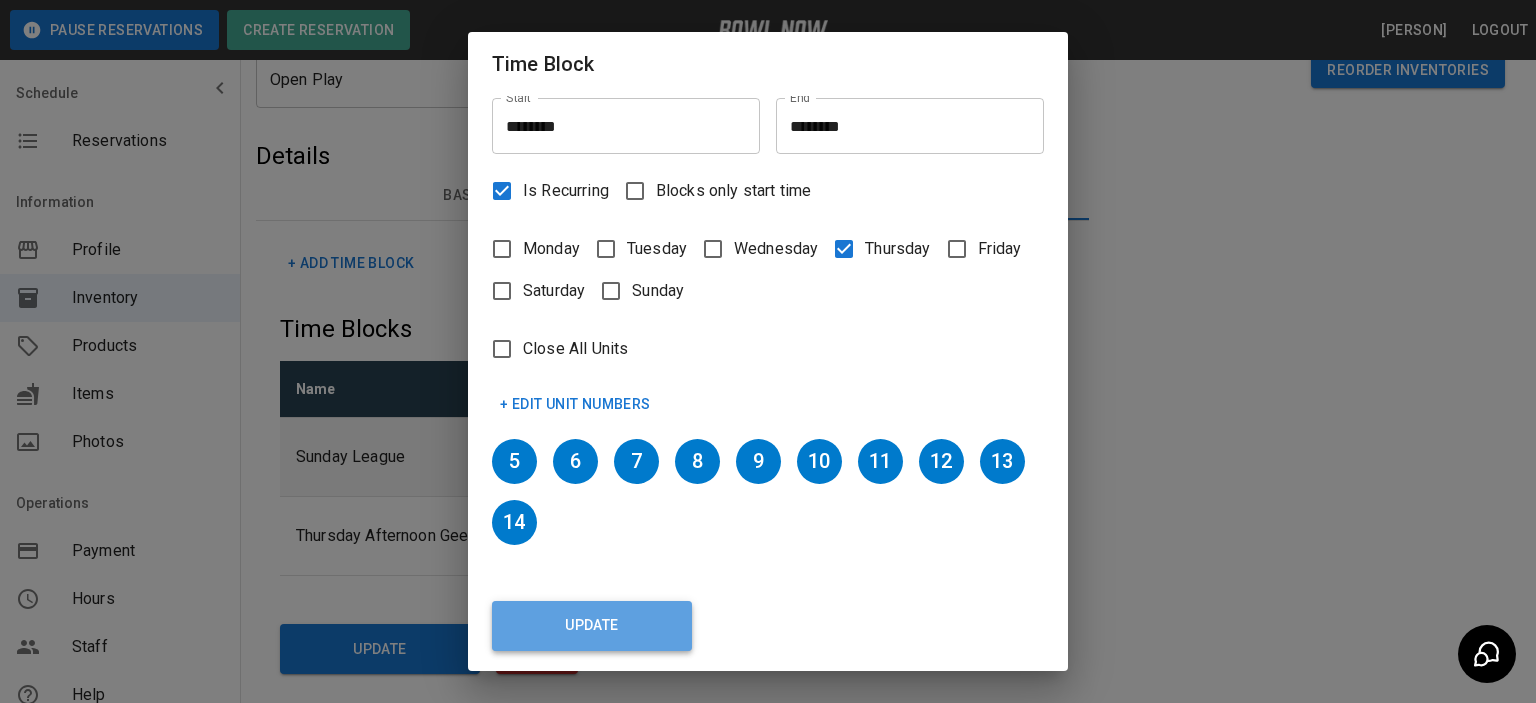 click on "Update" at bounding box center [592, 626] 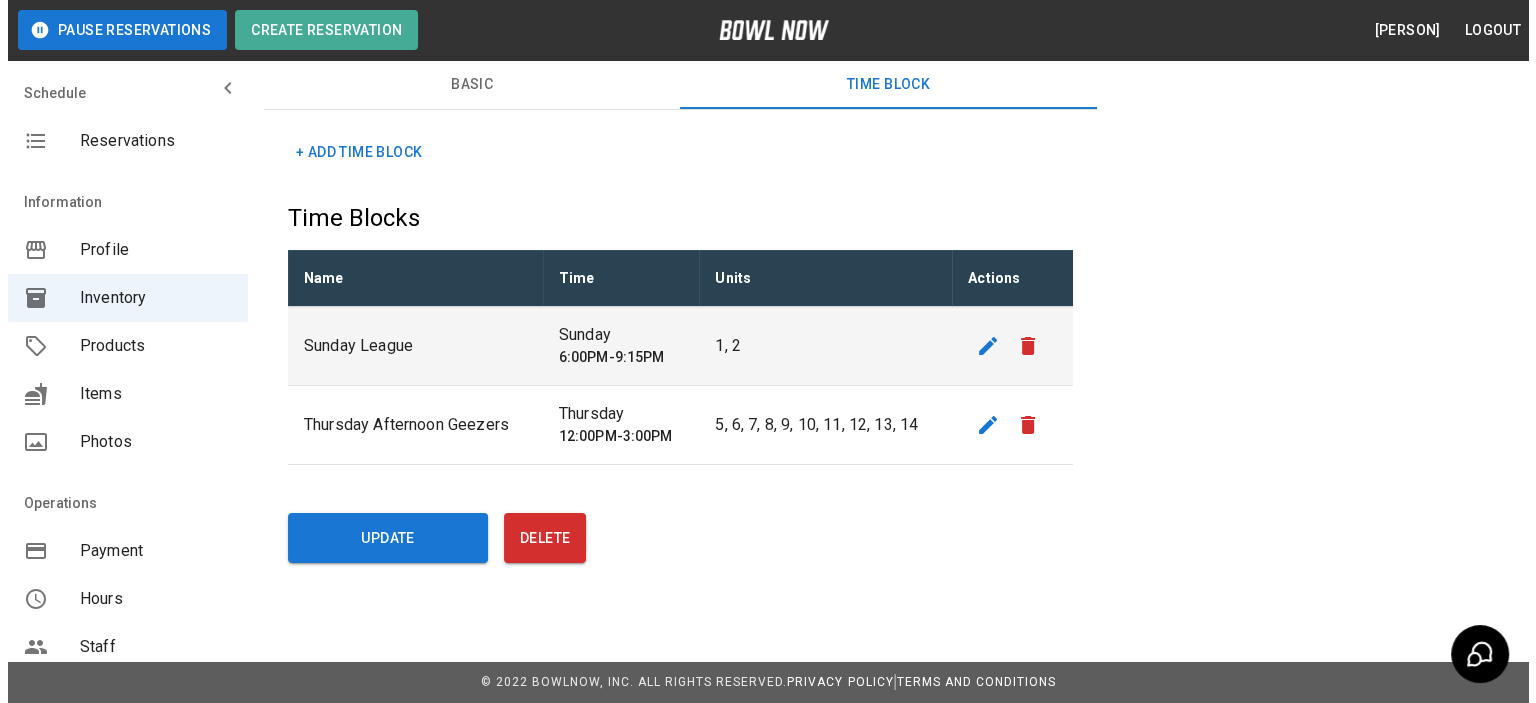 scroll, scrollTop: 282, scrollLeft: 0, axis: vertical 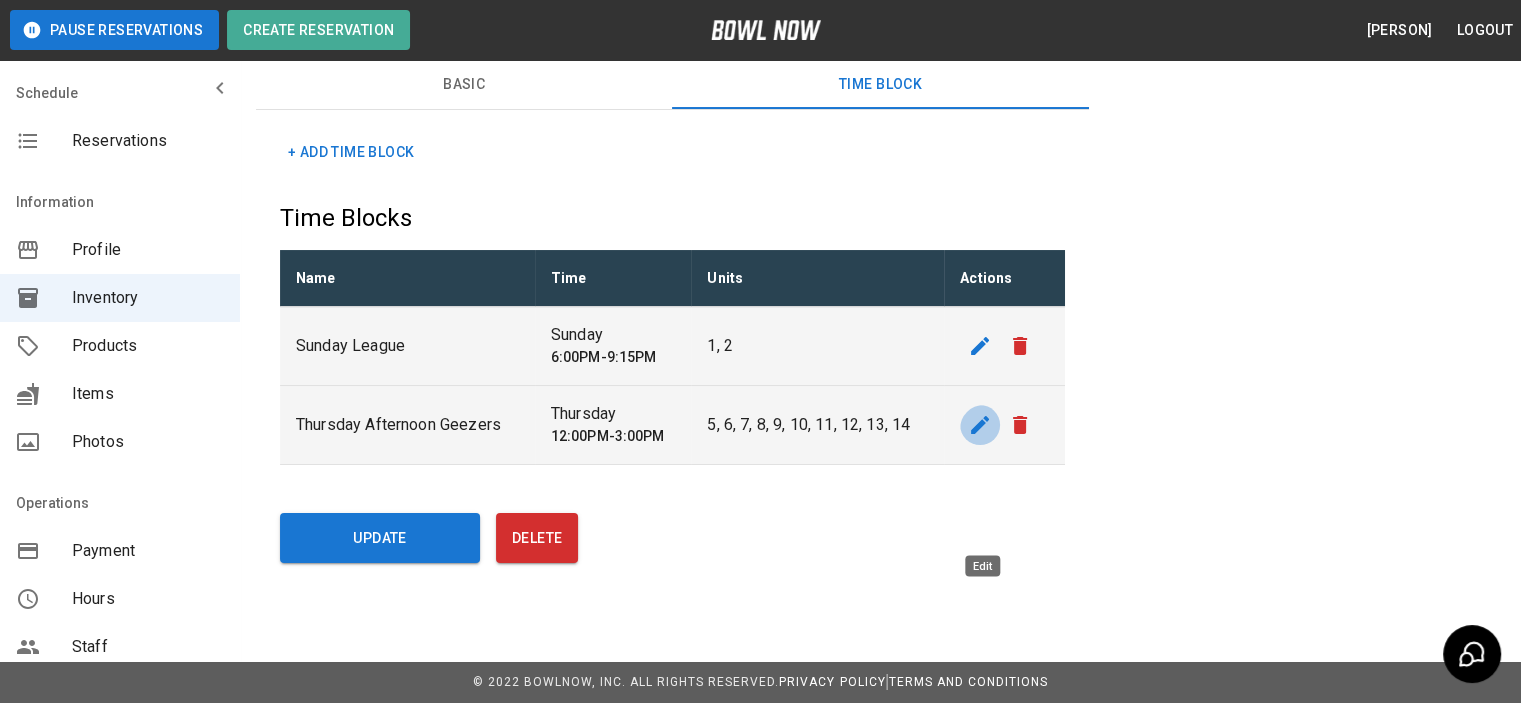 click 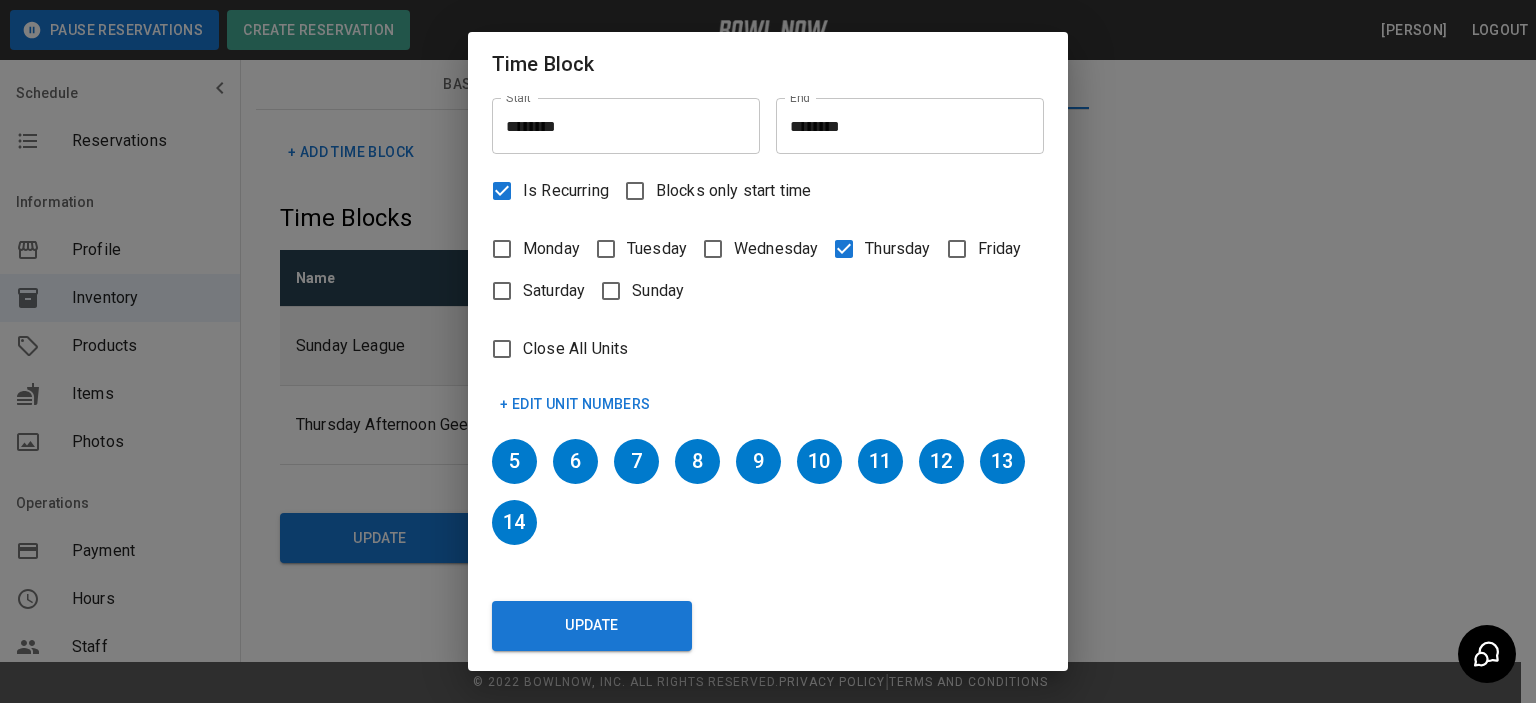 scroll, scrollTop: 135, scrollLeft: 0, axis: vertical 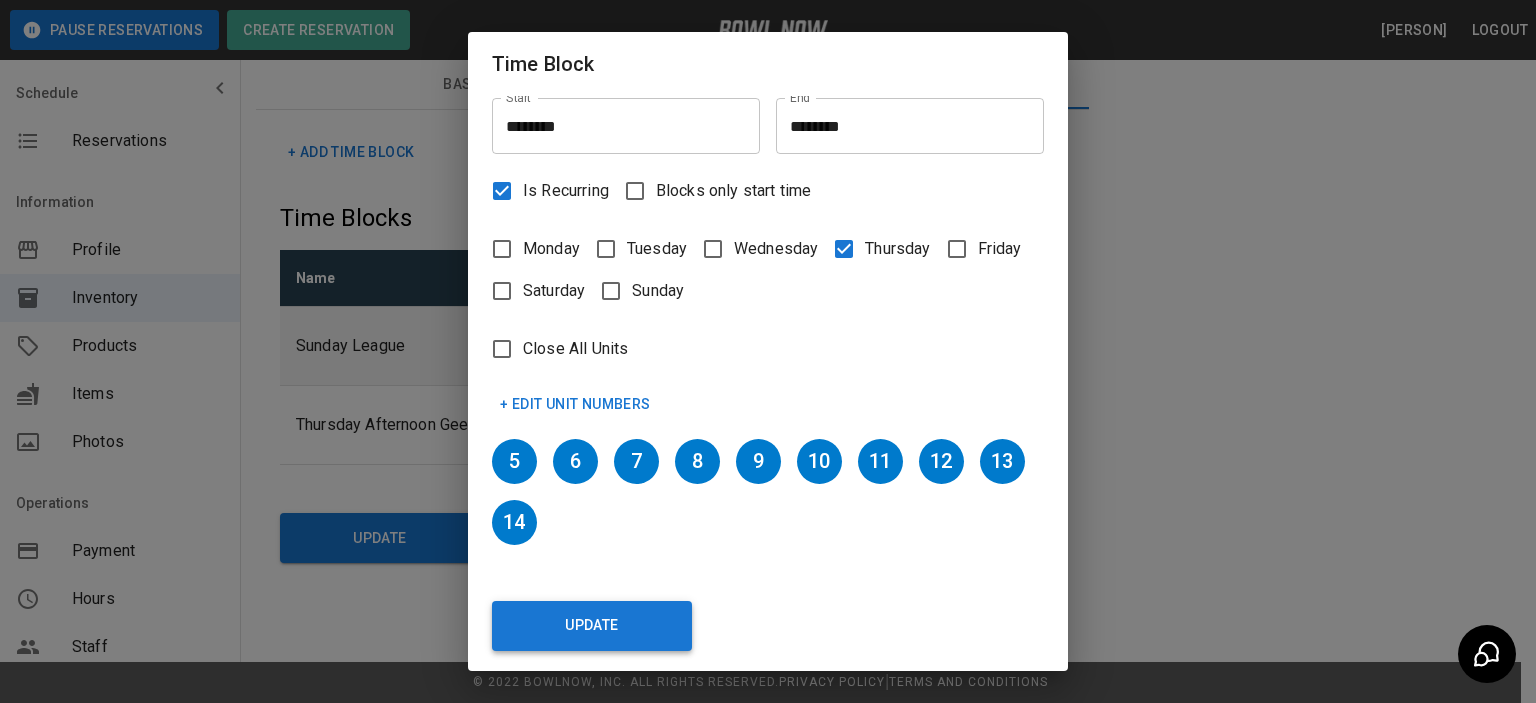 click on "Update" at bounding box center (592, 626) 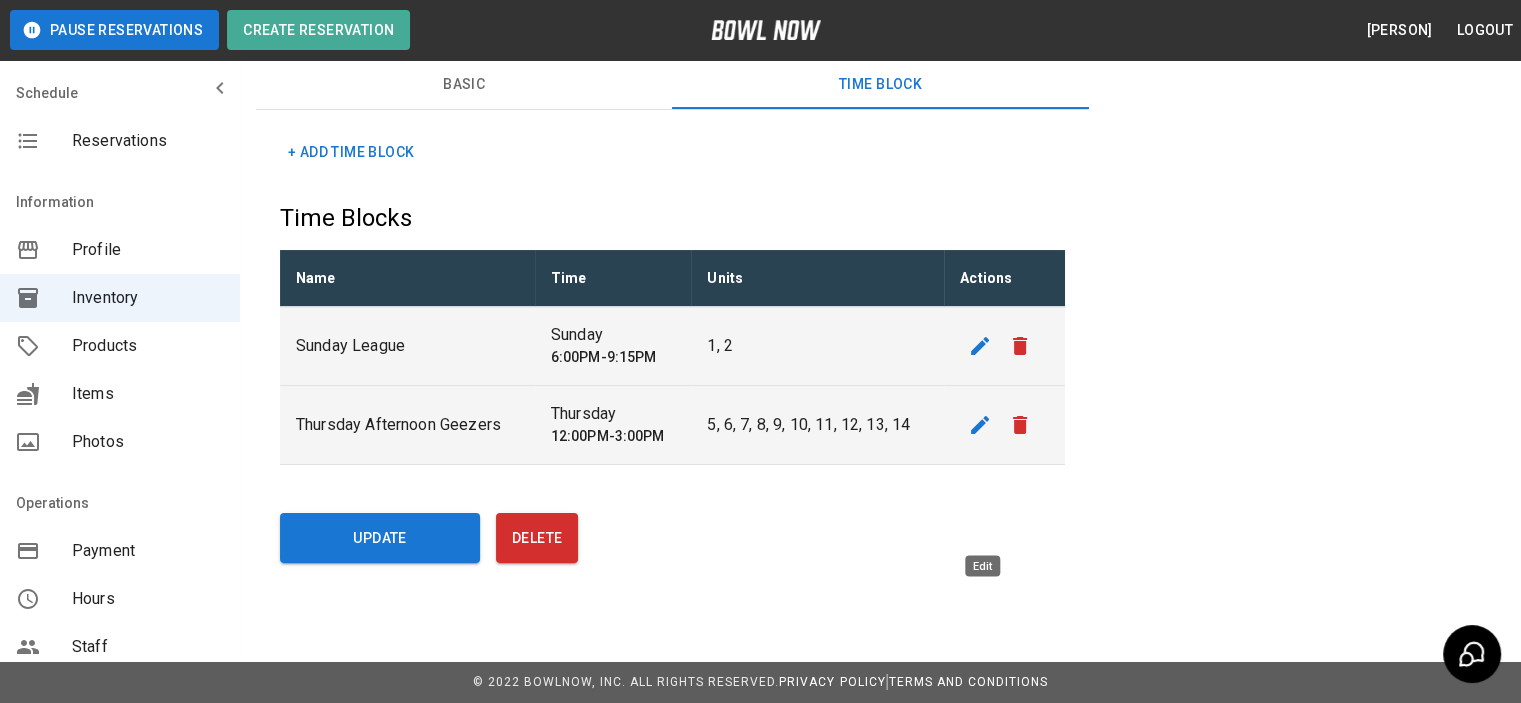 click 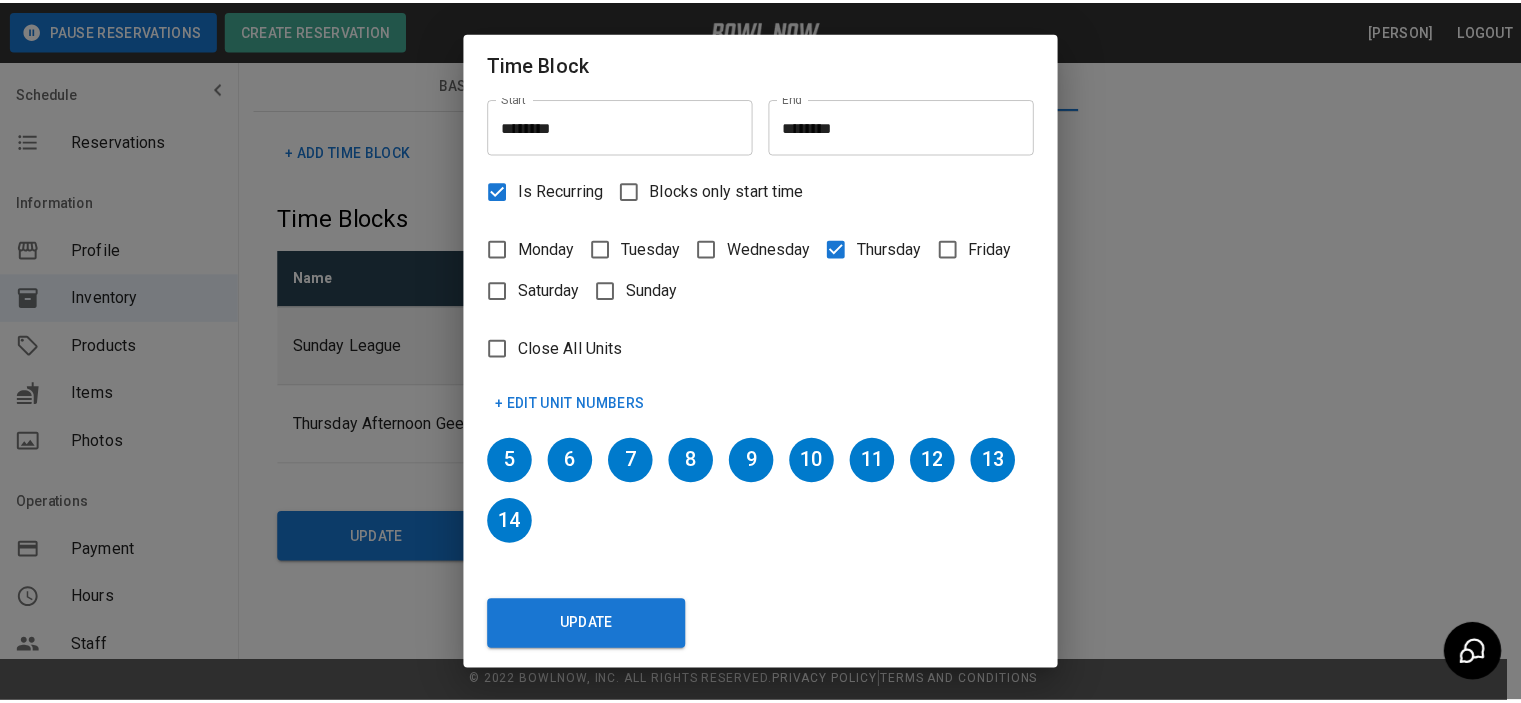scroll, scrollTop: 135, scrollLeft: 0, axis: vertical 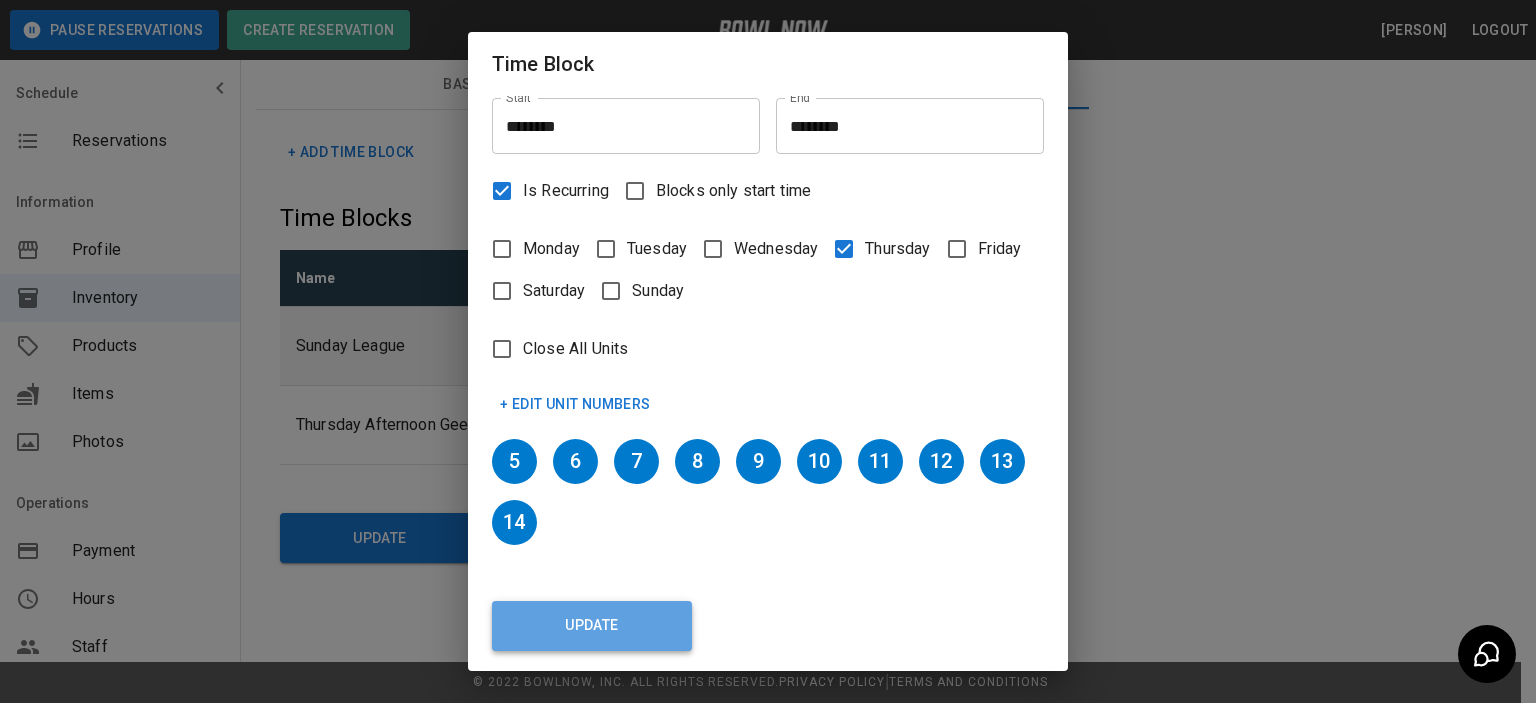 click on "Update" at bounding box center (592, 626) 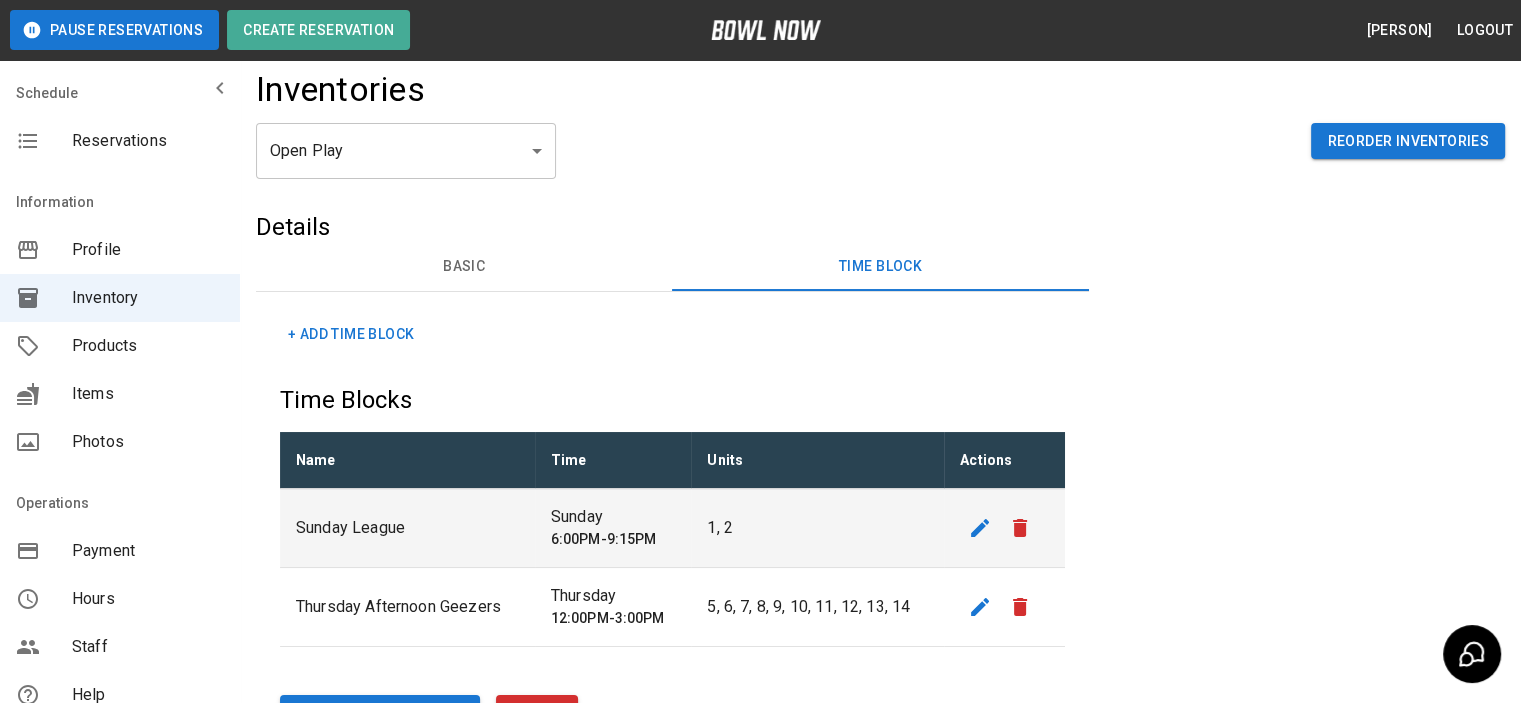 scroll, scrollTop: 0, scrollLeft: 0, axis: both 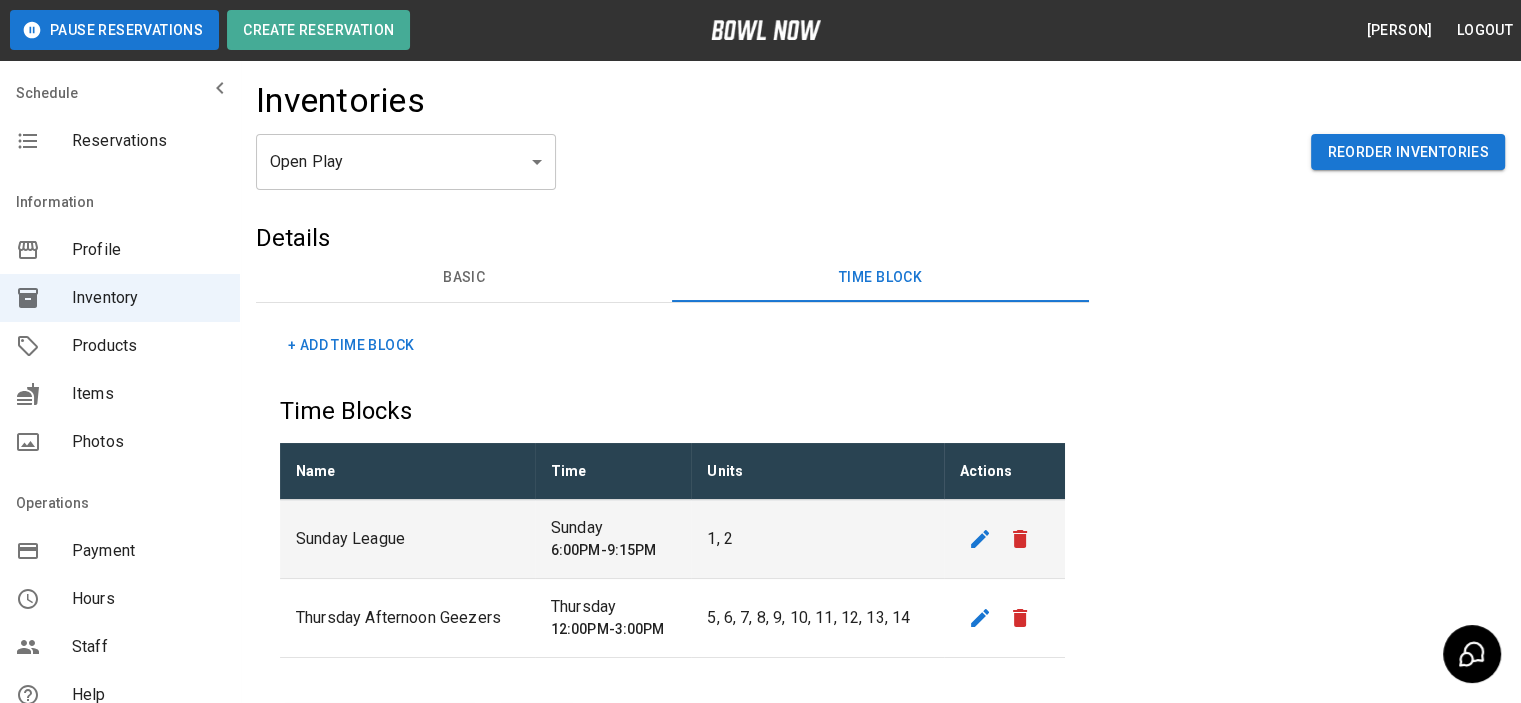 click on "**********" at bounding box center (760, 448) 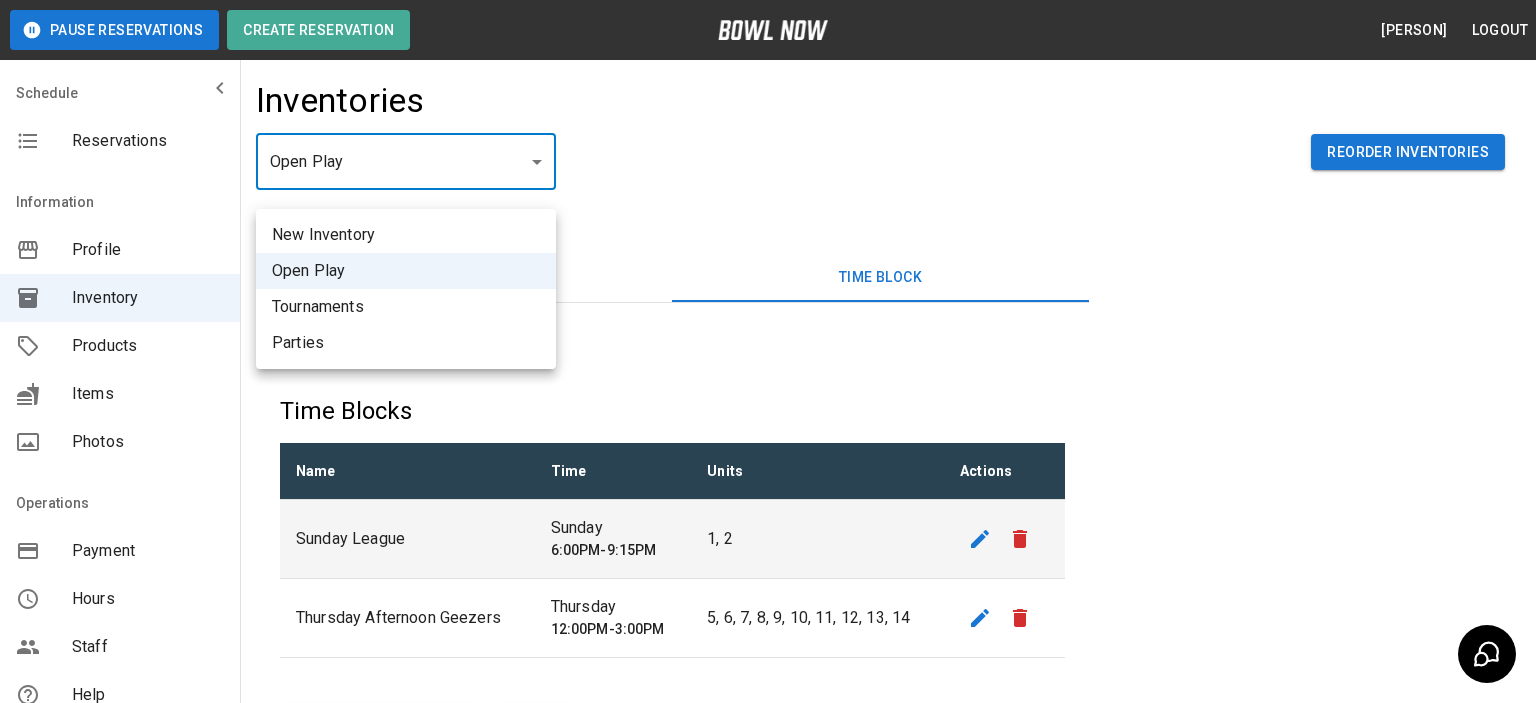 drag, startPoint x: 604, startPoint y: 169, endPoint x: 627, endPoint y: 171, distance: 23.086792 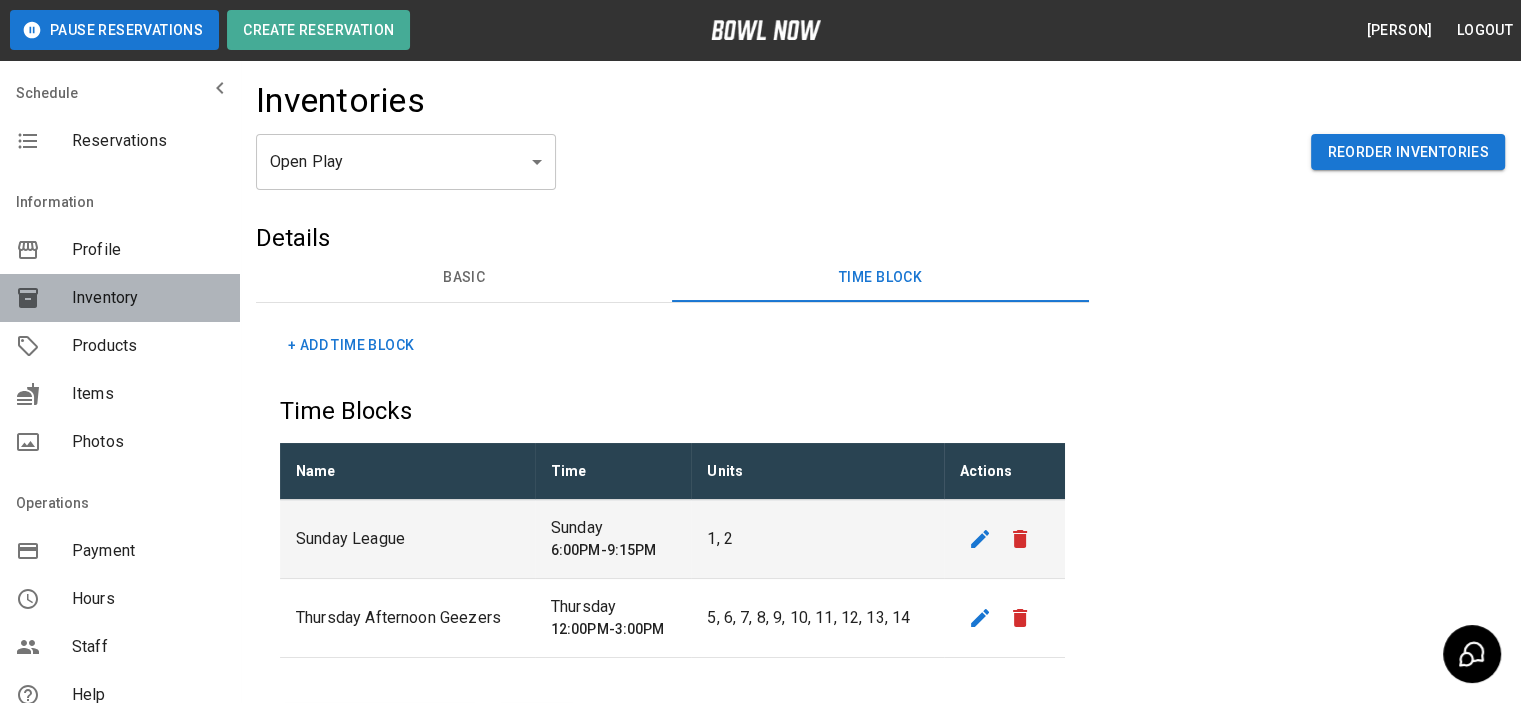 click on "Inventory" at bounding box center [148, 298] 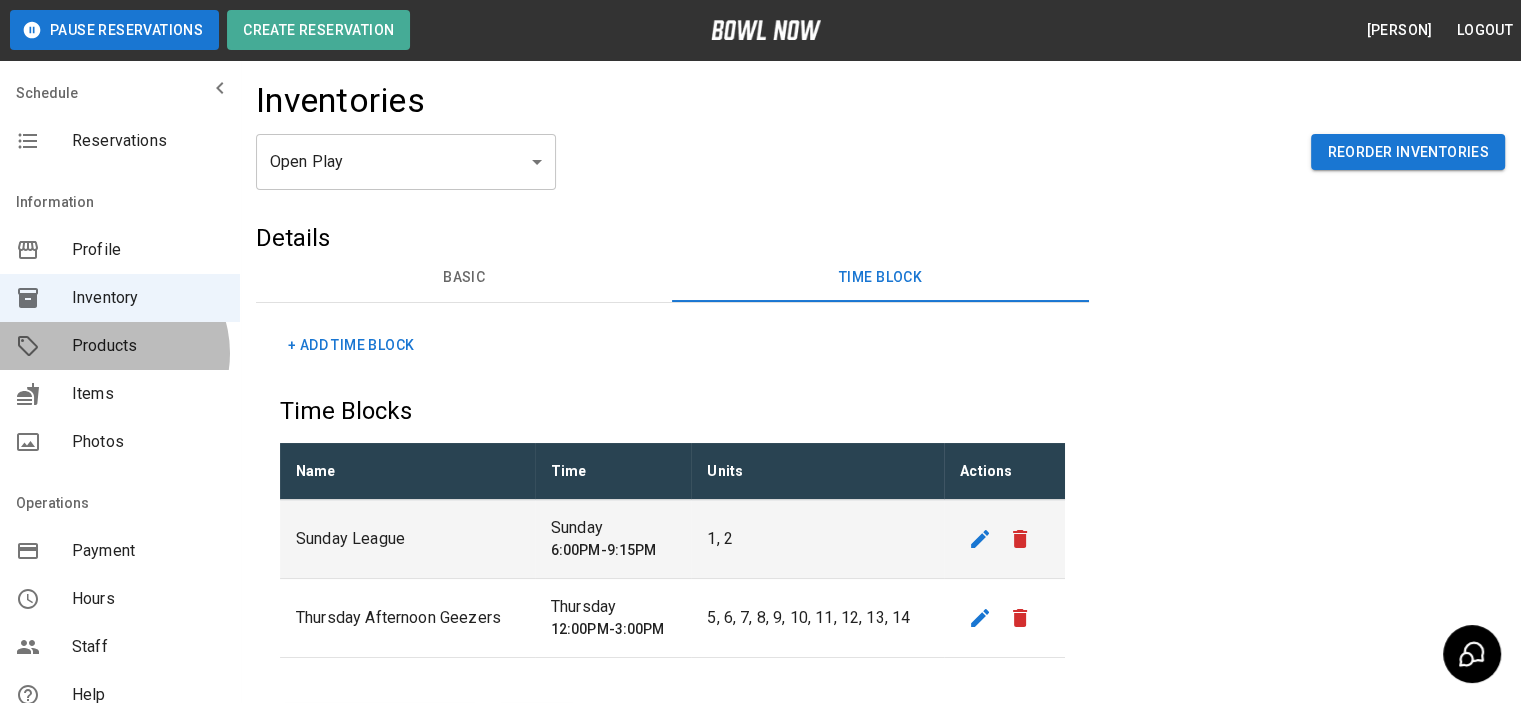 click on "Products" at bounding box center (148, 346) 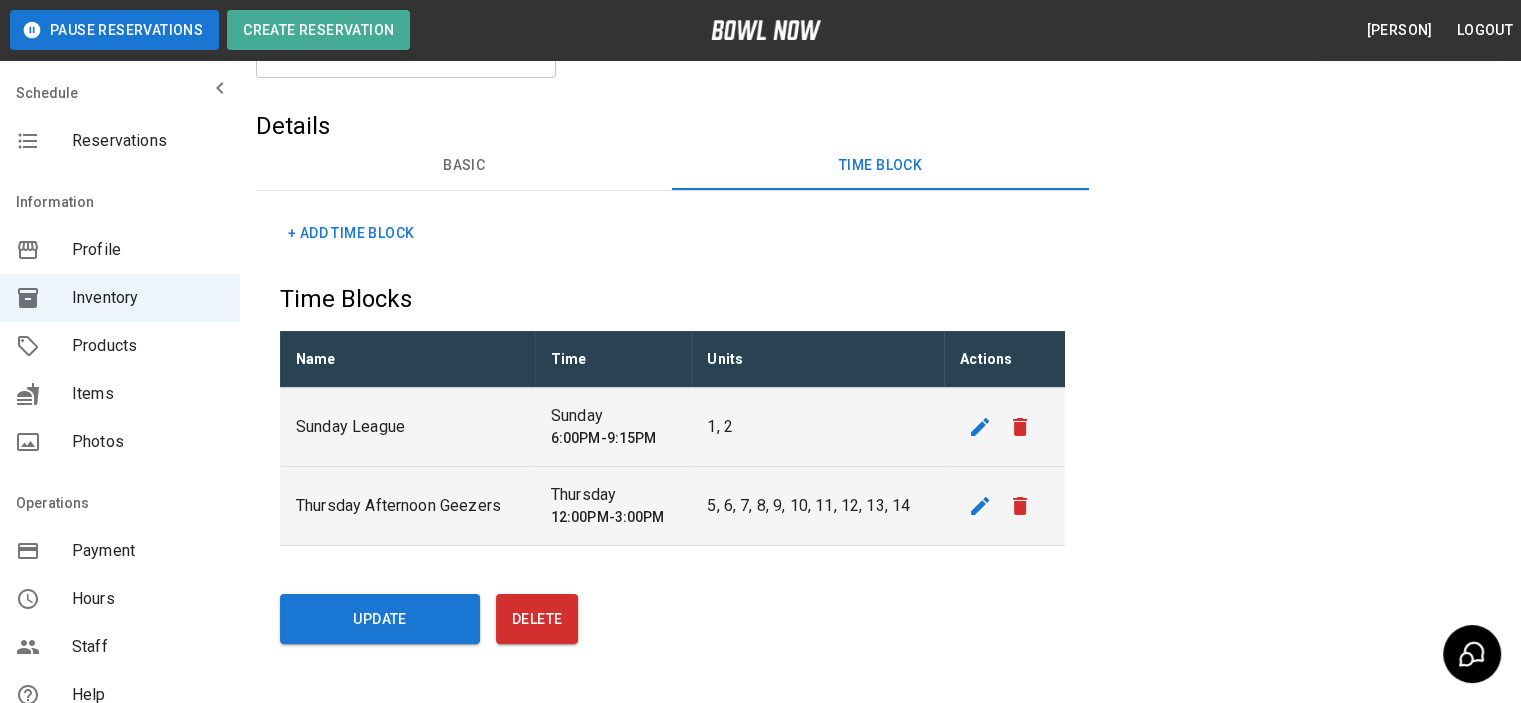 scroll, scrollTop: 300, scrollLeft: 0, axis: vertical 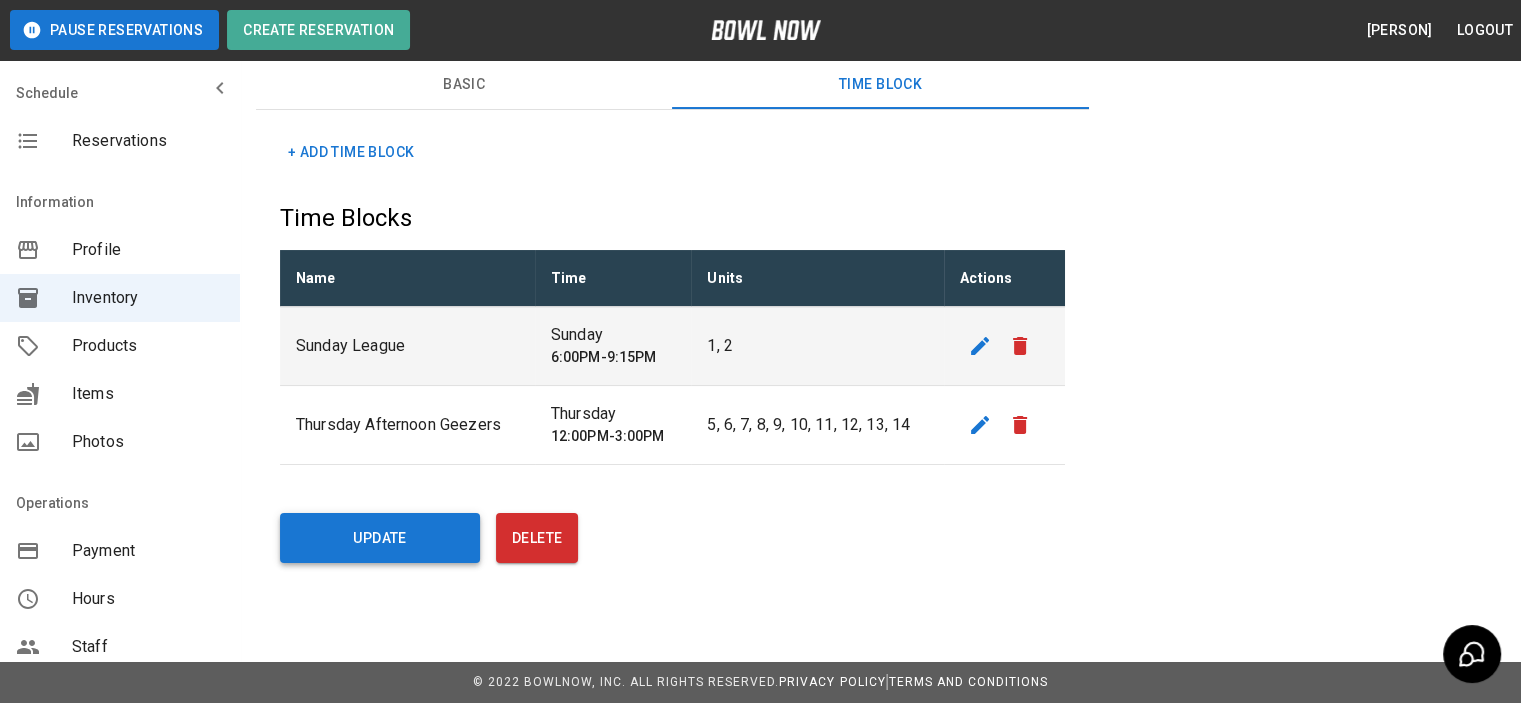 click on "Update" at bounding box center (380, 538) 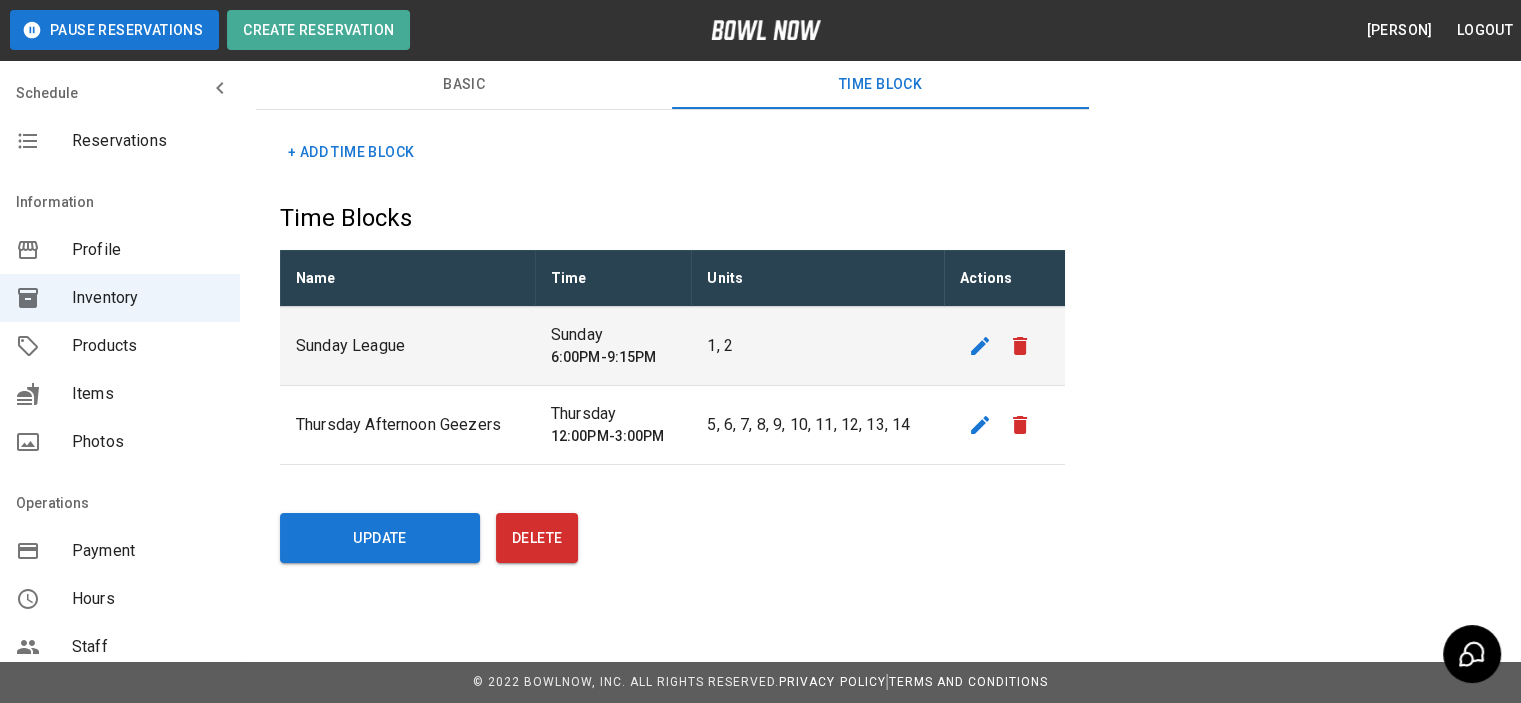 click on "Products" at bounding box center (148, 346) 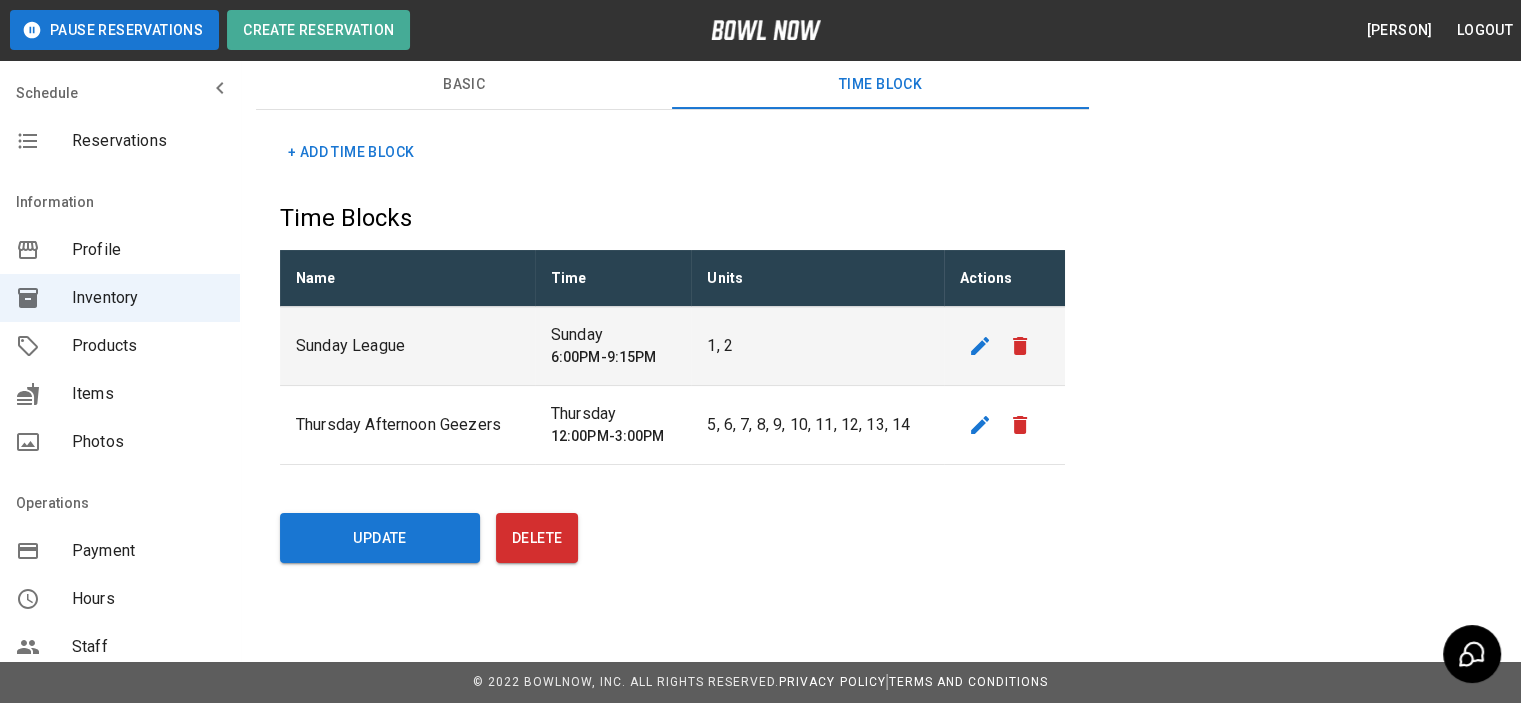 click on "Items" at bounding box center [148, 394] 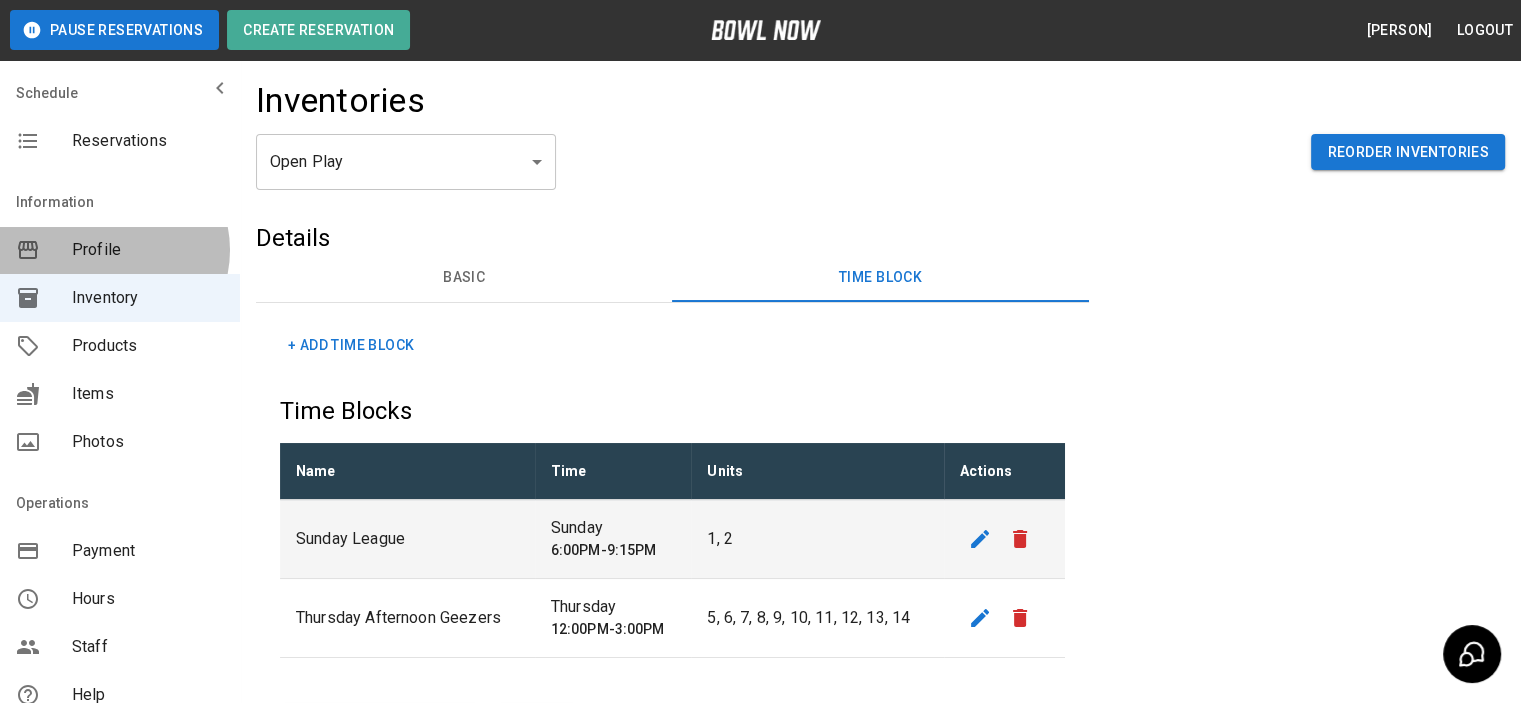 click on "Profile" at bounding box center (148, 250) 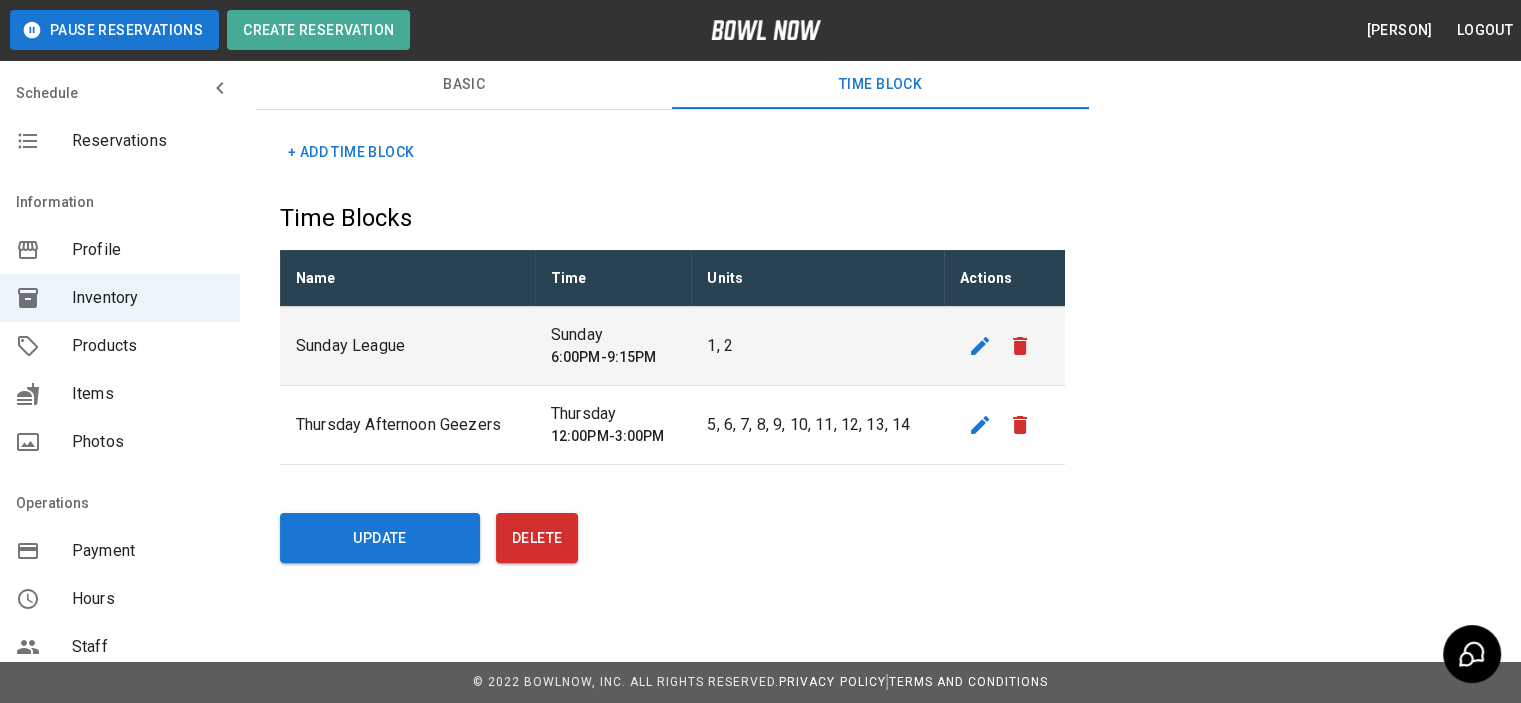 scroll, scrollTop: 332, scrollLeft: 0, axis: vertical 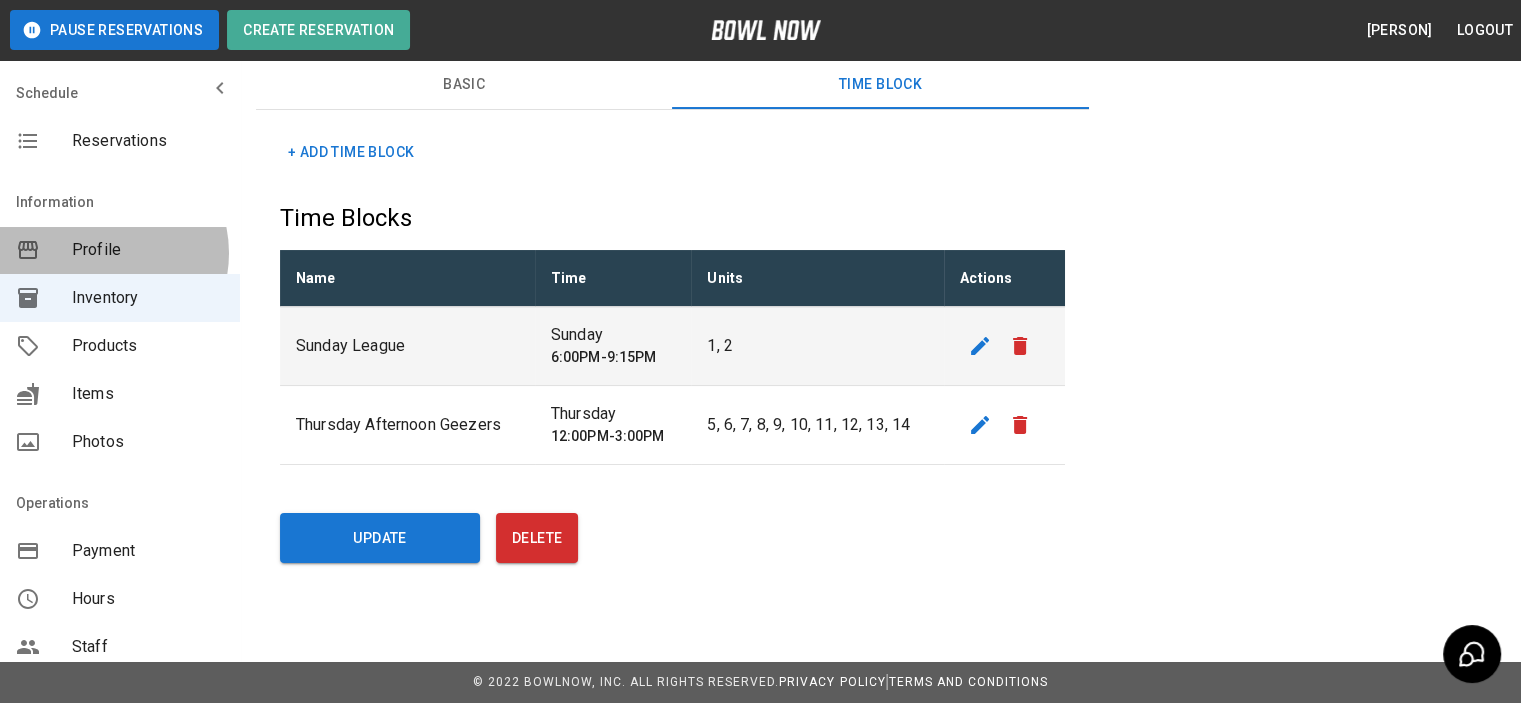 click on "Profile" at bounding box center [148, 250] 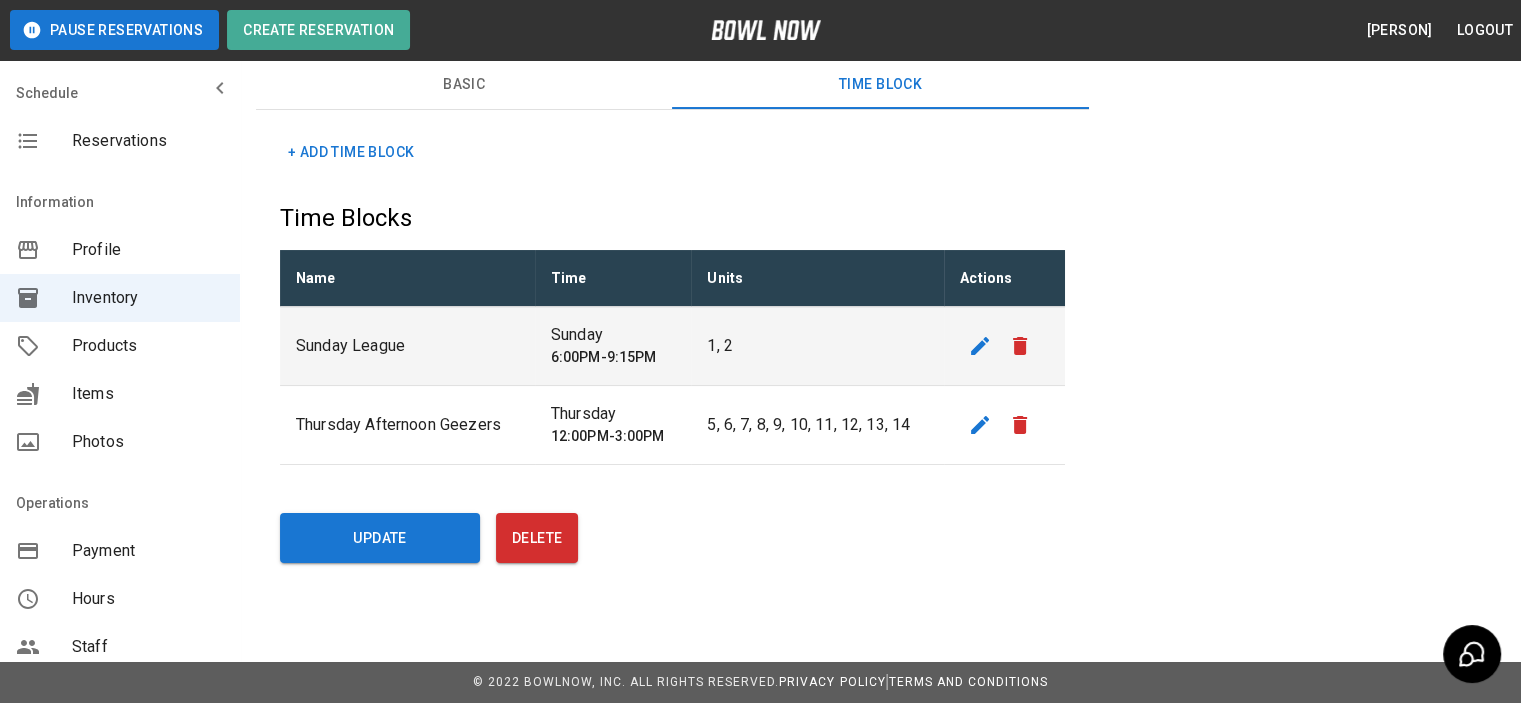 click on "Reservations" at bounding box center [148, 141] 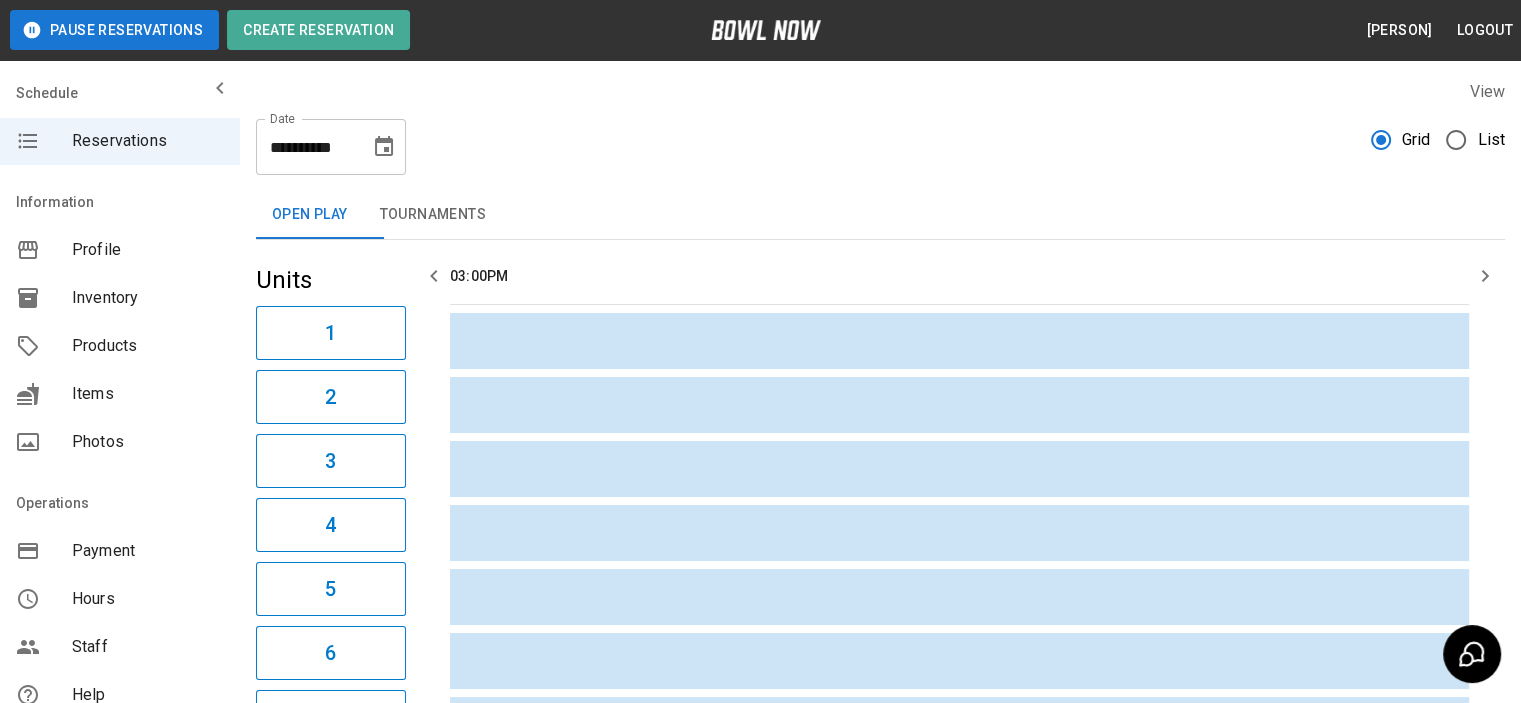 click on "Profile" at bounding box center (148, 250) 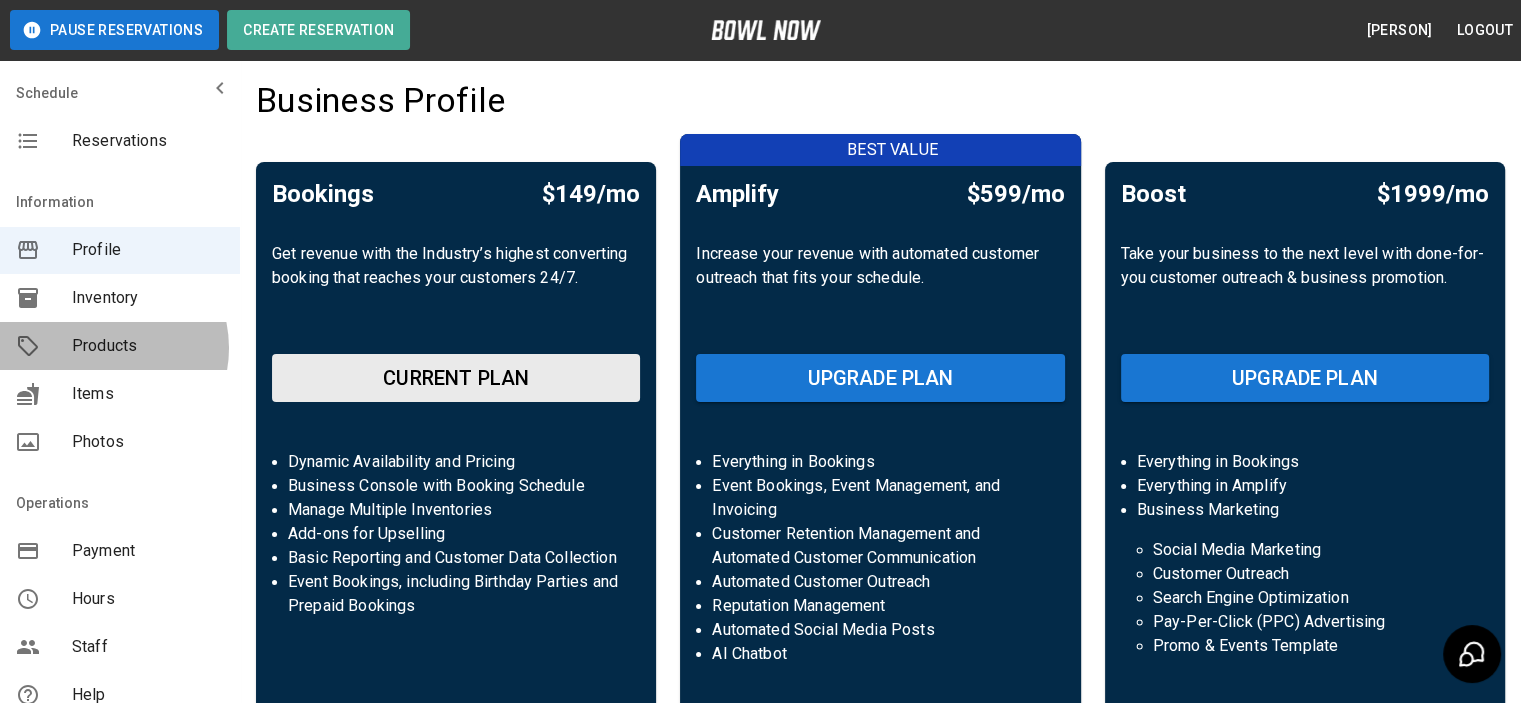 click on "Products" at bounding box center [148, 346] 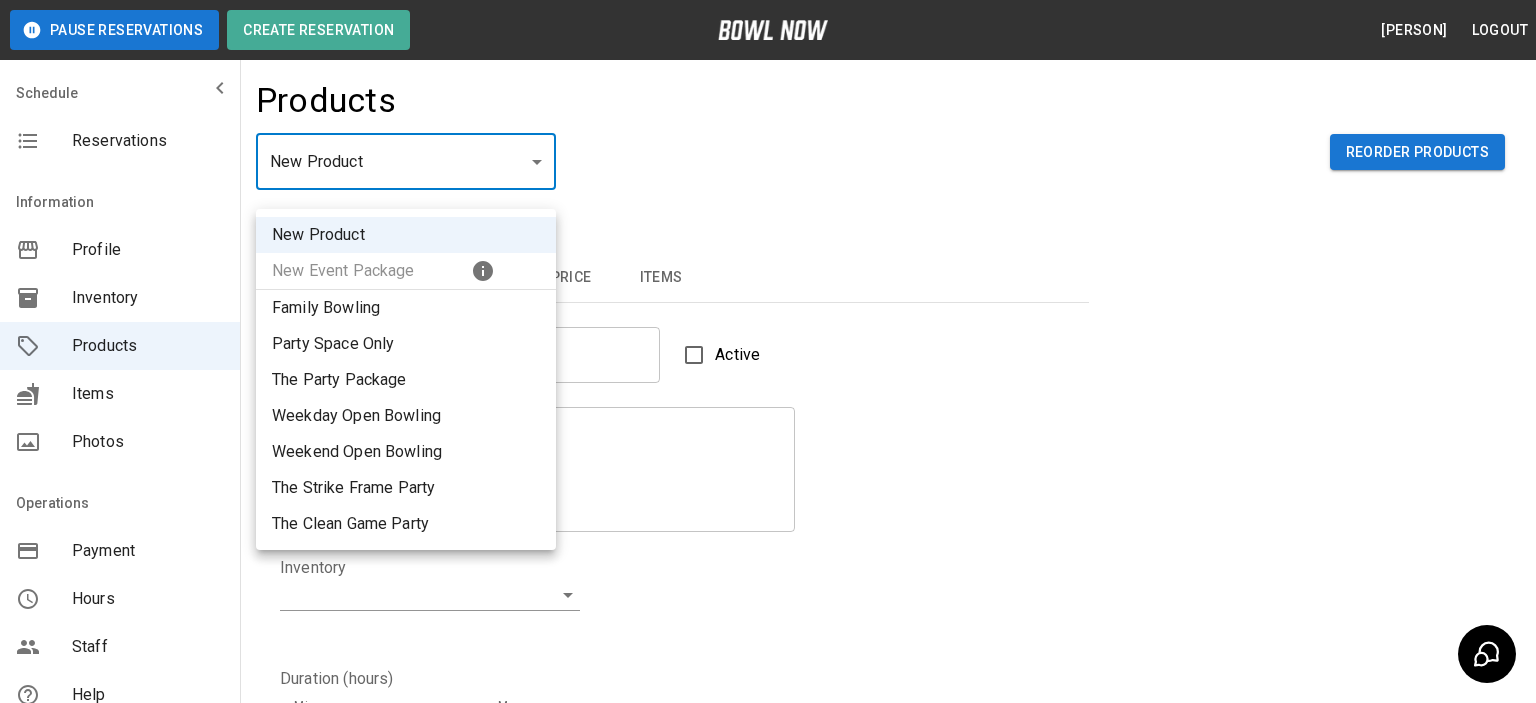 click on "Pause Reservations Create Reservation Megan McPherson Logout Schedule Reservations Information Profile Inventory Products Items Photos Operations Payment Hours Staff Help Reports Integrations Contacts User Account Products New Product ** ​ Reorder Products Details Basic Image Hours Price Items Name Name Active Description Description Inventory ​ Duration (hours) Min * Min Max * Max Guest Count Min * Min Max * Max Limit Product Availability Restrict product availability within a date range Limit Availability? Current Image Select an Image Upload   Product Hours: Same as Business Hours ******* Product Hours: Deposit only? Collect Deposit Only % * ​ percent ******* ​ Unit Price $ * Unit Price per hour **** ​ Price per Shoe $ * Price per Shoe Include Shoes? Require Shoes? Sales Tax % * Sales Tax Tax Unit Price Tax Shoes Discounts and Promos Create discount codes and promos for your product ADD DISCOUNT CODE Select Items For This Product $12 Birthday Party Arcade Card Yes Create Privacy Policy   |   Help" at bounding box center [768, 644] 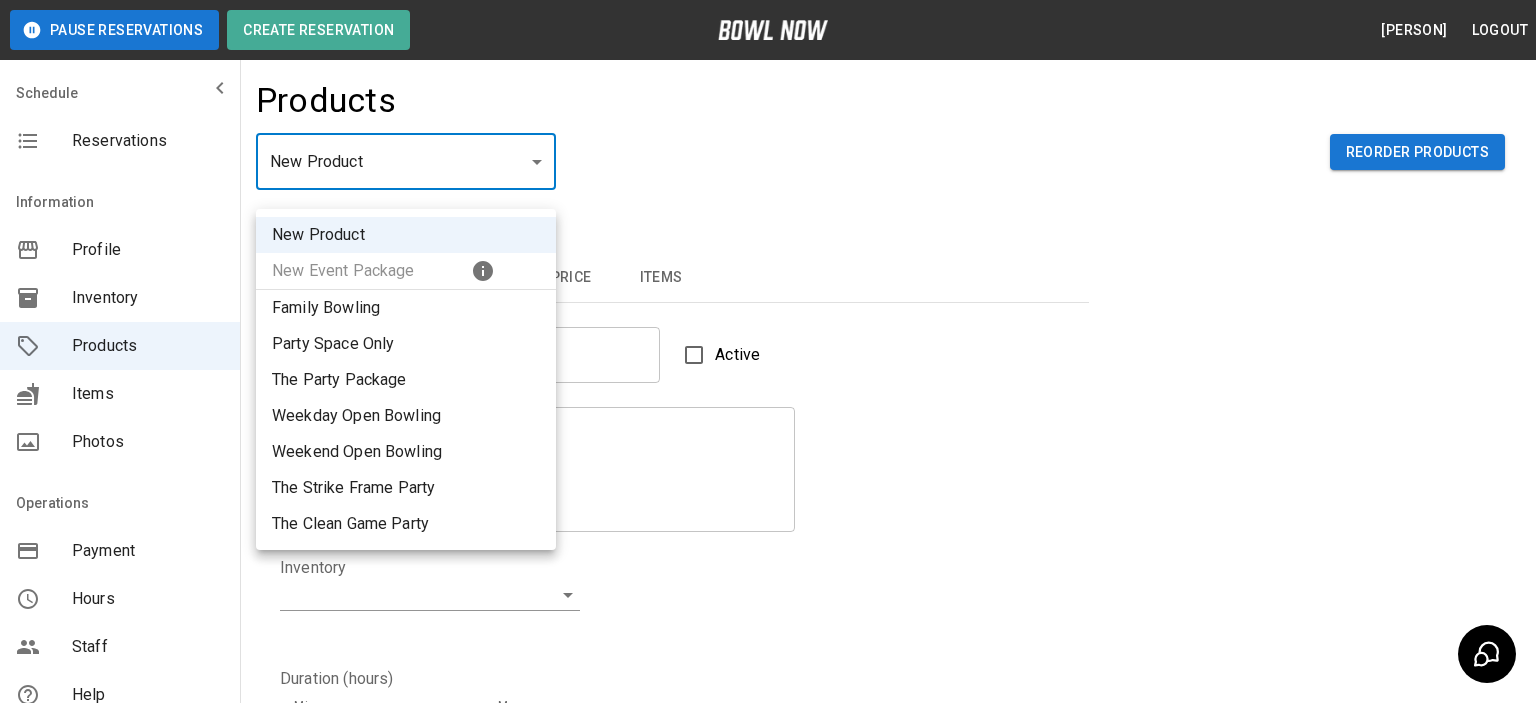 click at bounding box center (768, 351) 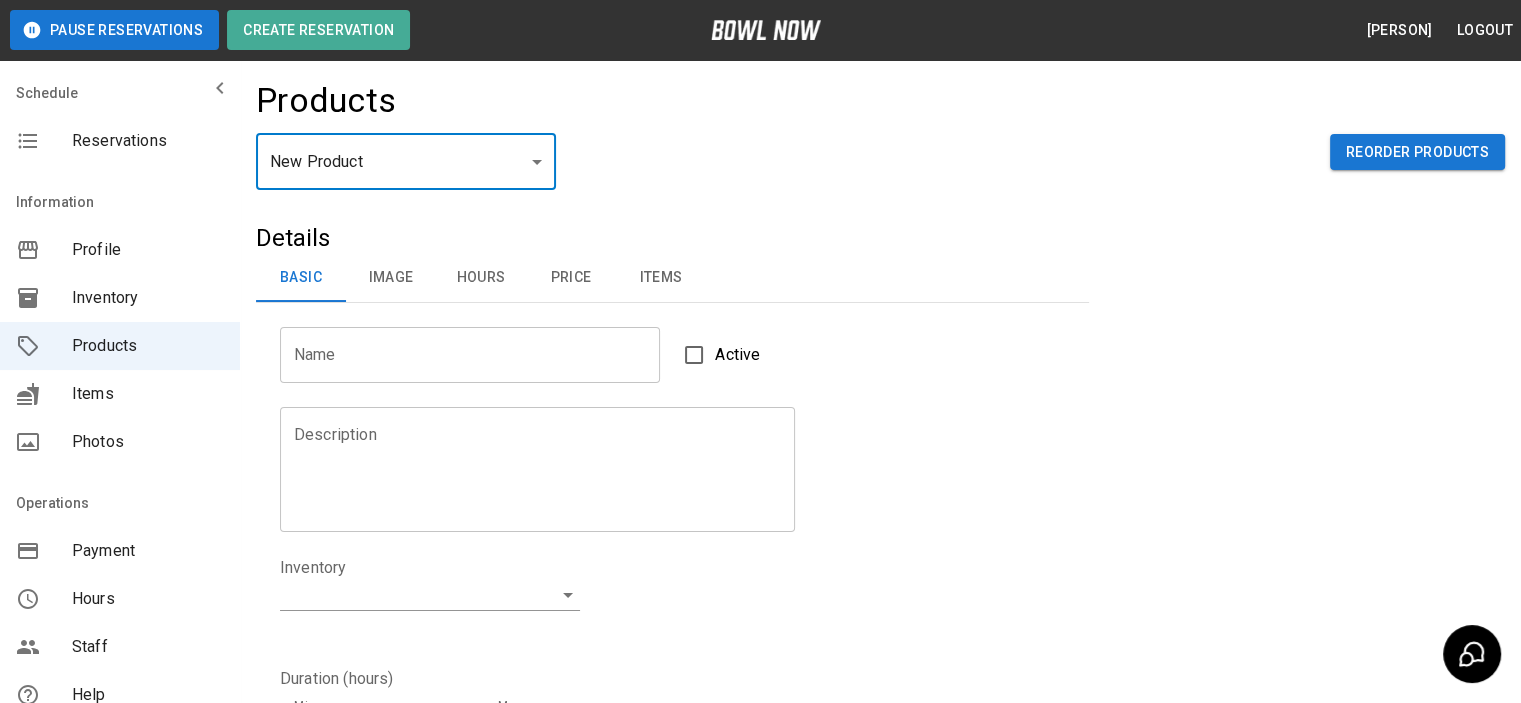 click on "Items" at bounding box center [148, 394] 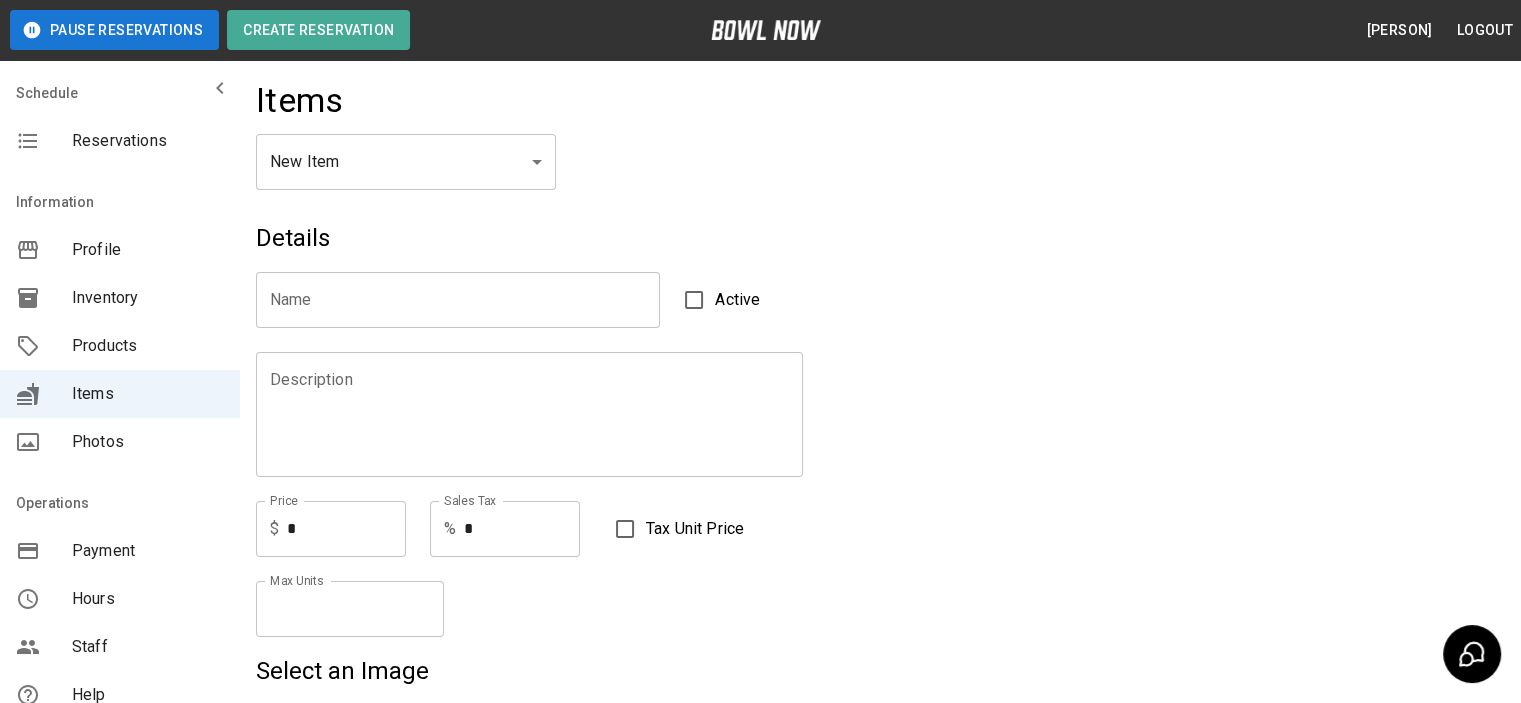 click on "Pause Reservations Create Reservation Megan McPherson Logout Schedule Reservations Information Profile Inventory Products Items Photos Operations Payment Hours Staff Help Reports Integrations Contacts User Account Items New Item ** ​ Details Name Name Active Description Description Price $ * Price Sales Tax % * Sales Tax Tax Unit Price Max Units * Max Units Select an Image Upload   Create © 2022 BowlNow, Inc. All Rights Reserved. Privacy Policy   |   Terms and Conditions /businesses/YhDl2GsuOth6y0FVapDI/items Megan McPherson Logout Reservations Profile Inventory Products Items Photos Payment Hours Staff Help Reports Integrations Contacts Account" at bounding box center (760, 768) 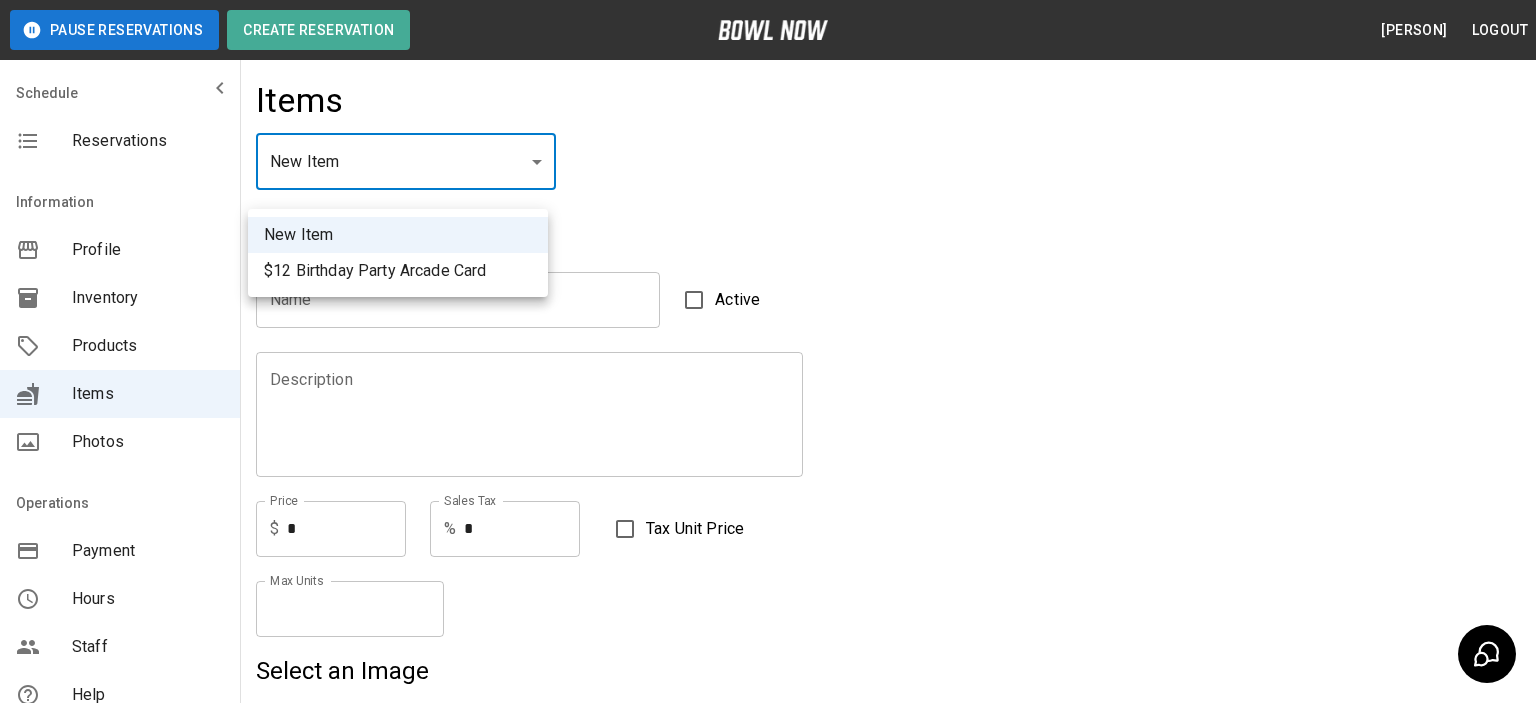 click at bounding box center (768, 351) 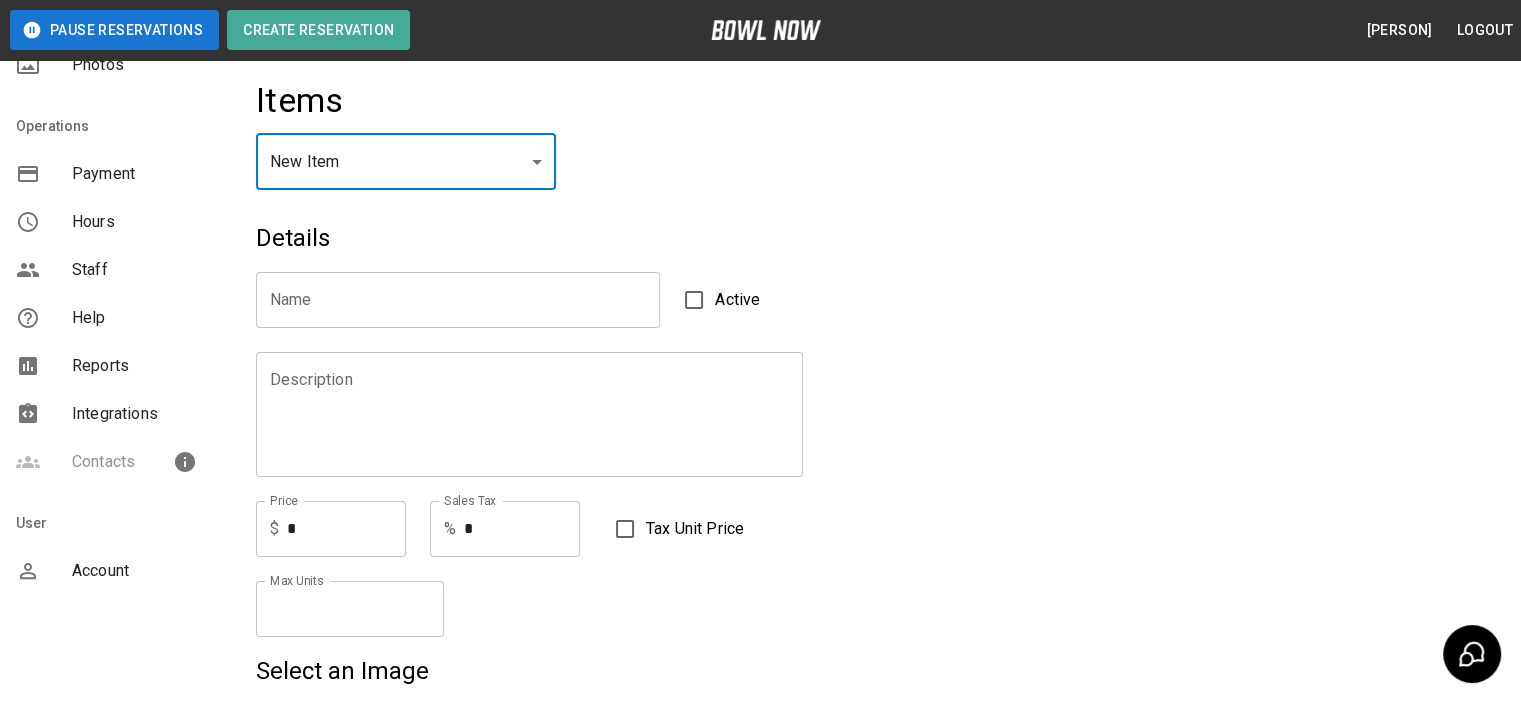 scroll, scrollTop: 400, scrollLeft: 0, axis: vertical 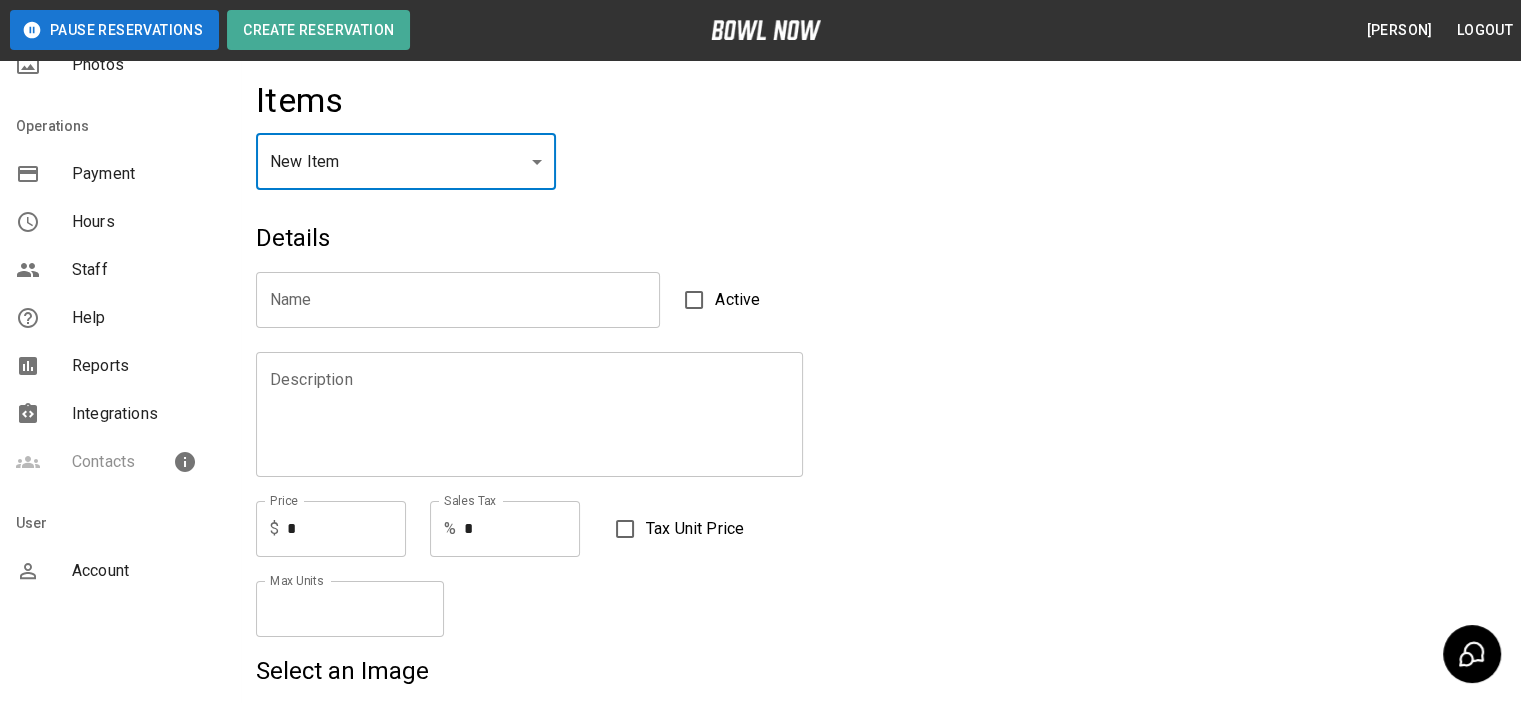 click on "Logout" at bounding box center [1485, 30] 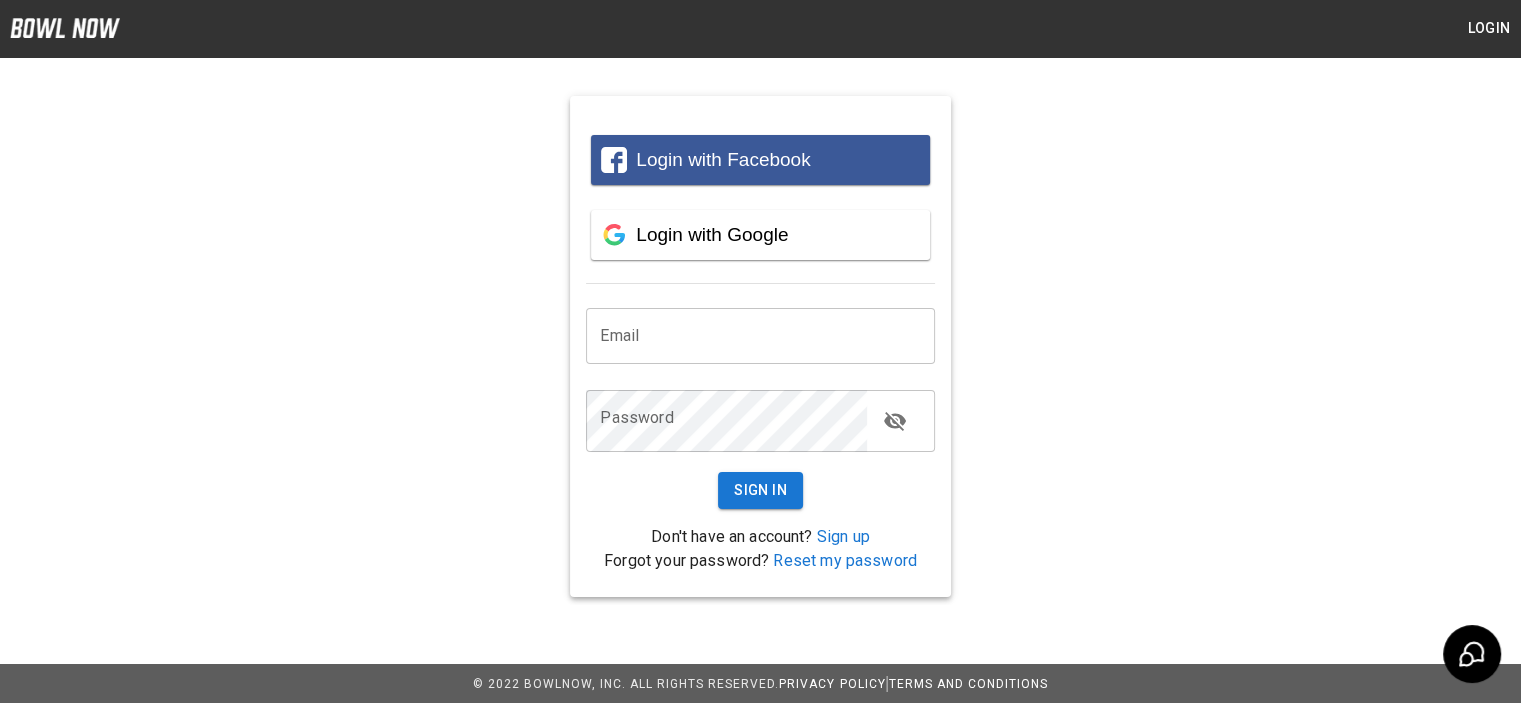 type on "**********" 